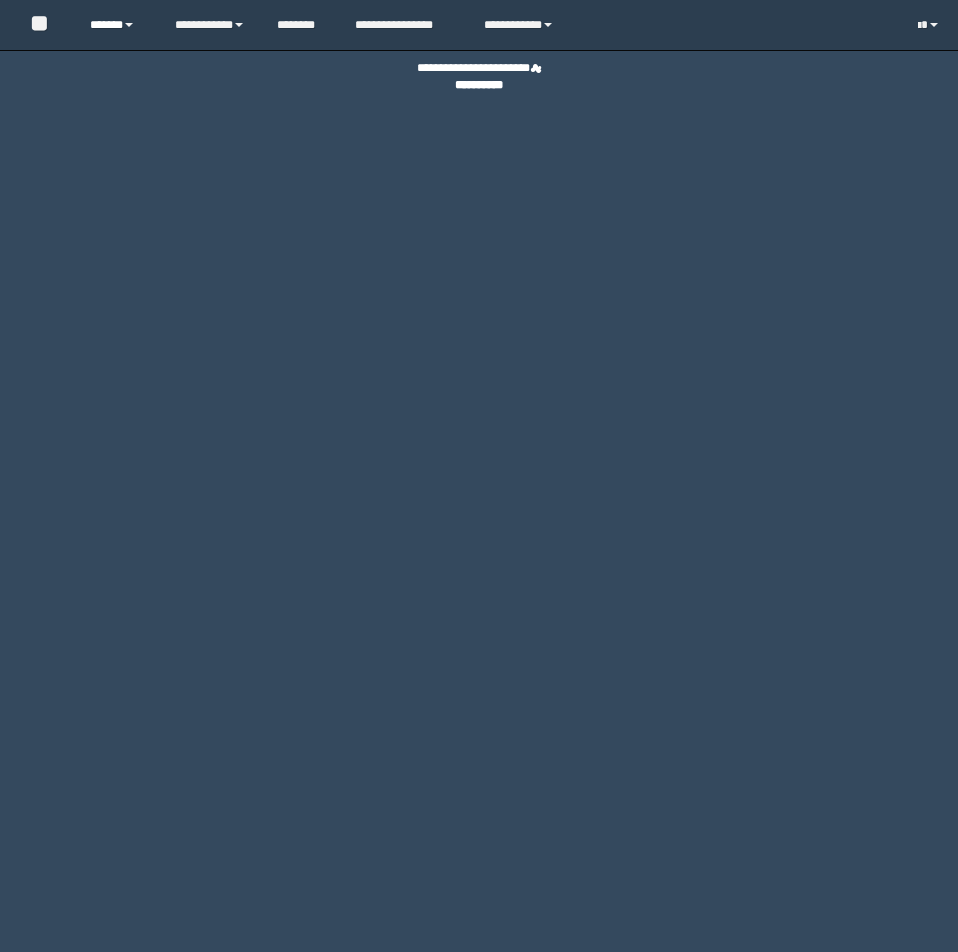 scroll, scrollTop: 0, scrollLeft: 0, axis: both 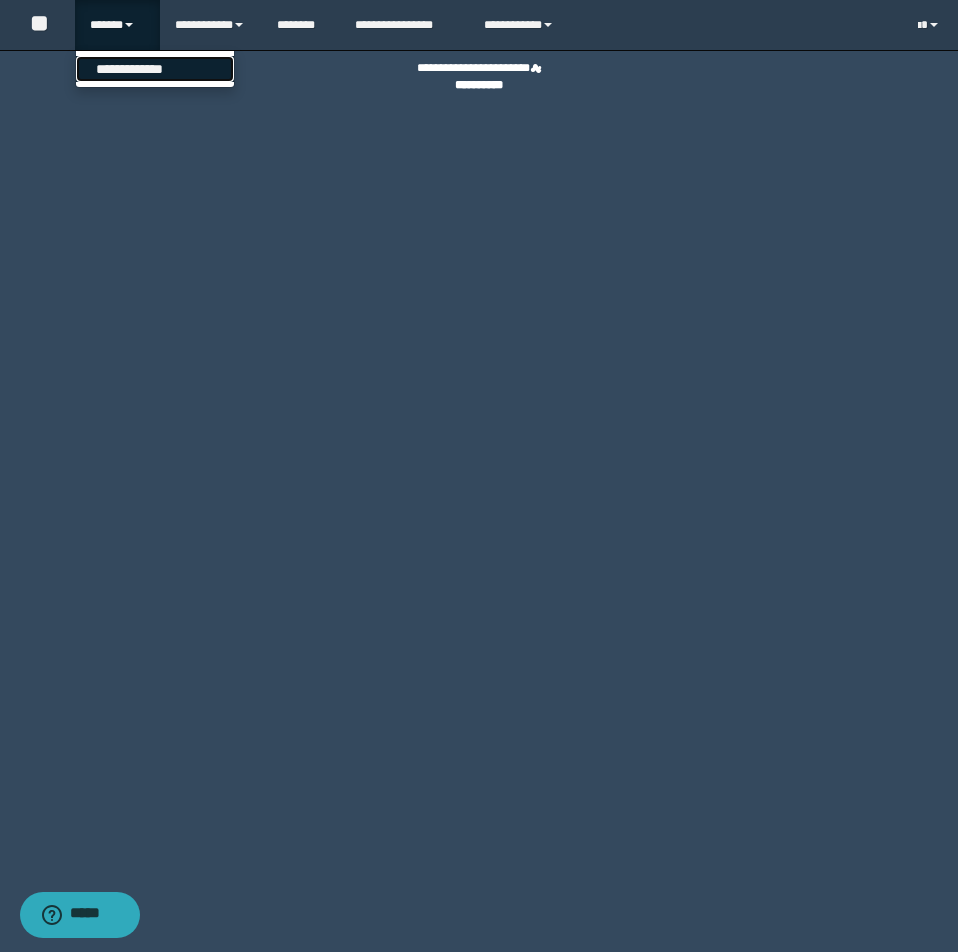 click on "**********" at bounding box center (155, 69) 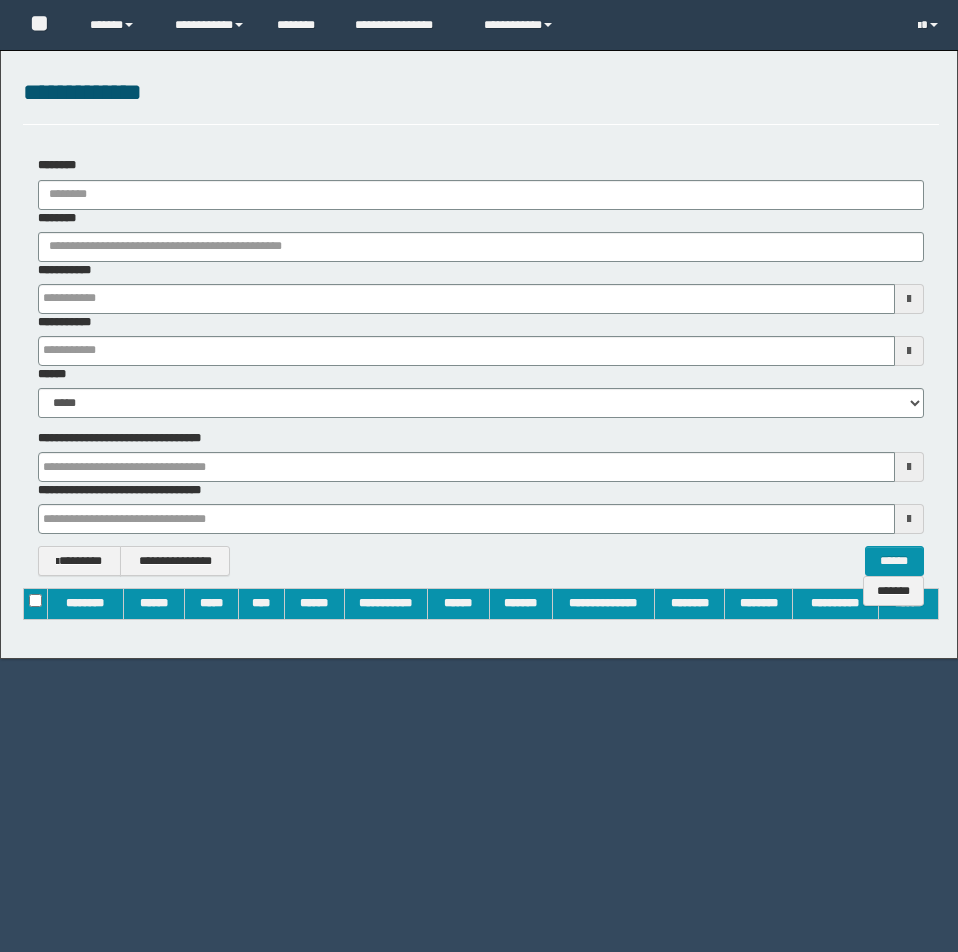 scroll, scrollTop: 0, scrollLeft: 0, axis: both 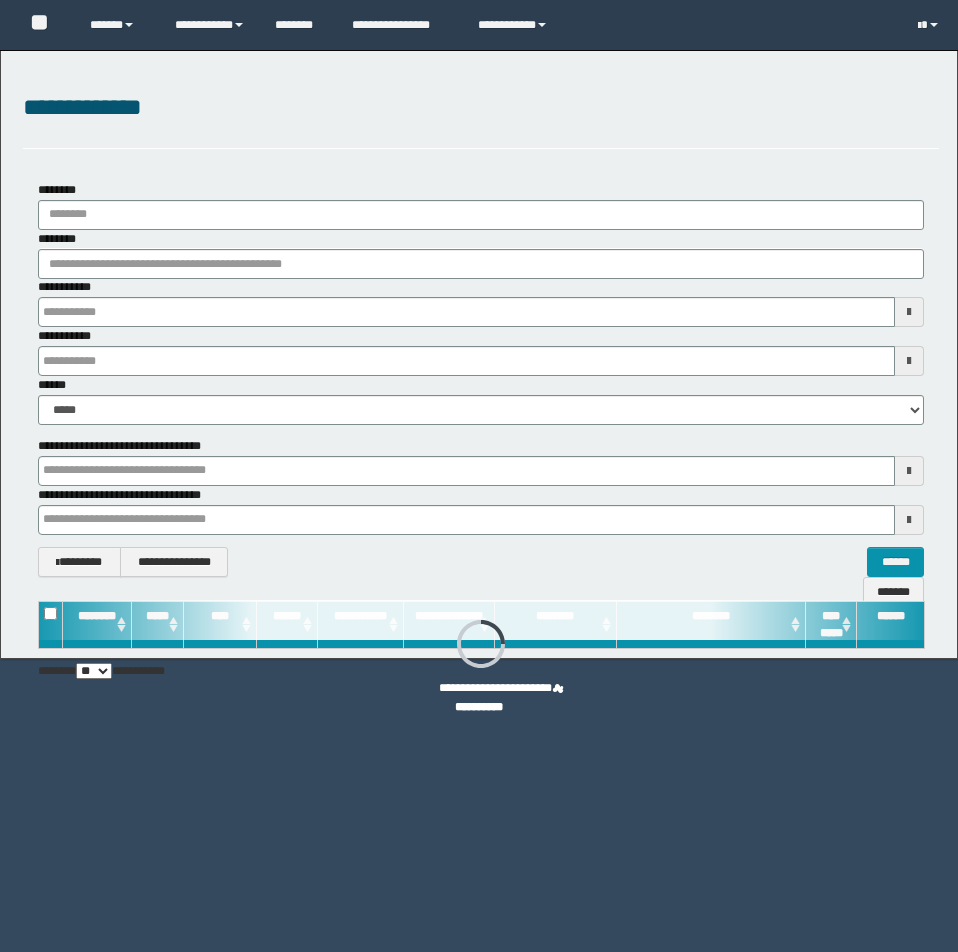 type on "**********" 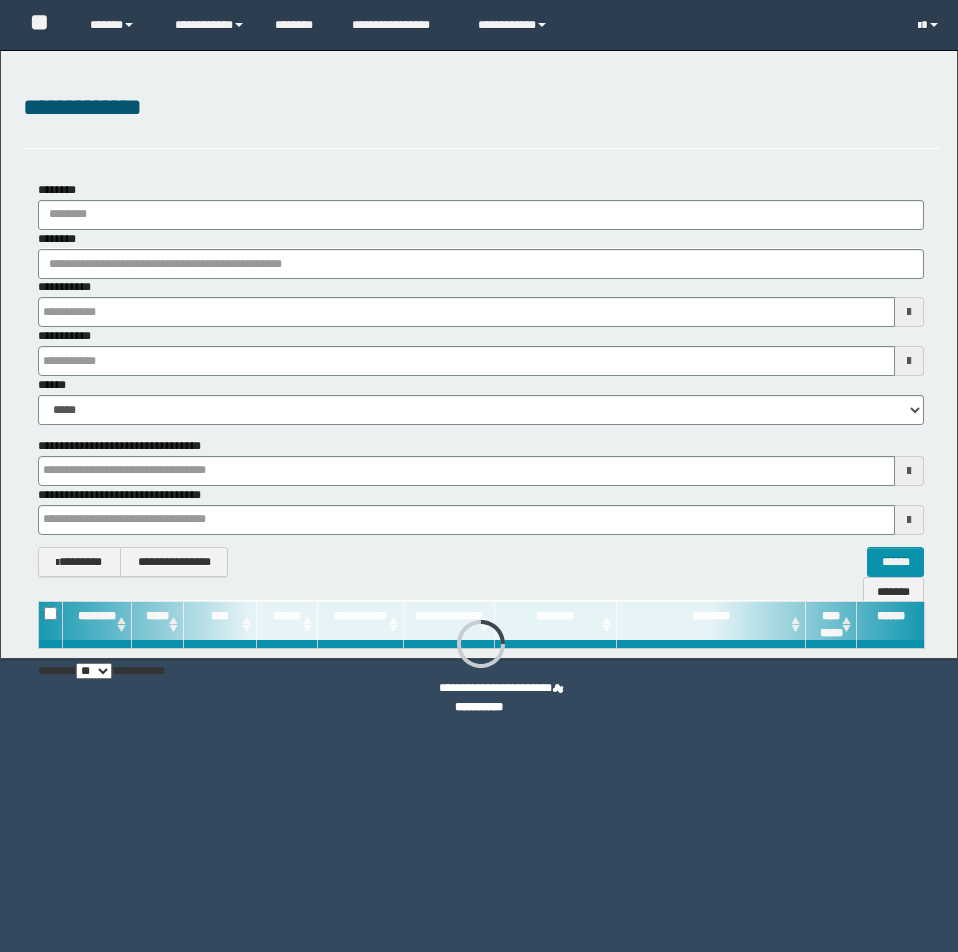 type on "**********" 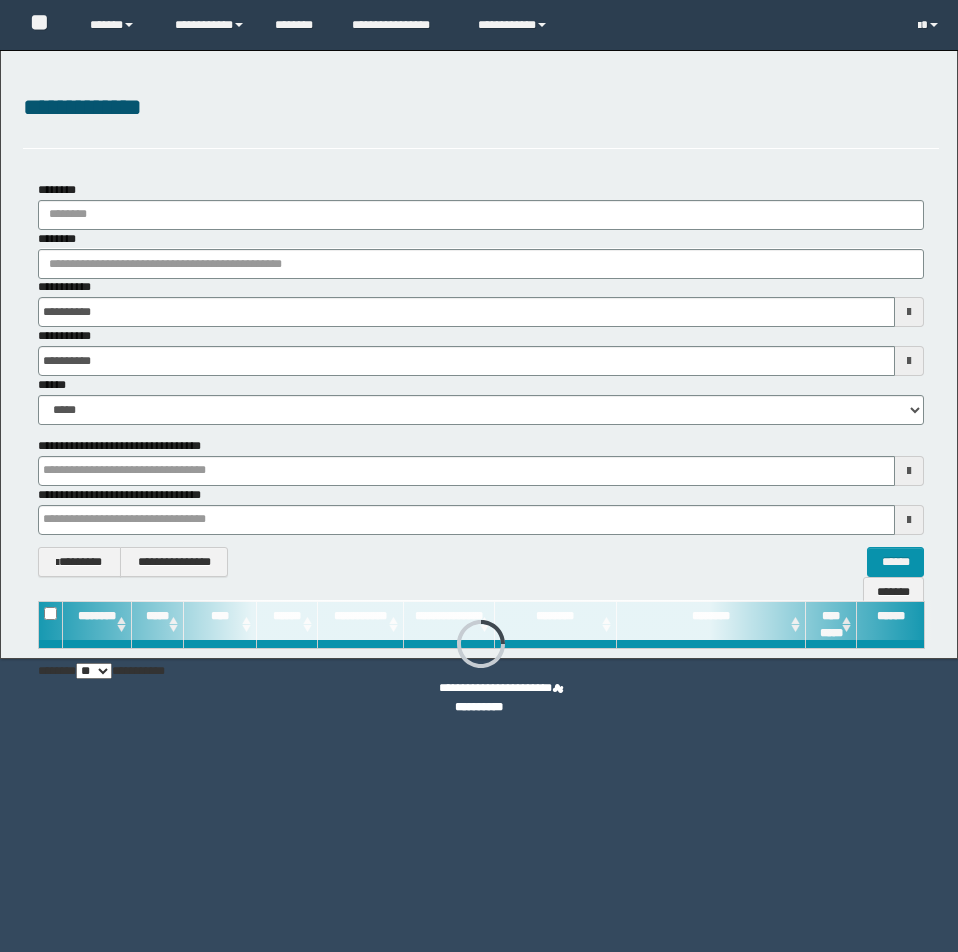 type 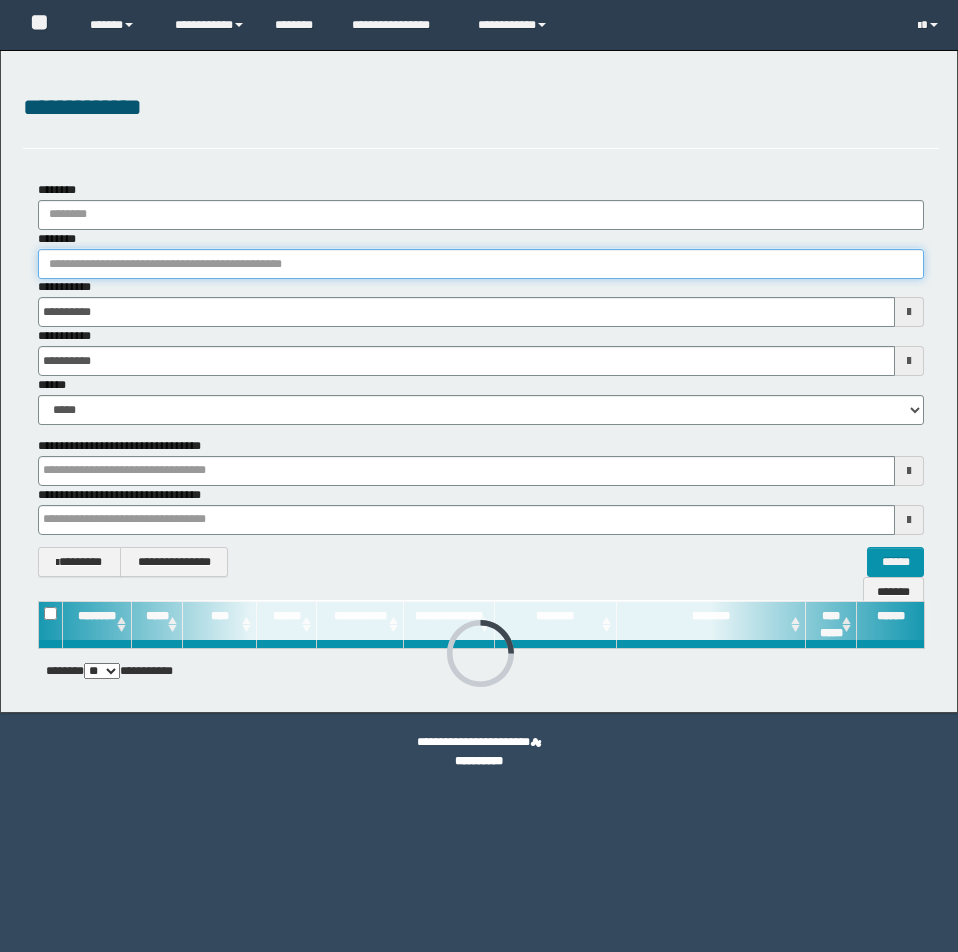 click on "********" at bounding box center (481, 264) 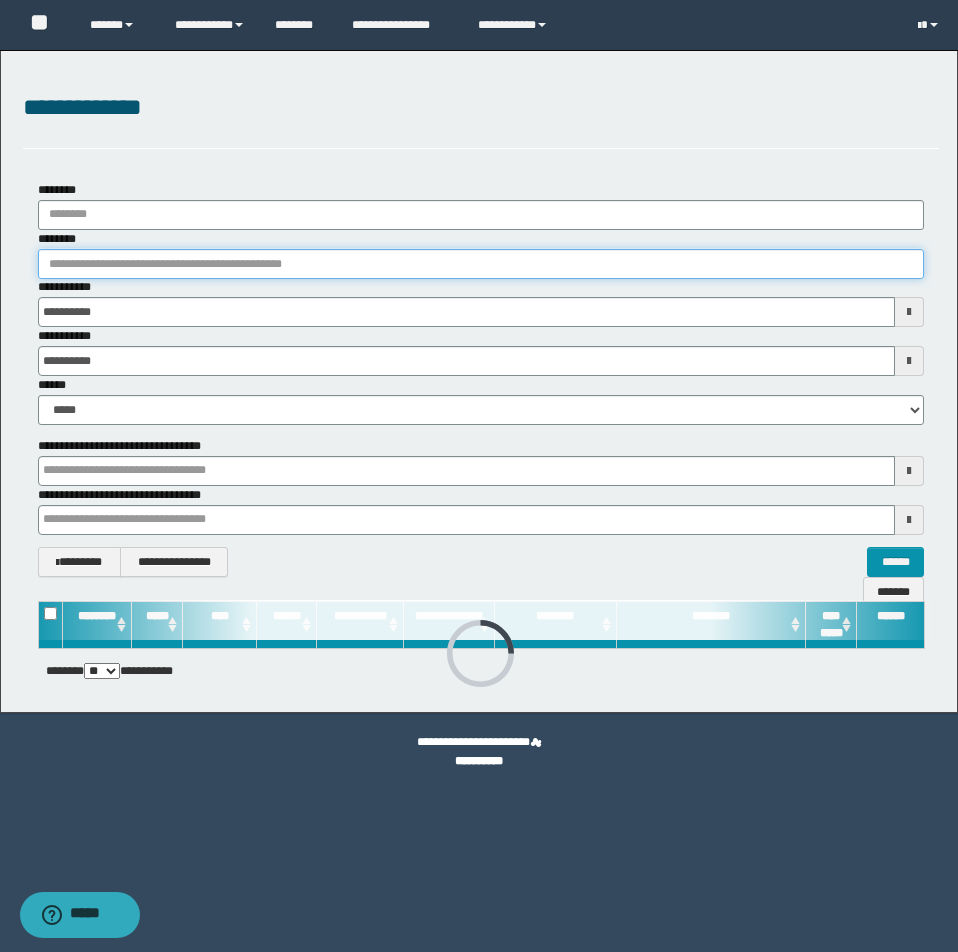 scroll, scrollTop: 0, scrollLeft: 0, axis: both 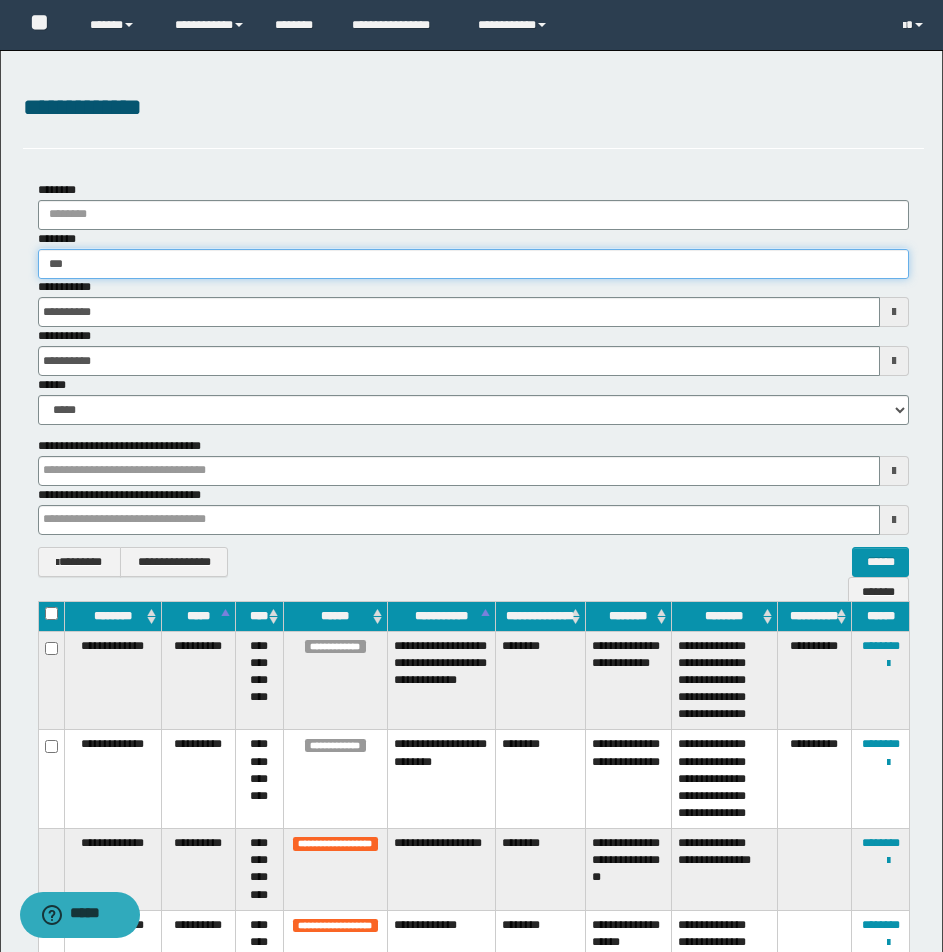 type on "****" 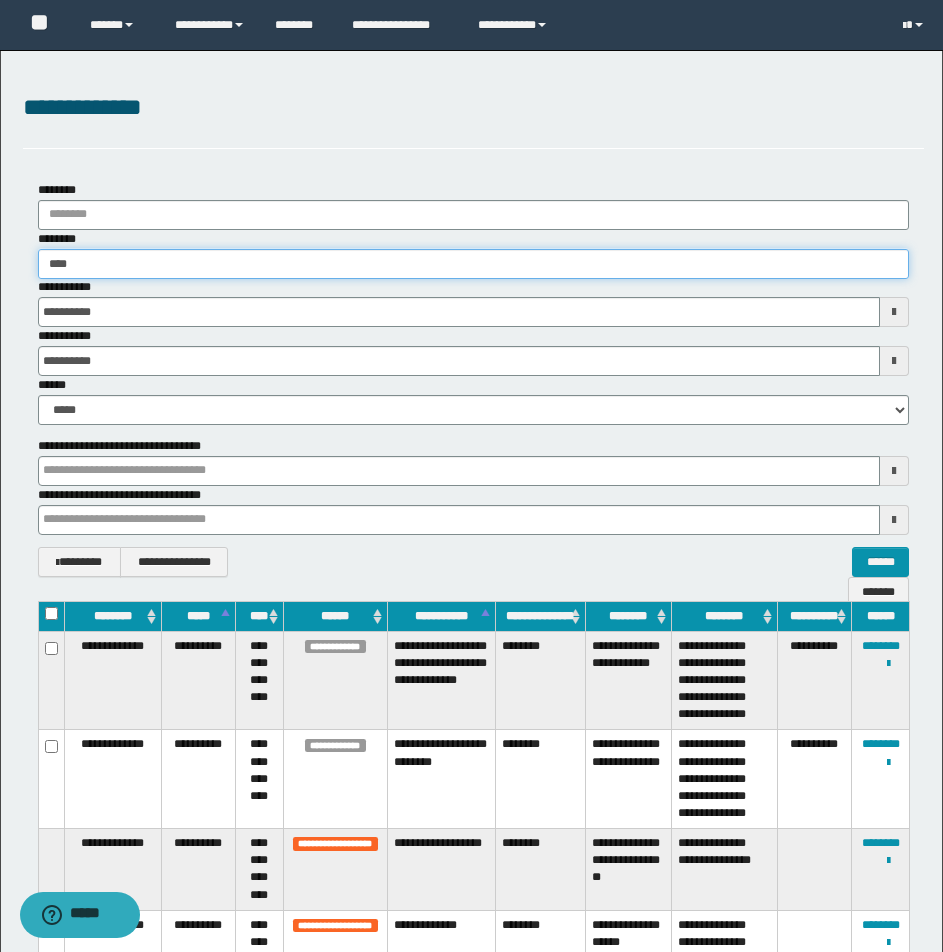 type on "****" 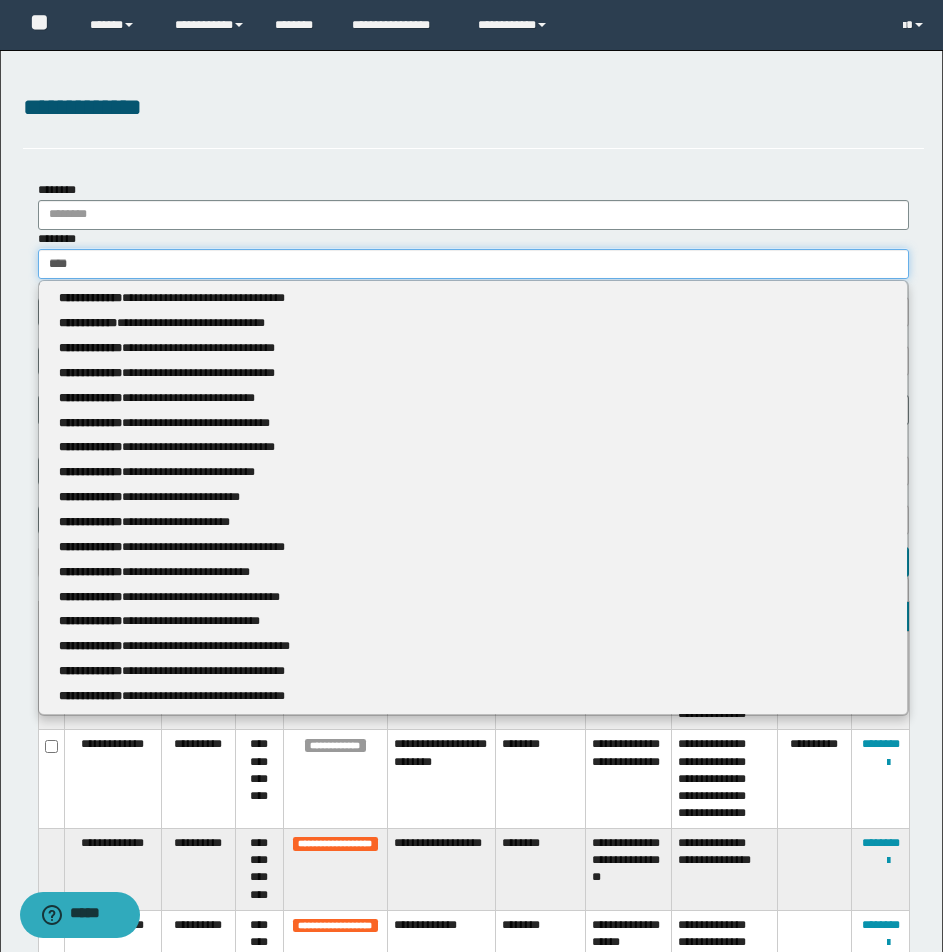 type 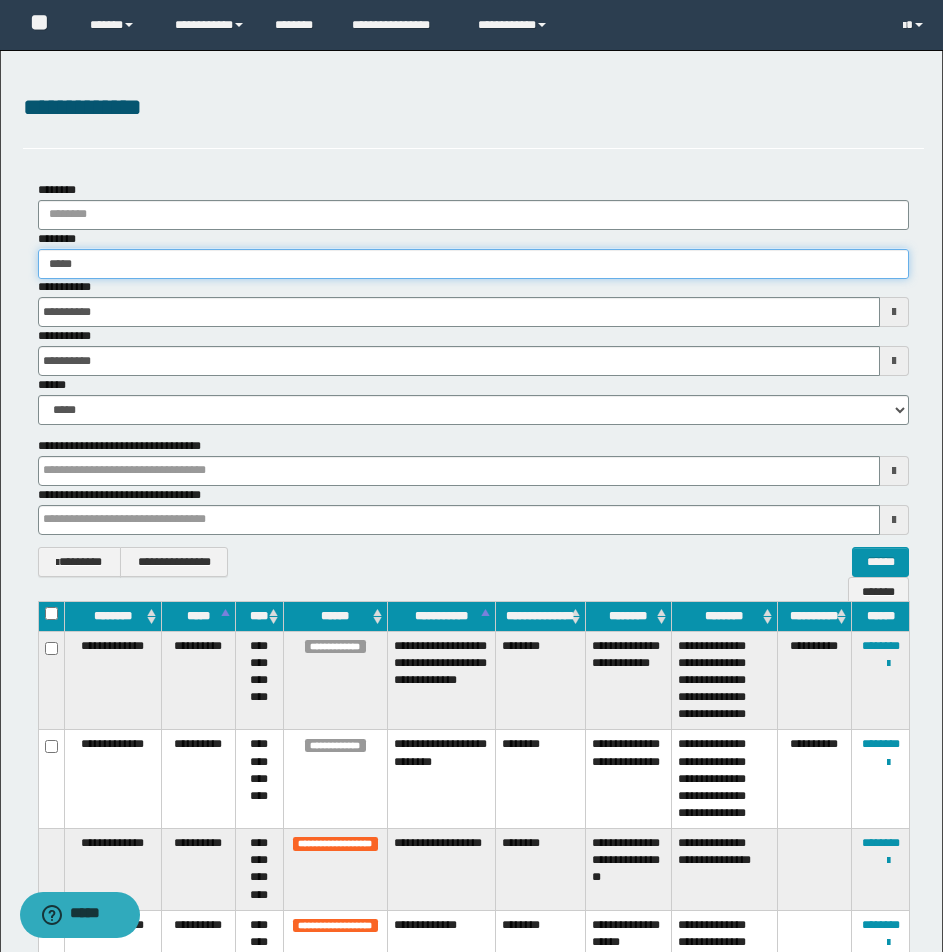 type on "******" 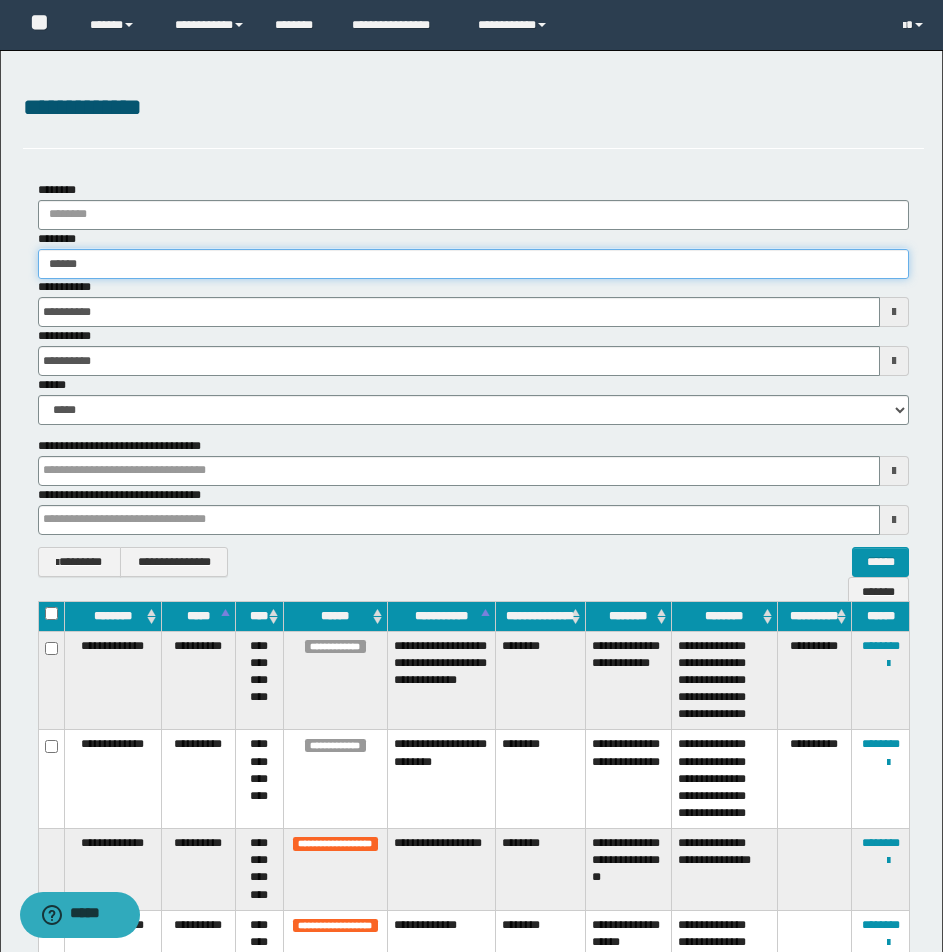 type on "******" 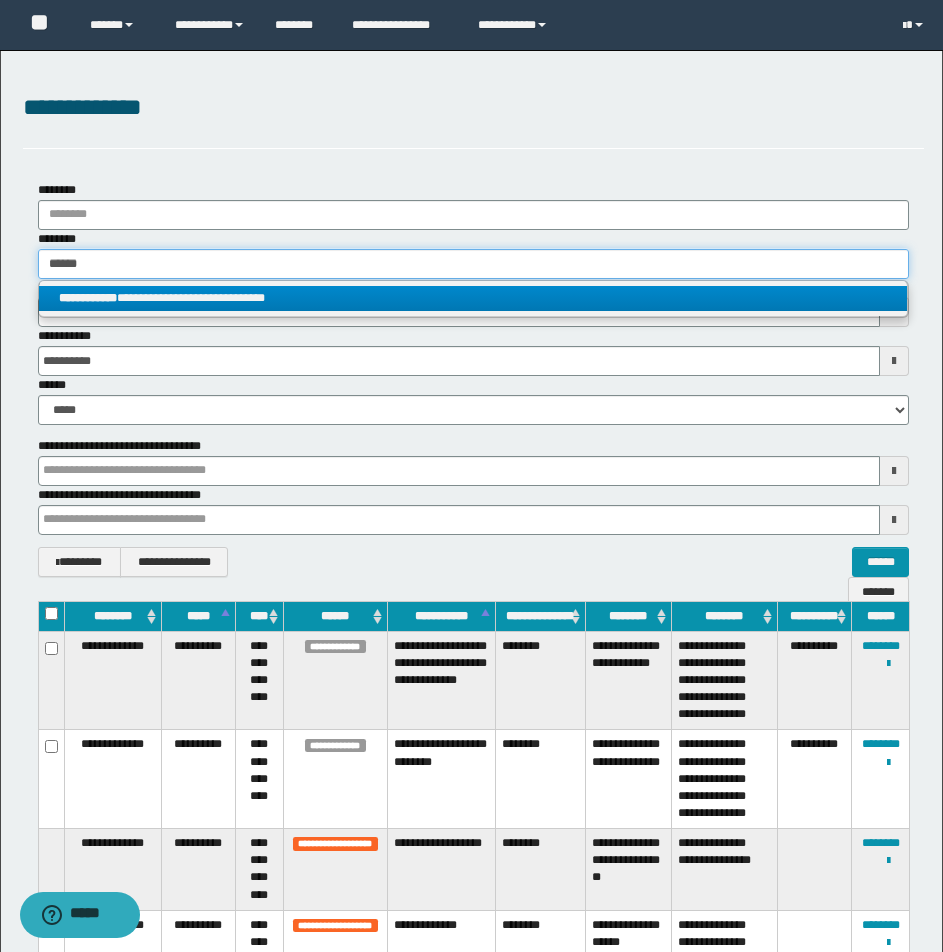 type on "******" 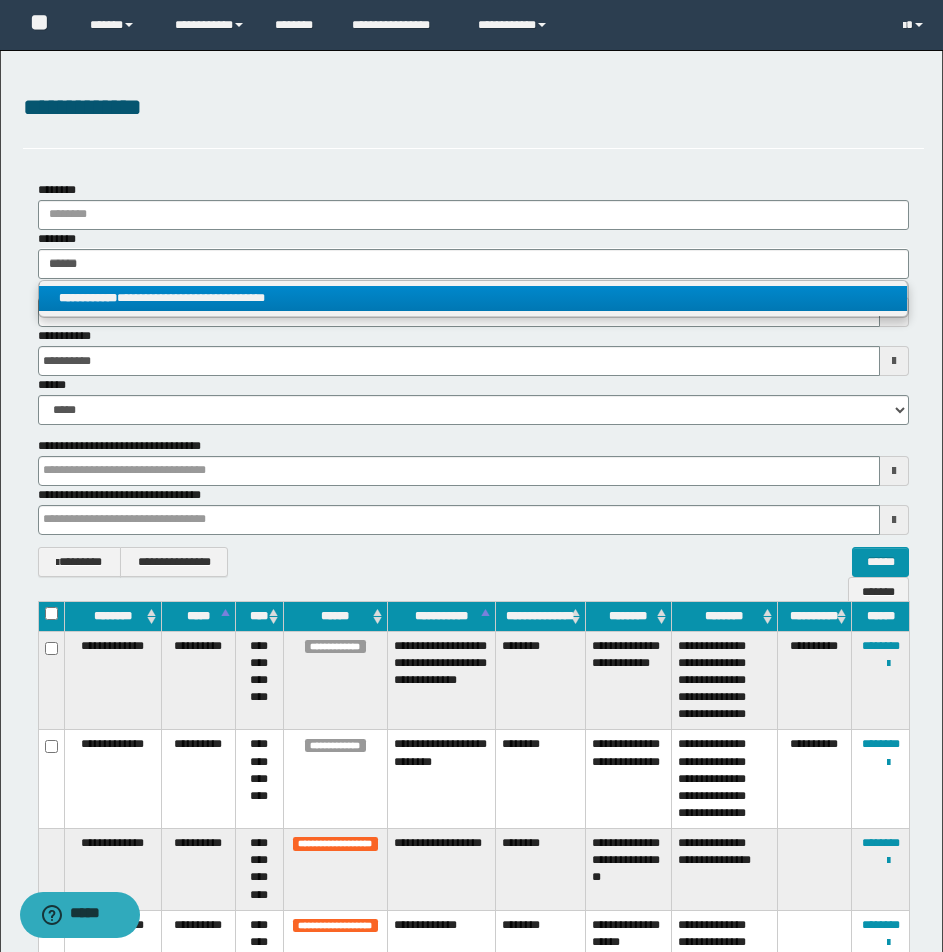 click on "**********" at bounding box center [473, 298] 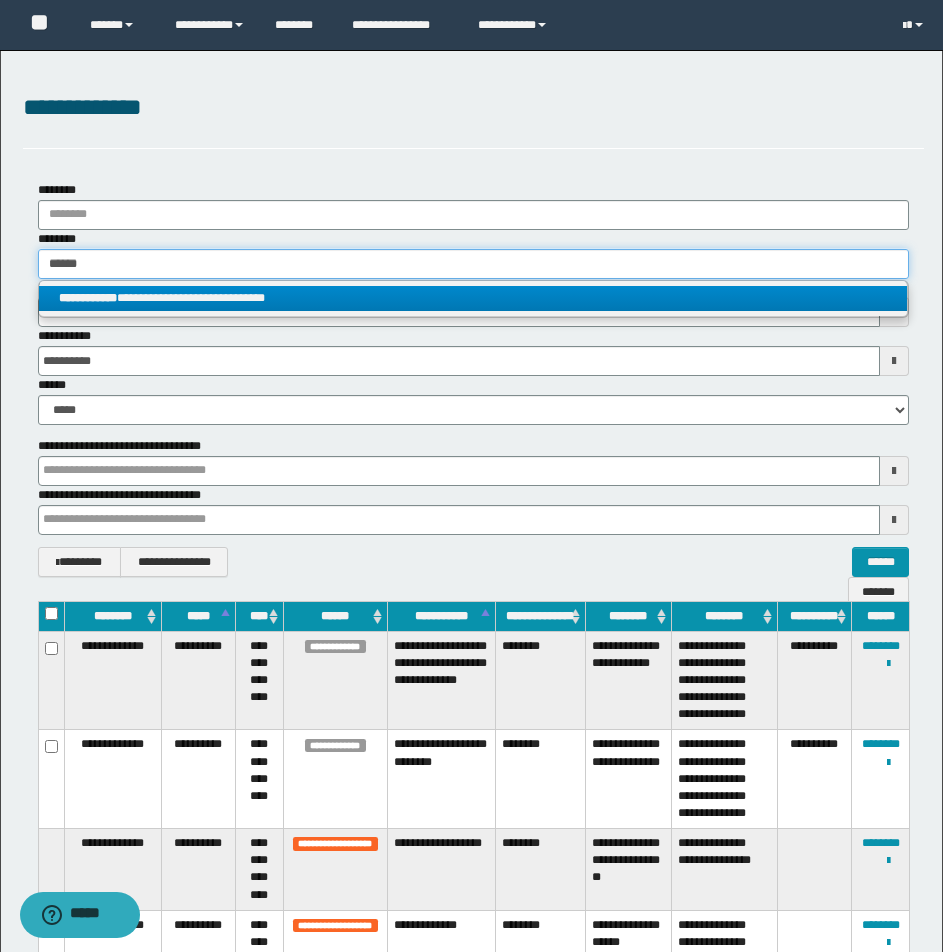 type 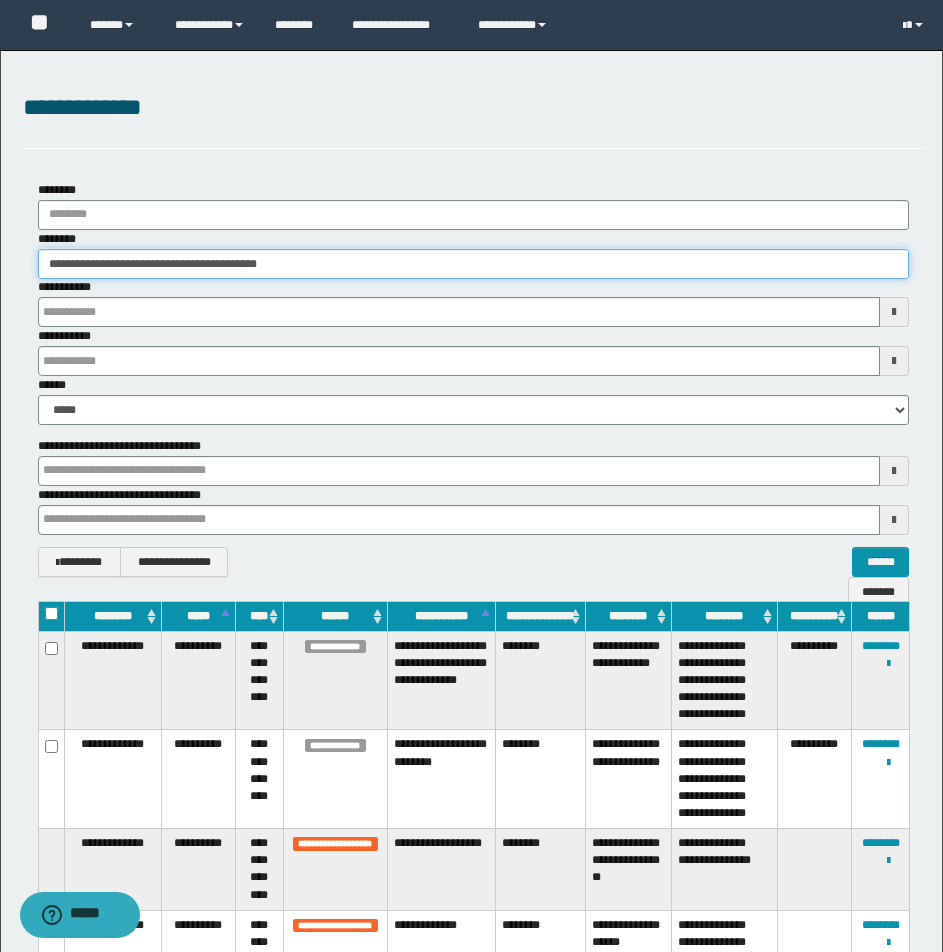 type 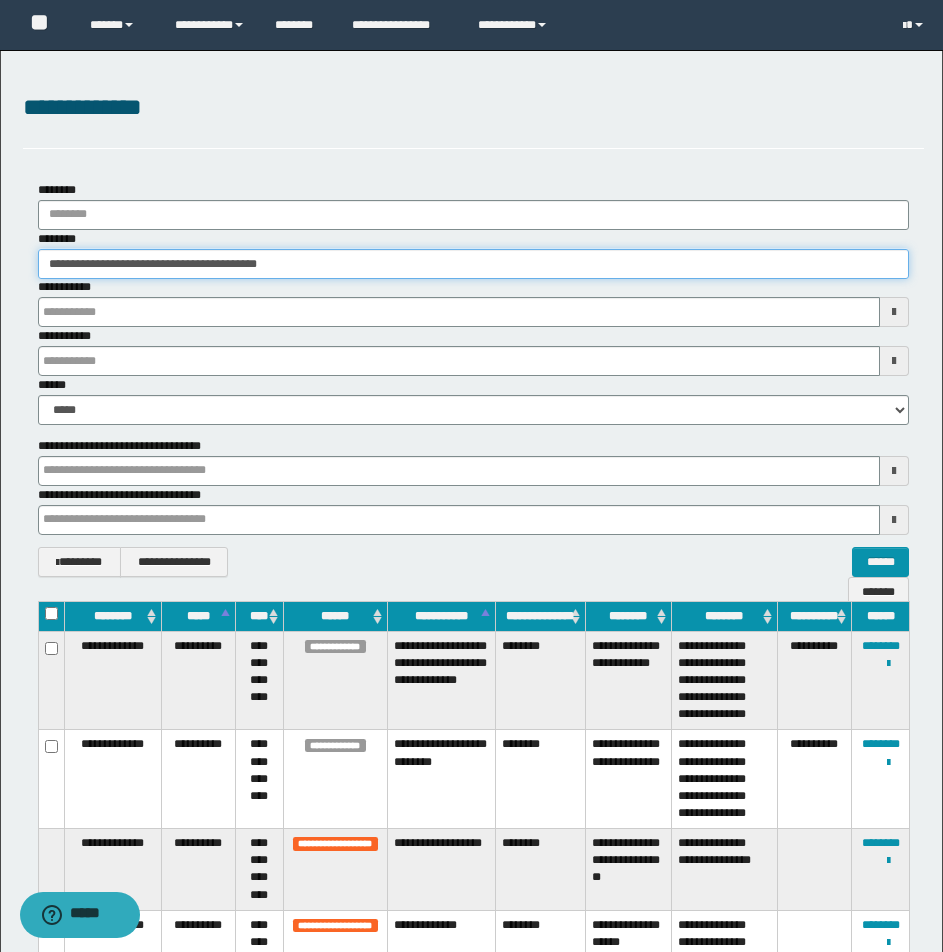 type 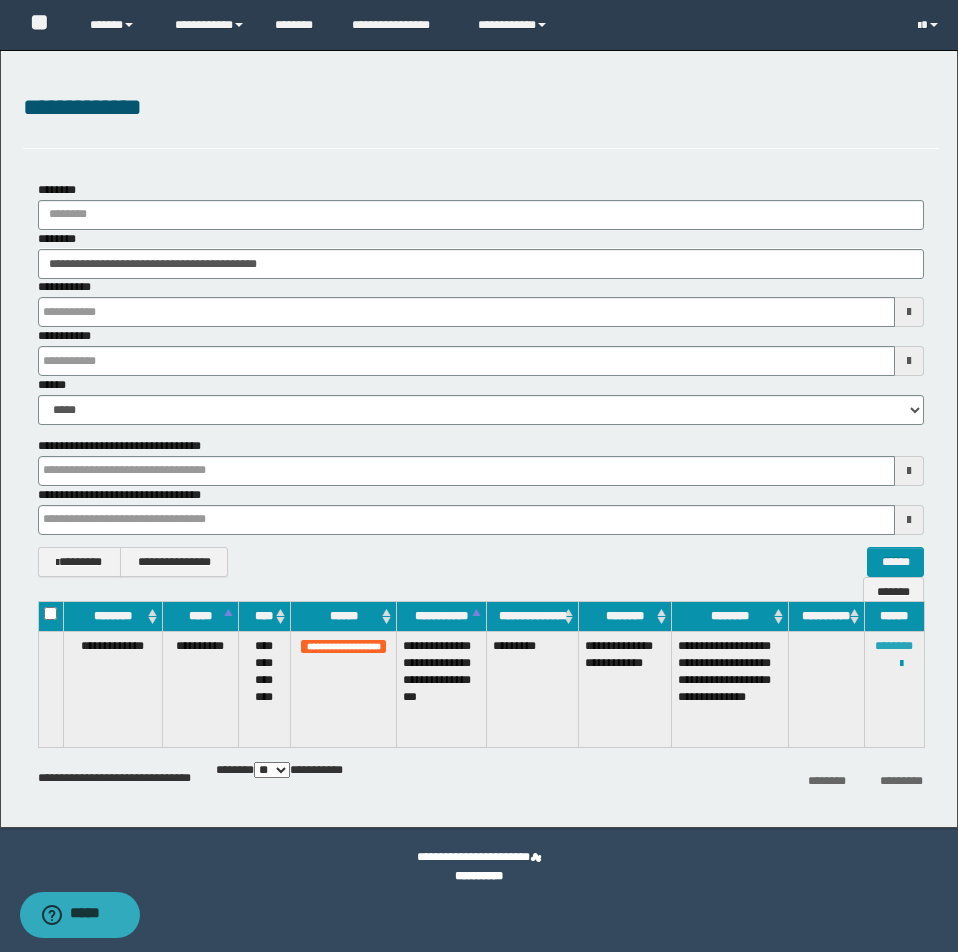 click on "********" at bounding box center (894, 646) 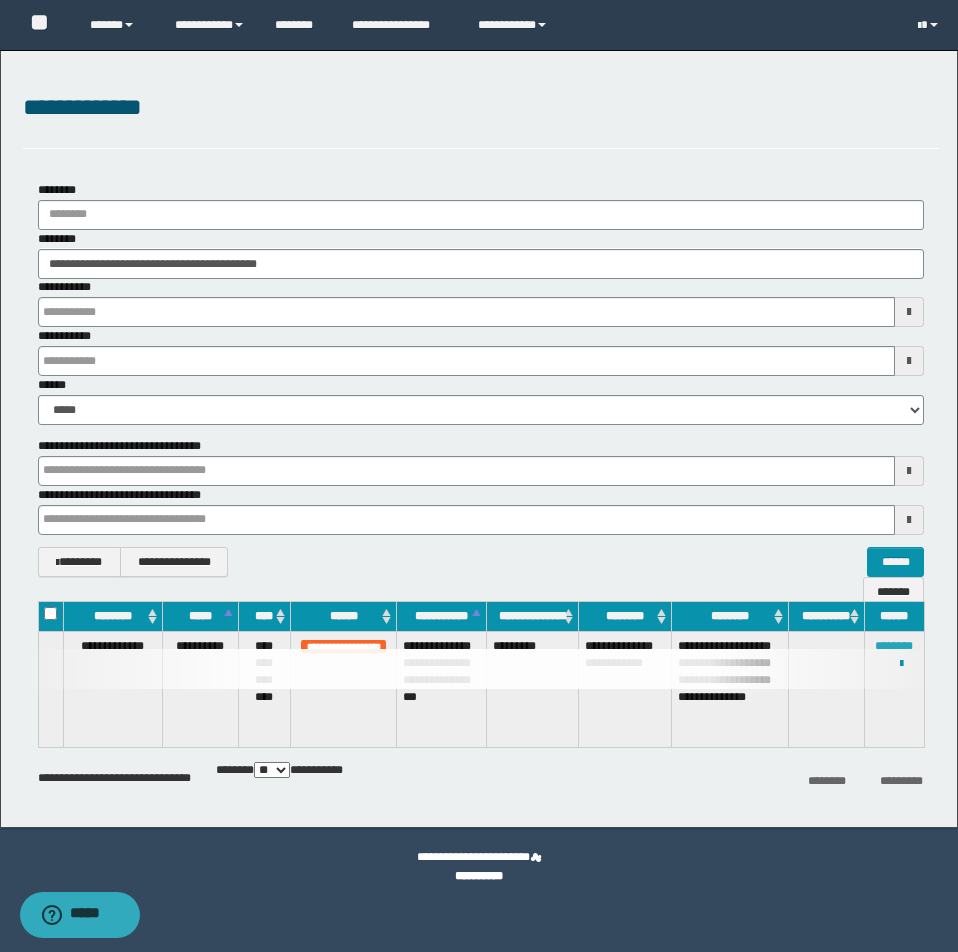 type 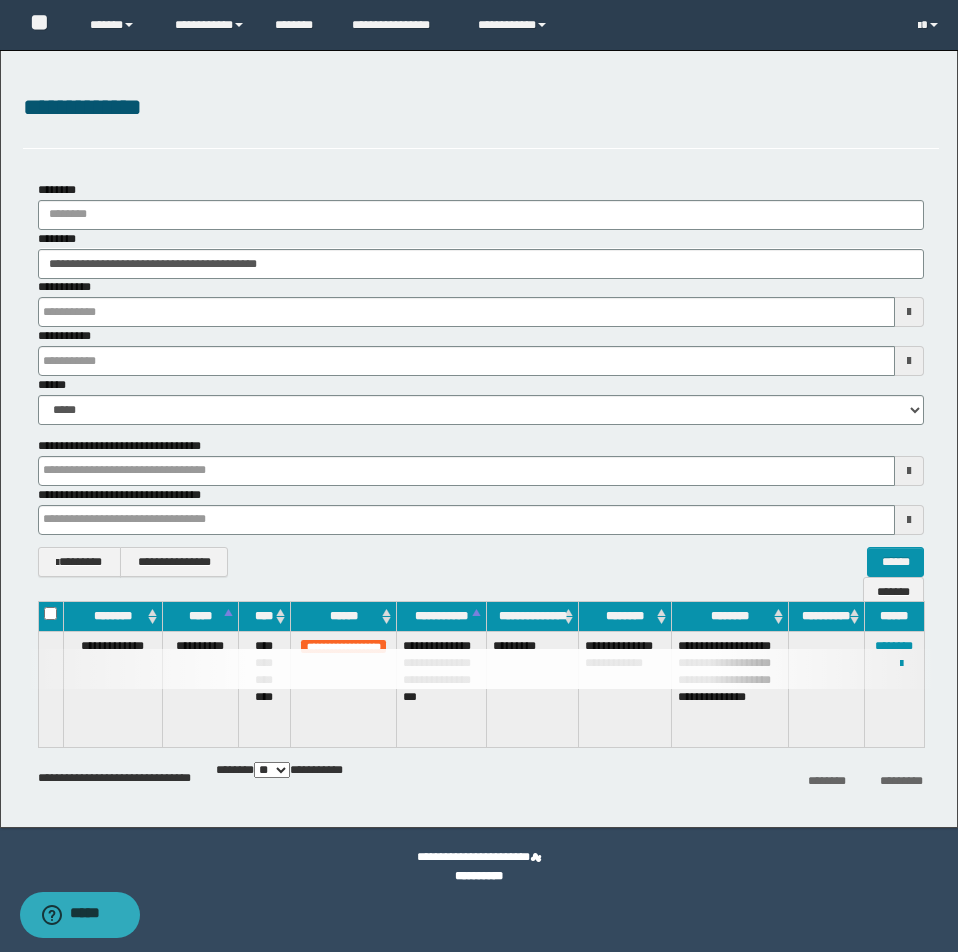 type 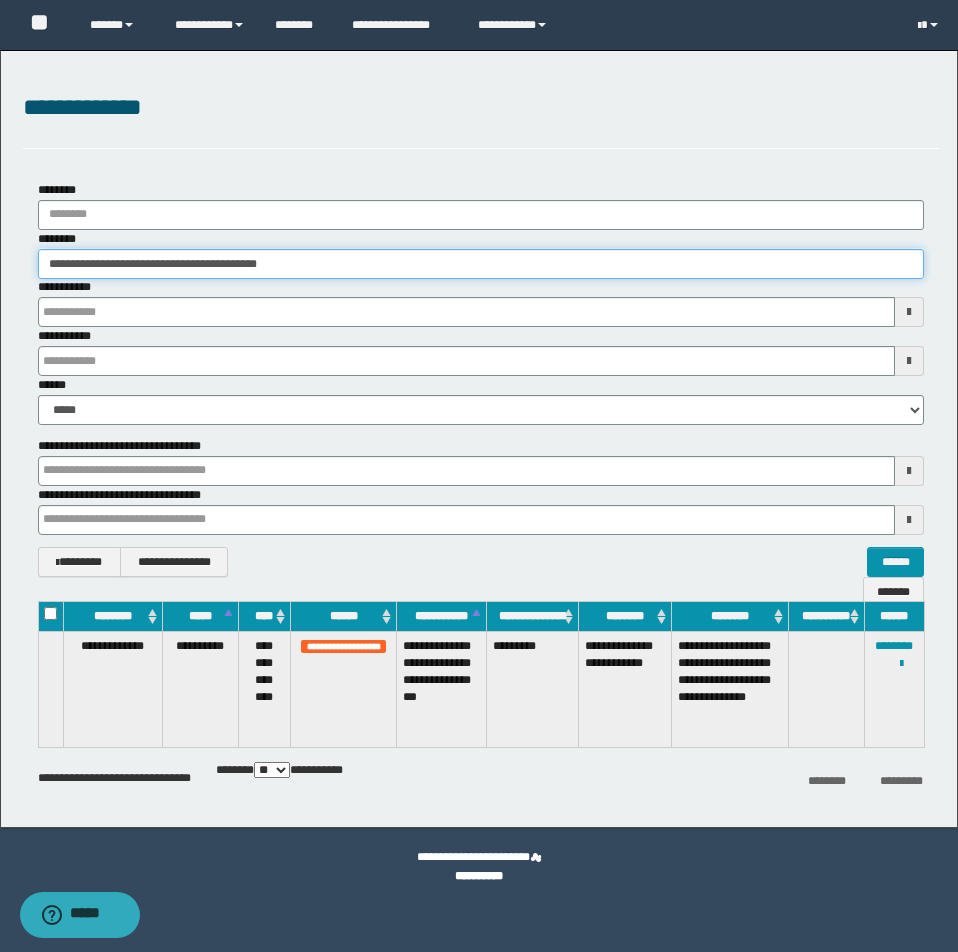 click on "**********" at bounding box center [481, 264] 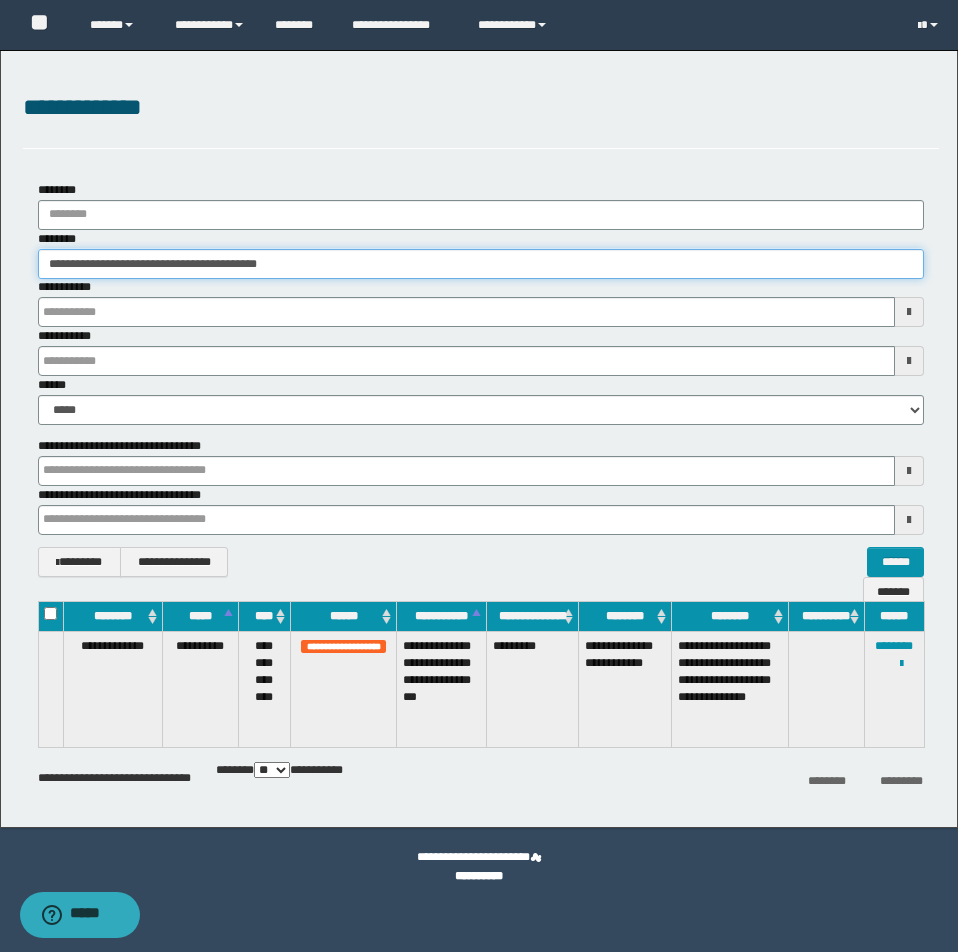 type 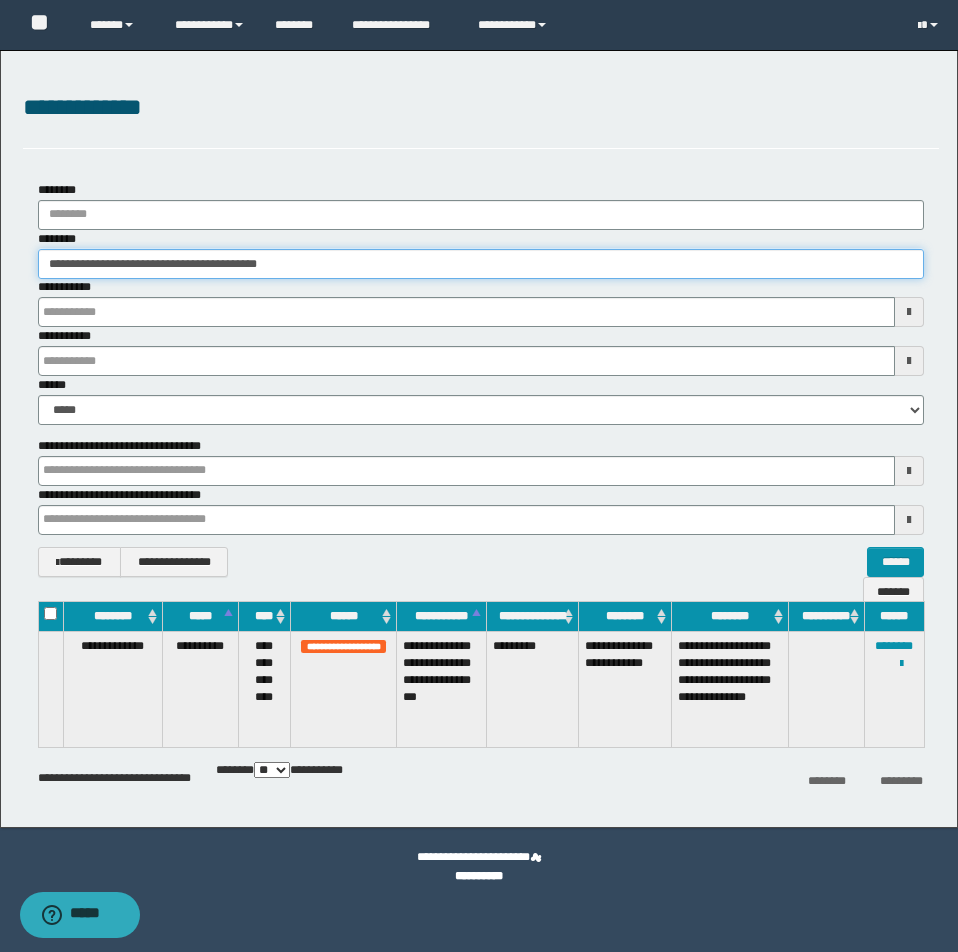 type 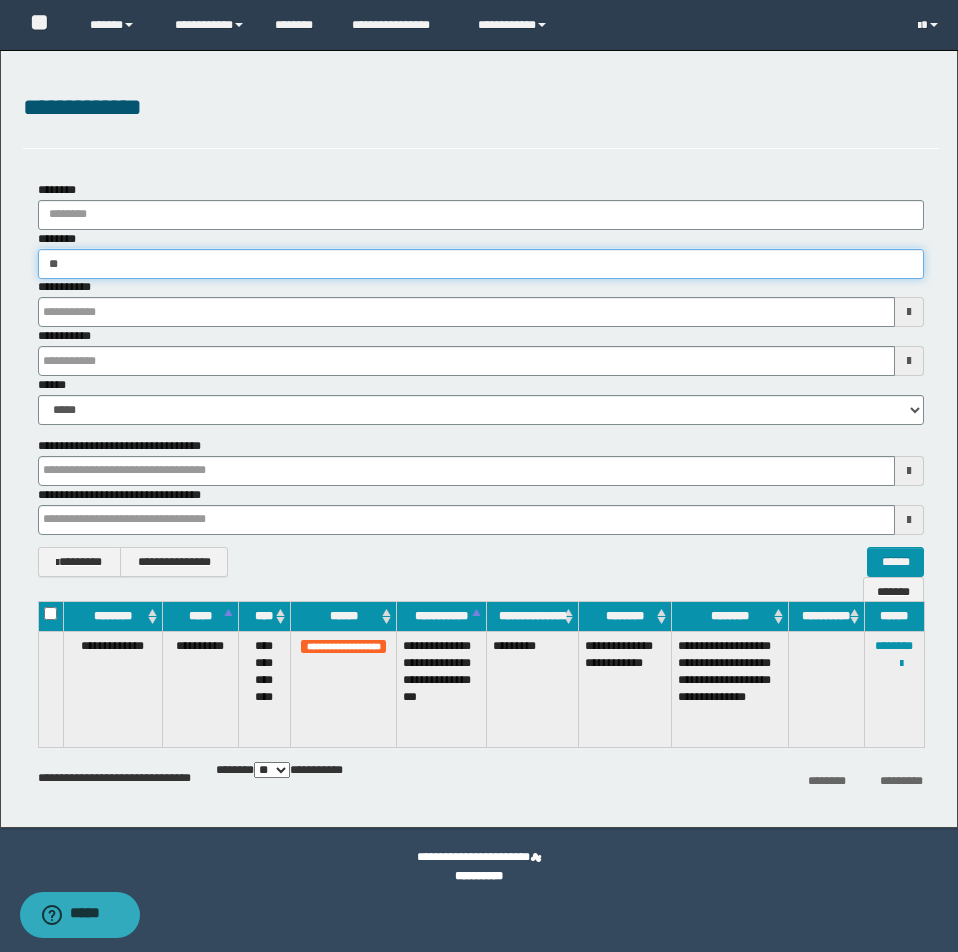type on "*" 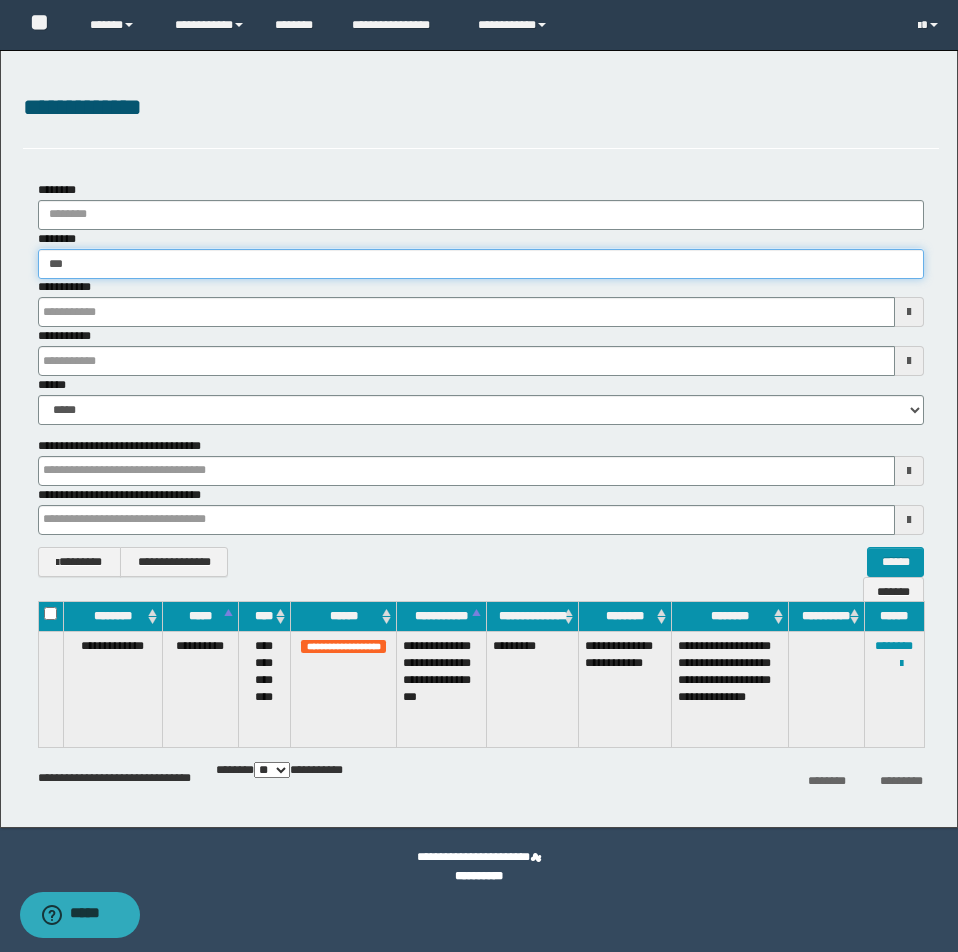 type on "***" 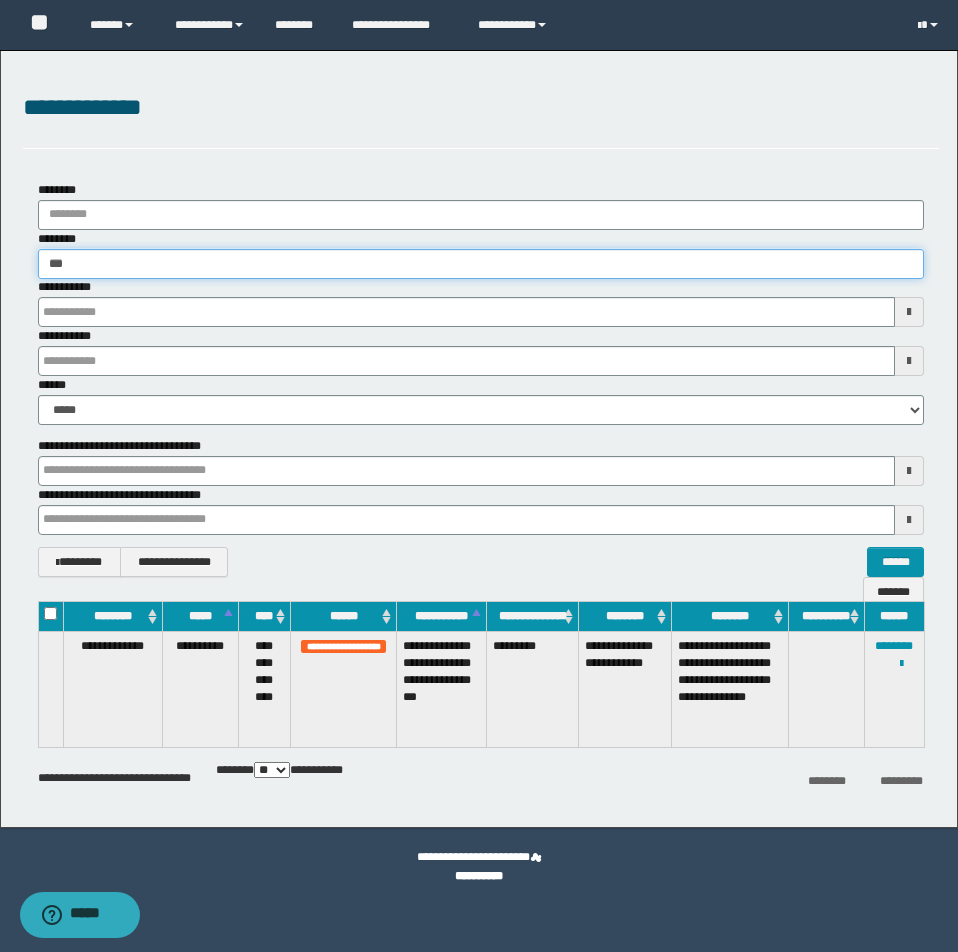 type 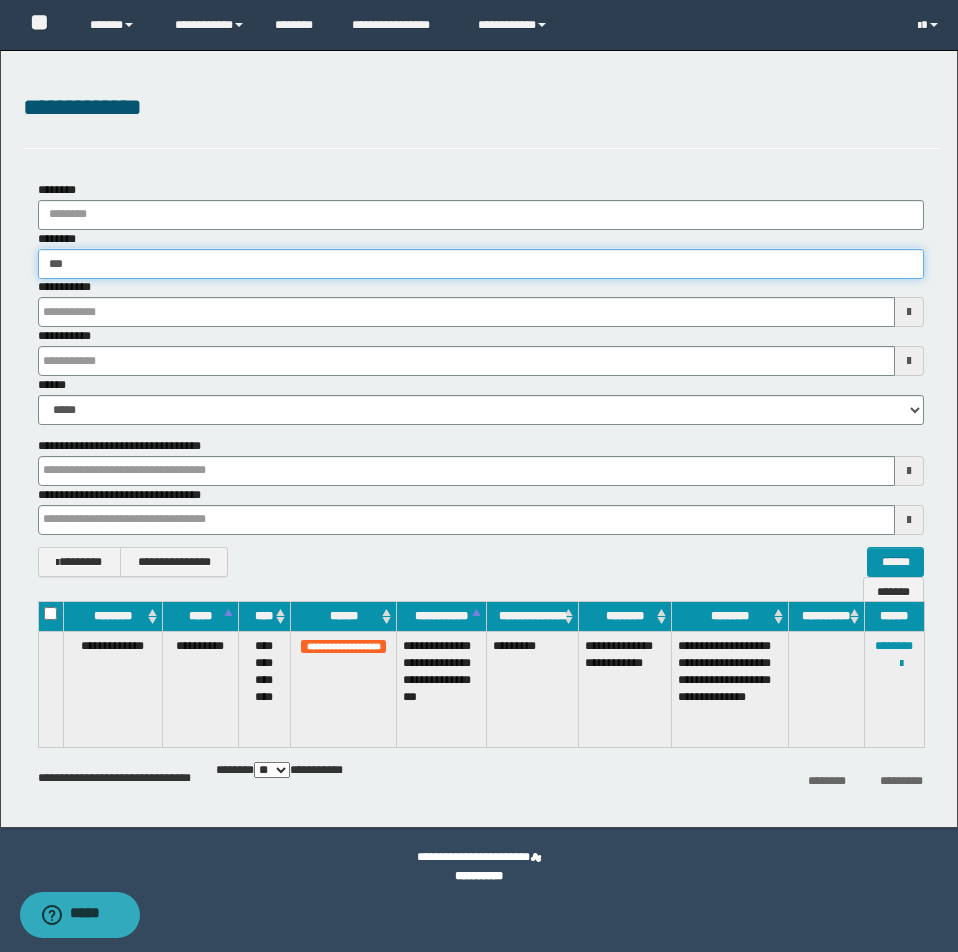 type on "****" 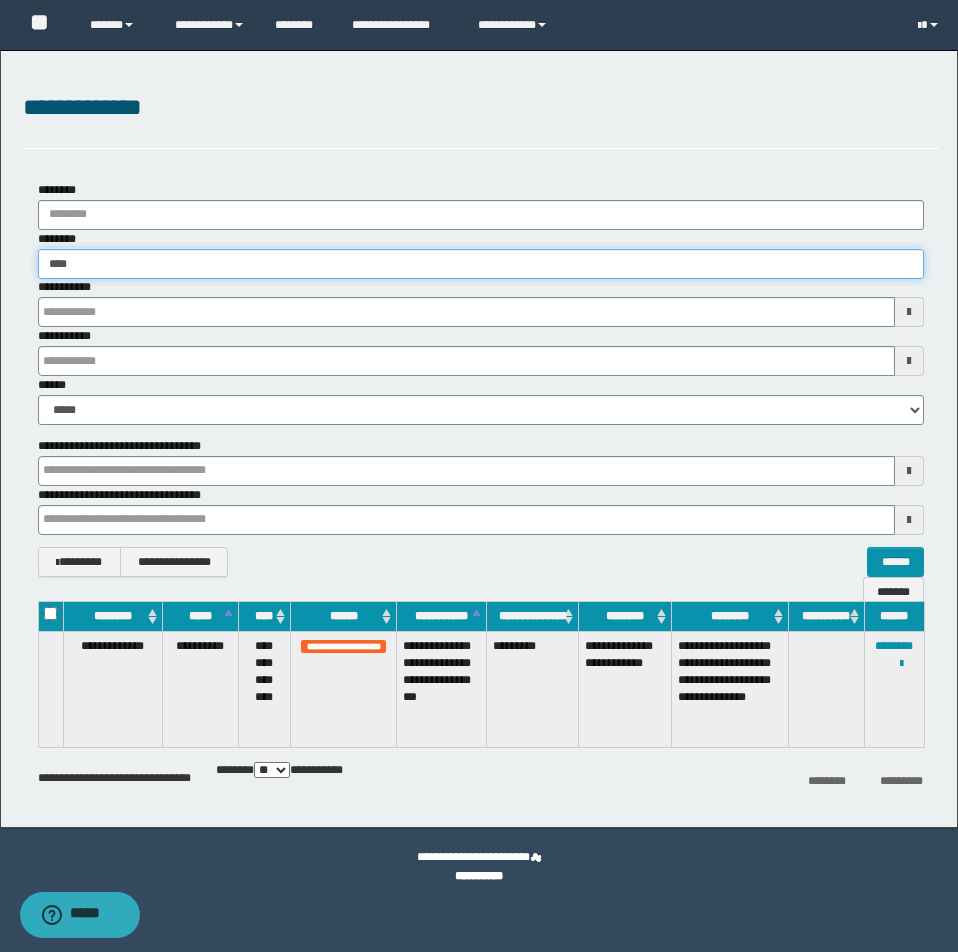 type on "****" 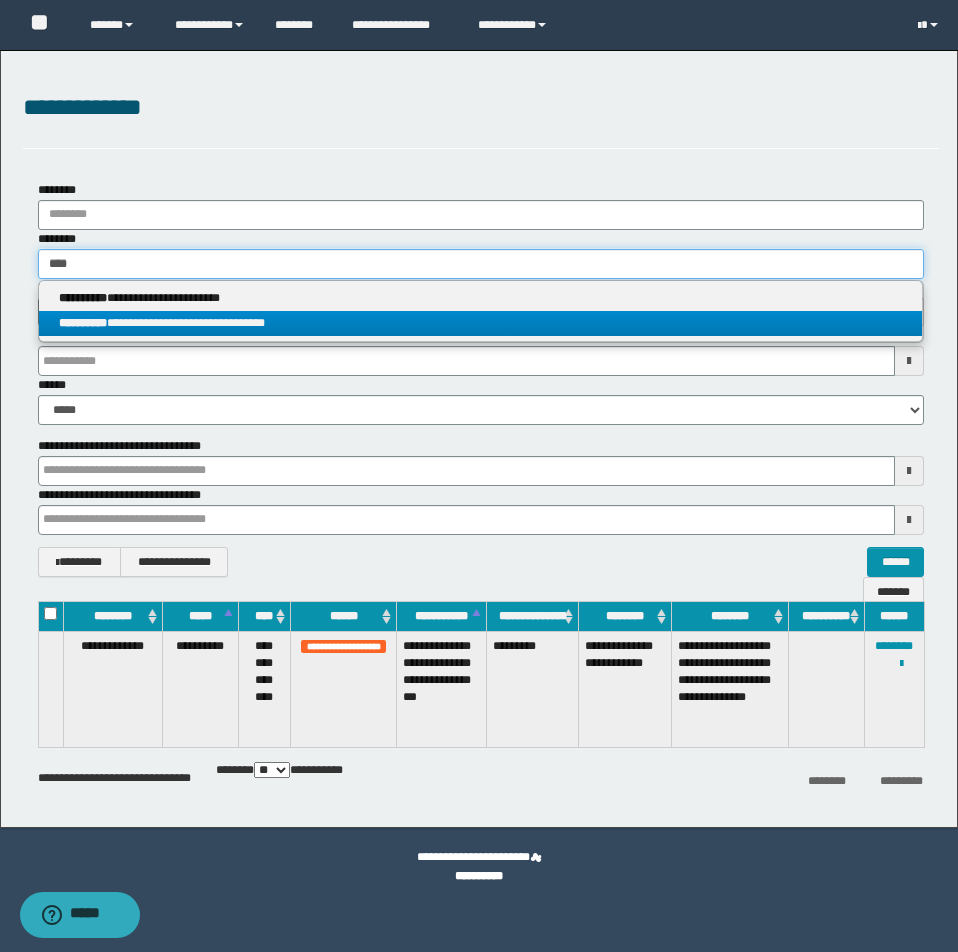 type on "****" 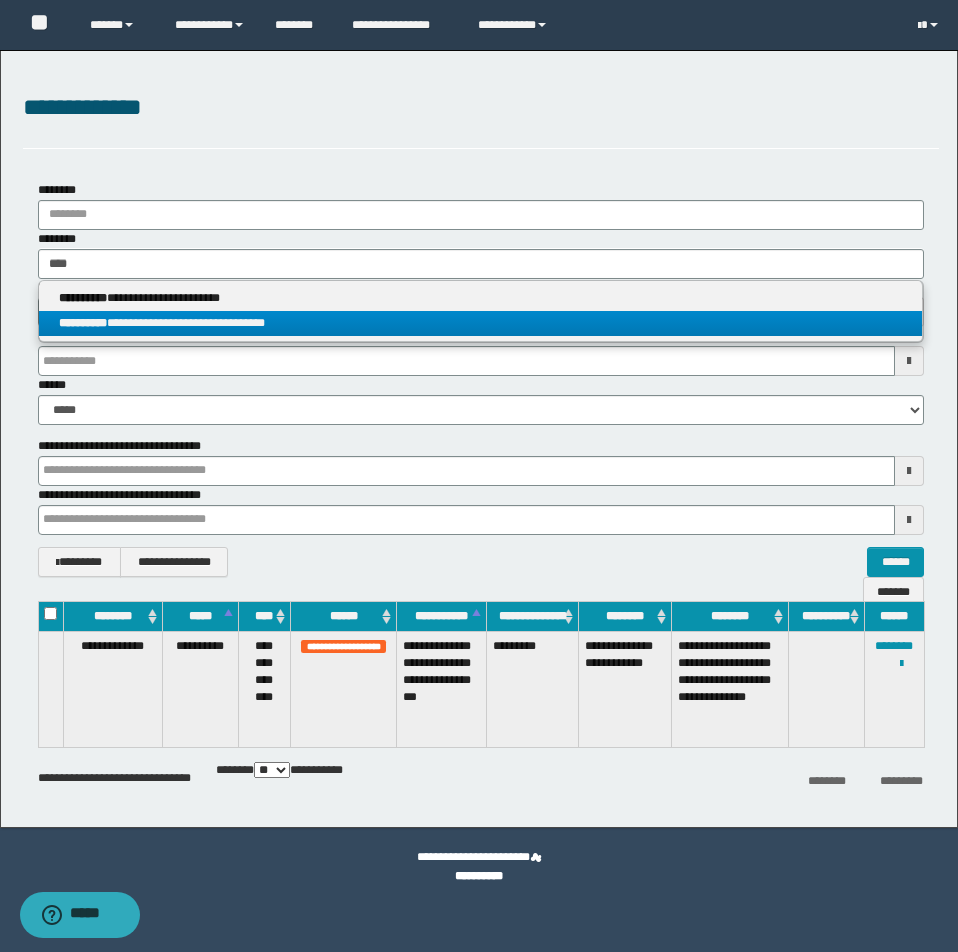 click on "**********" at bounding box center (480, 323) 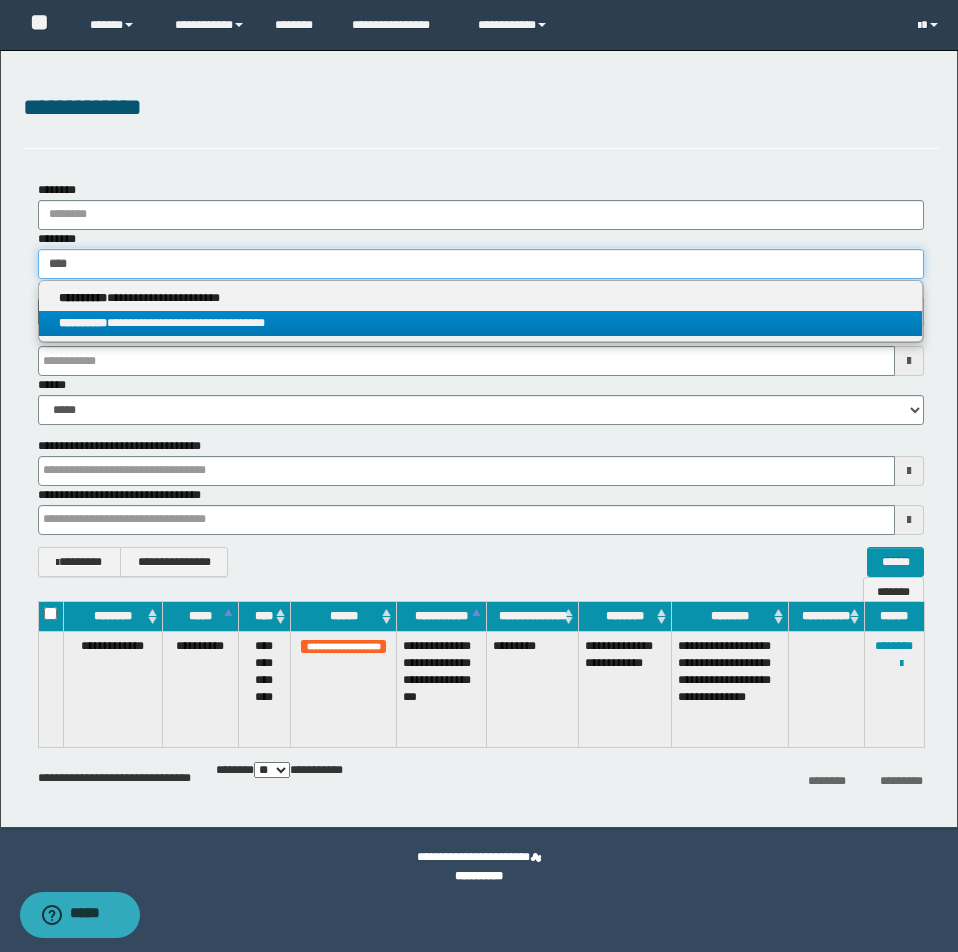 type 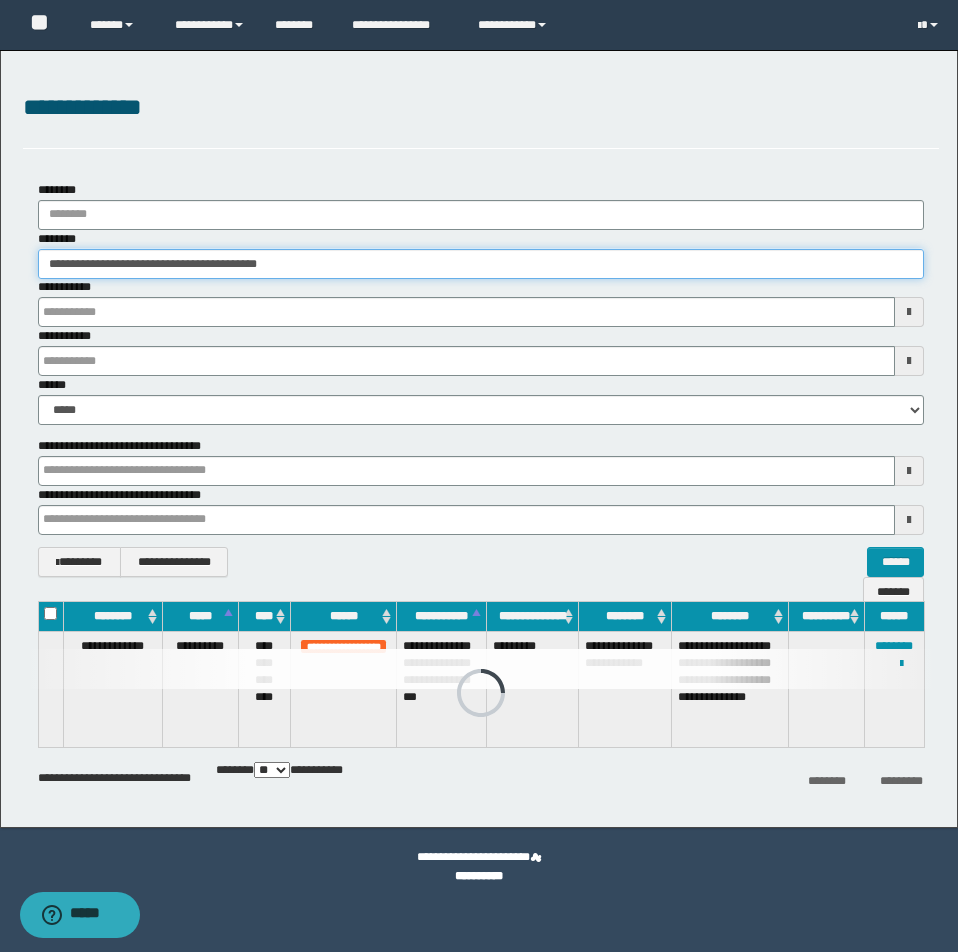 type 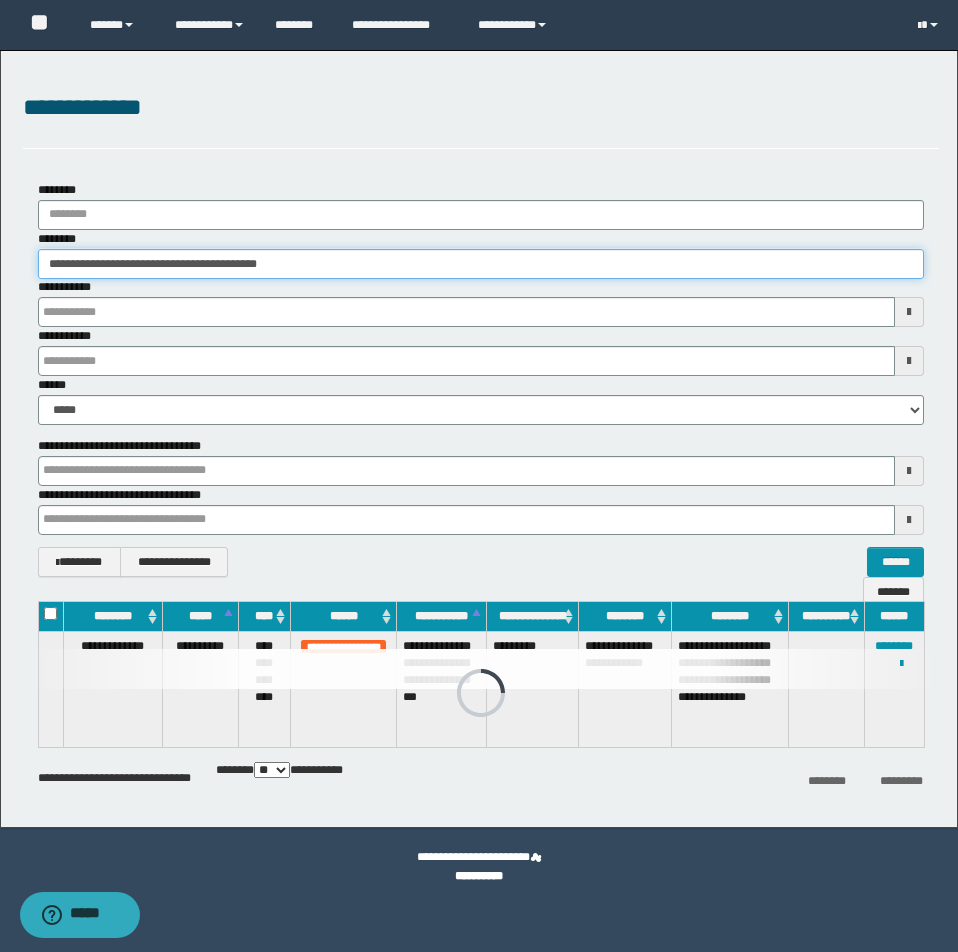 type 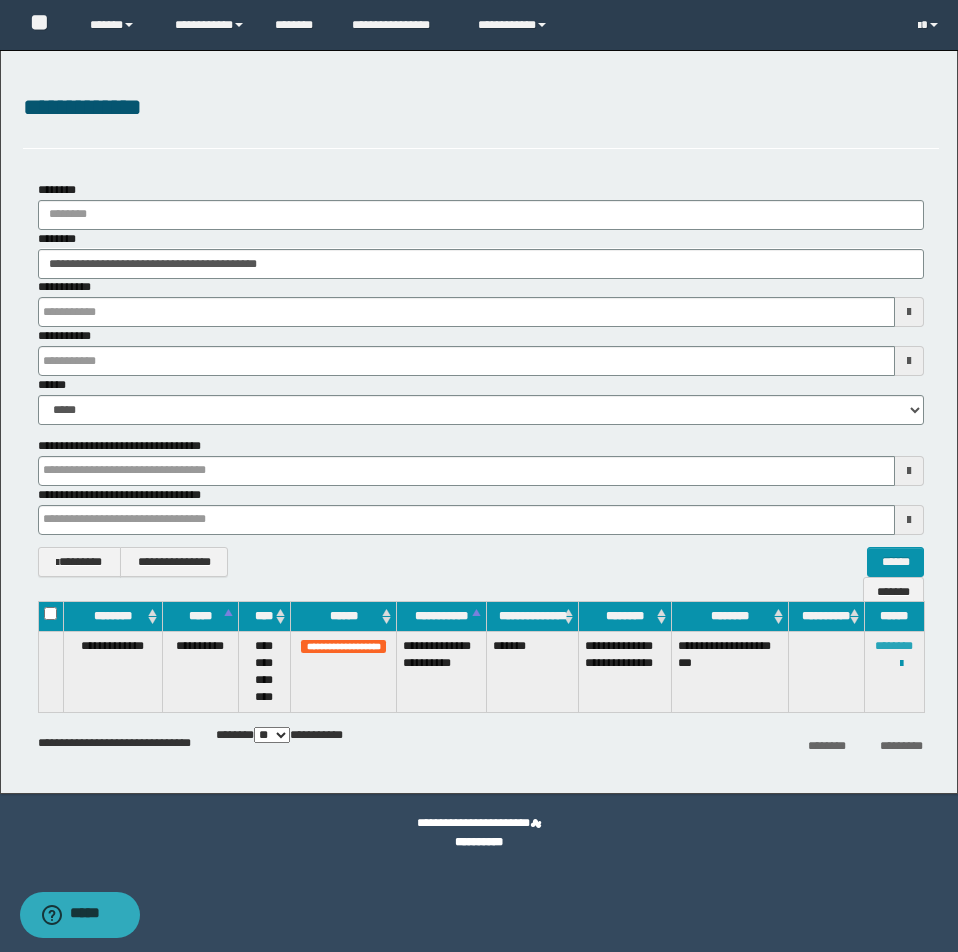 click on "********" at bounding box center [894, 646] 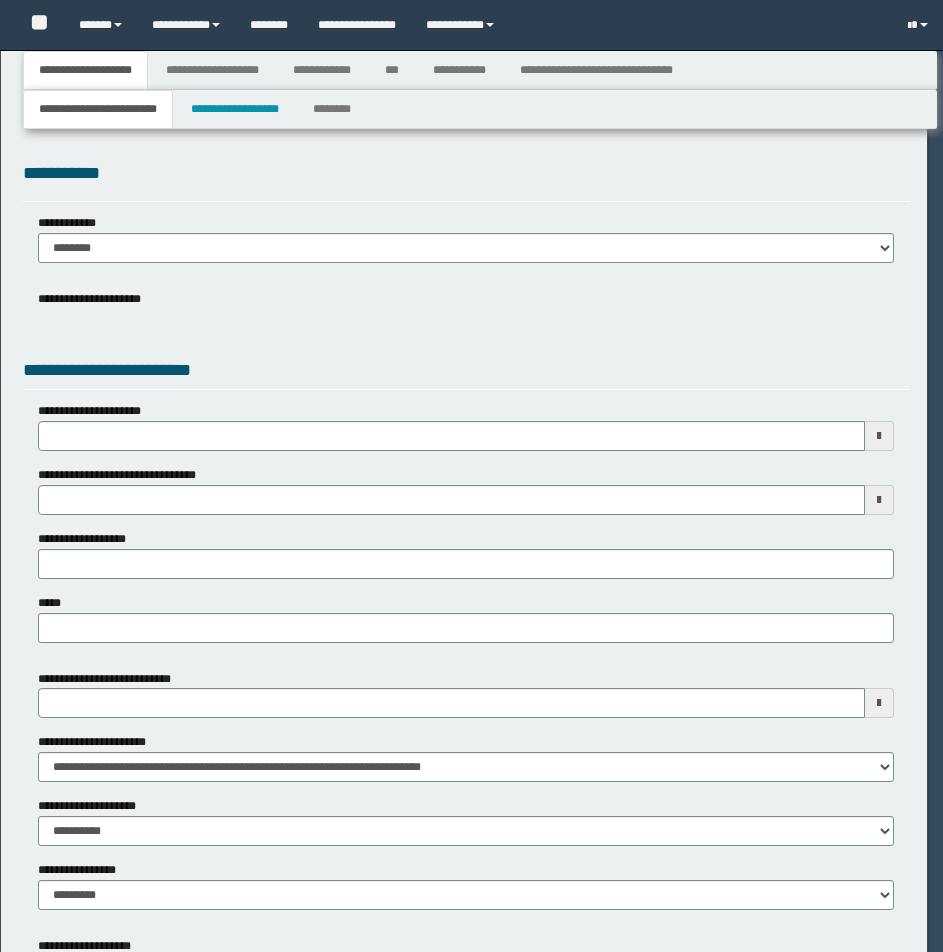 scroll, scrollTop: 0, scrollLeft: 0, axis: both 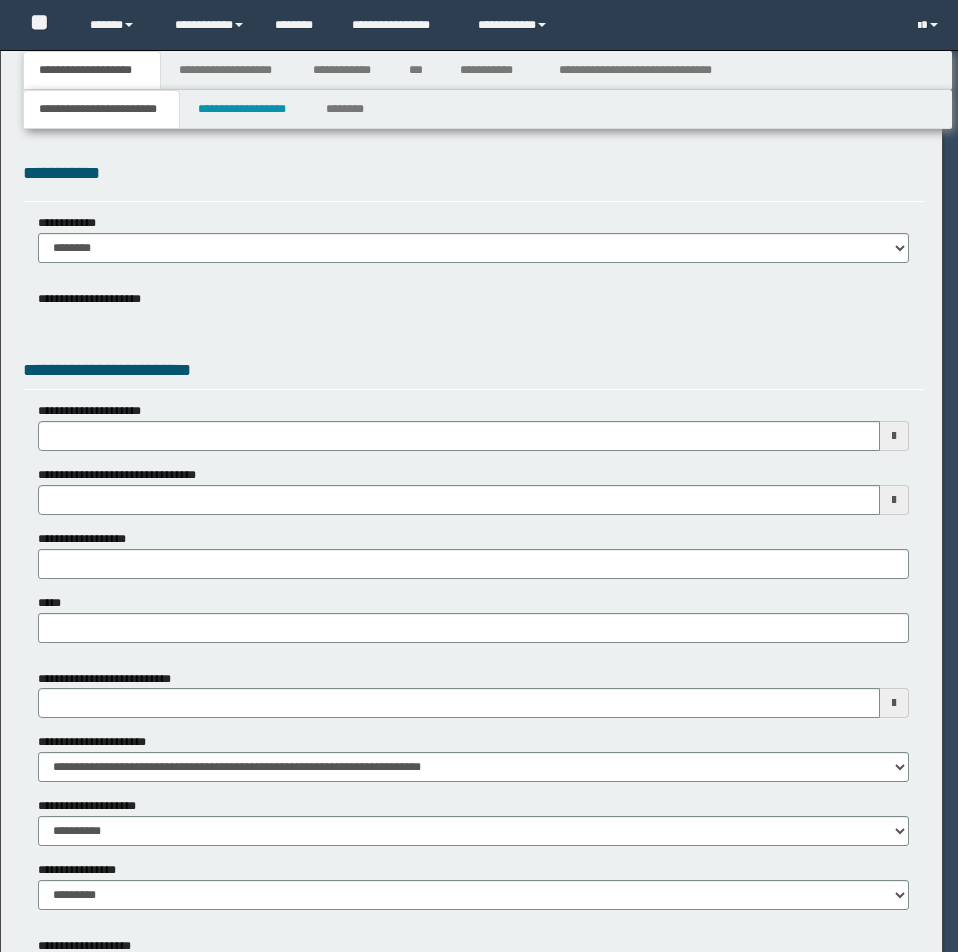 select on "**" 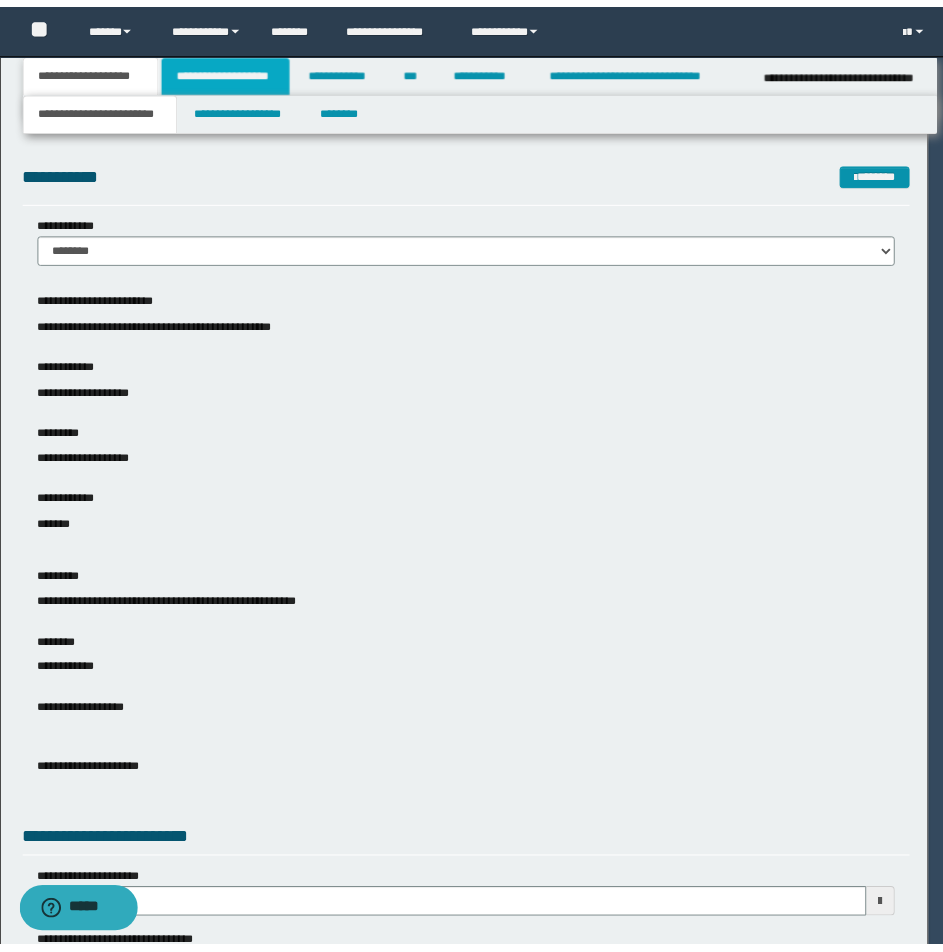 scroll, scrollTop: 0, scrollLeft: 0, axis: both 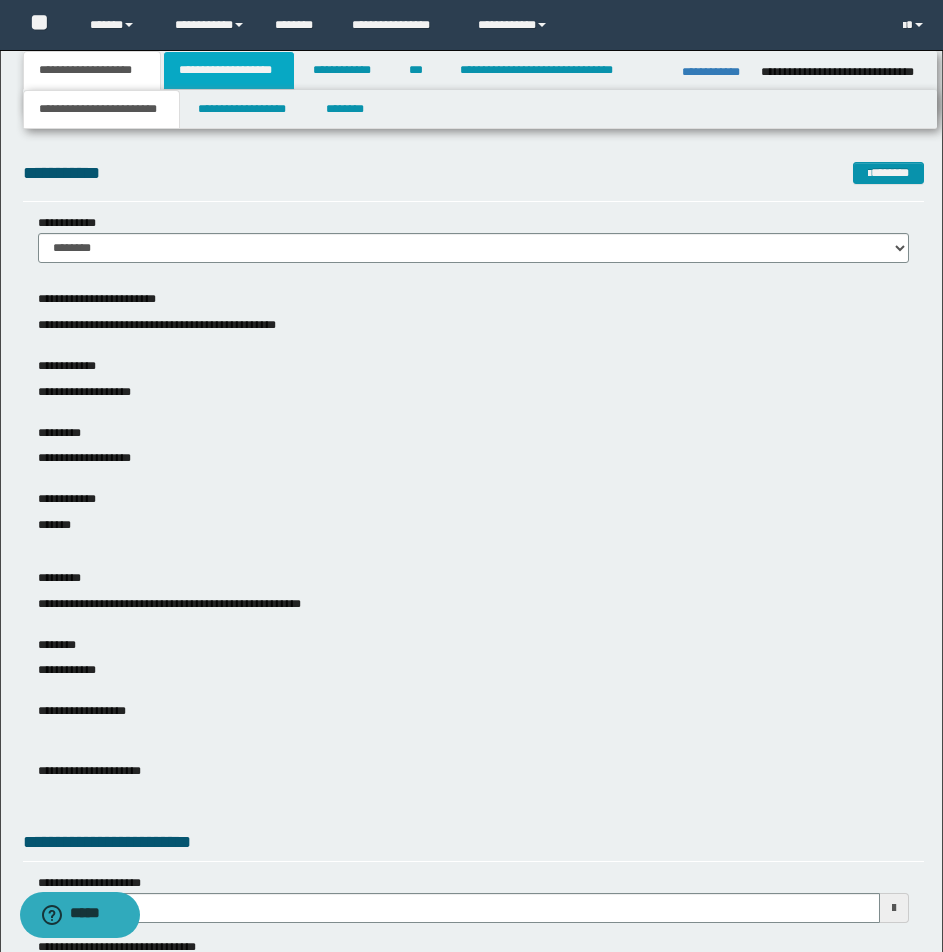 click on "**********" at bounding box center [229, 70] 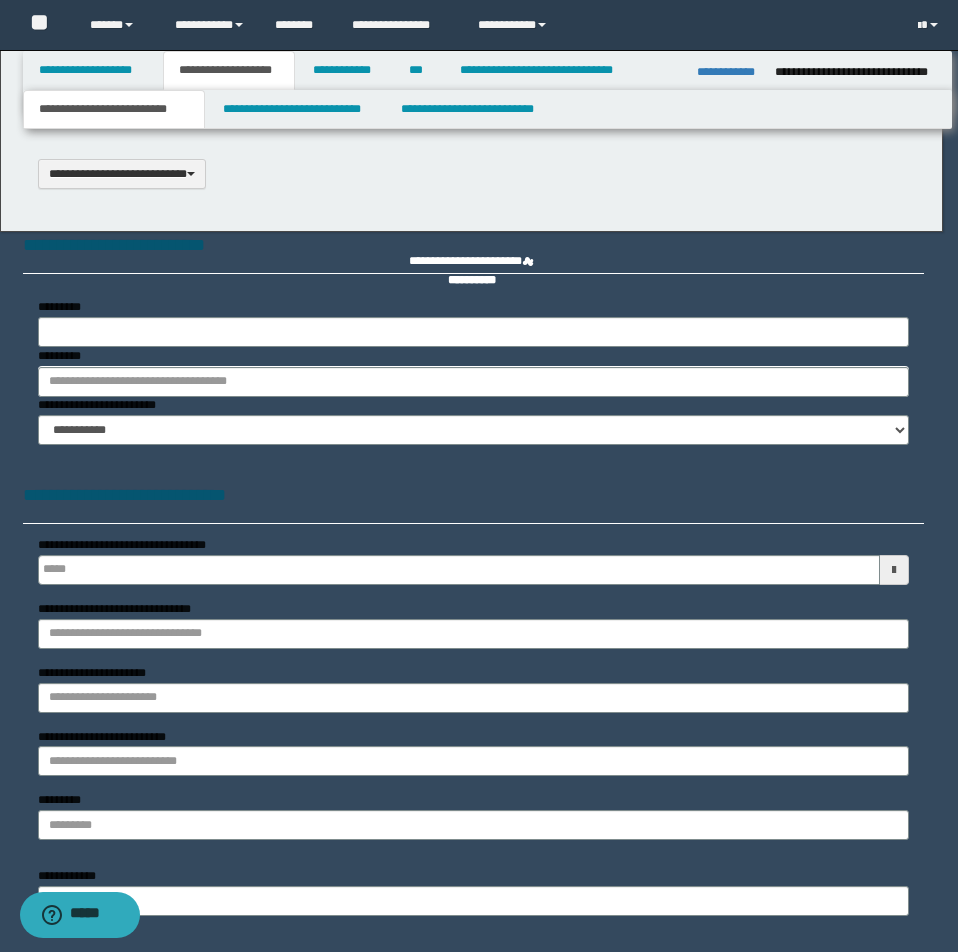 type 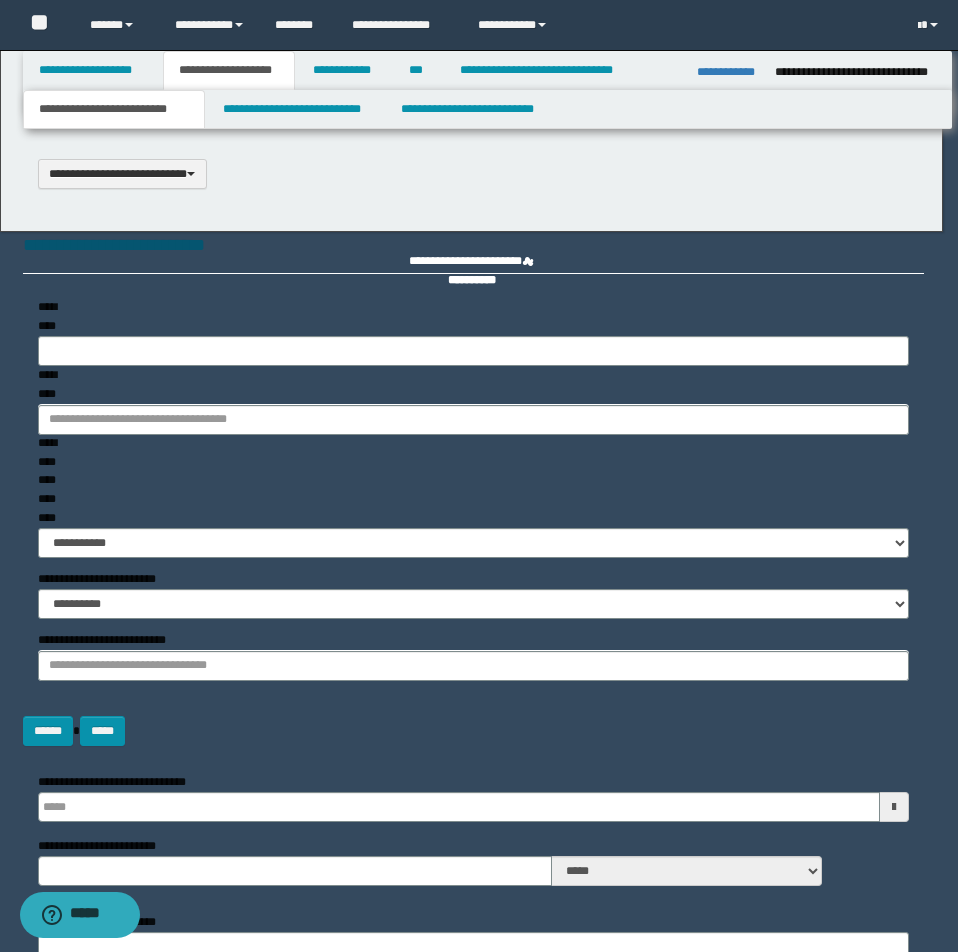 select on "*" 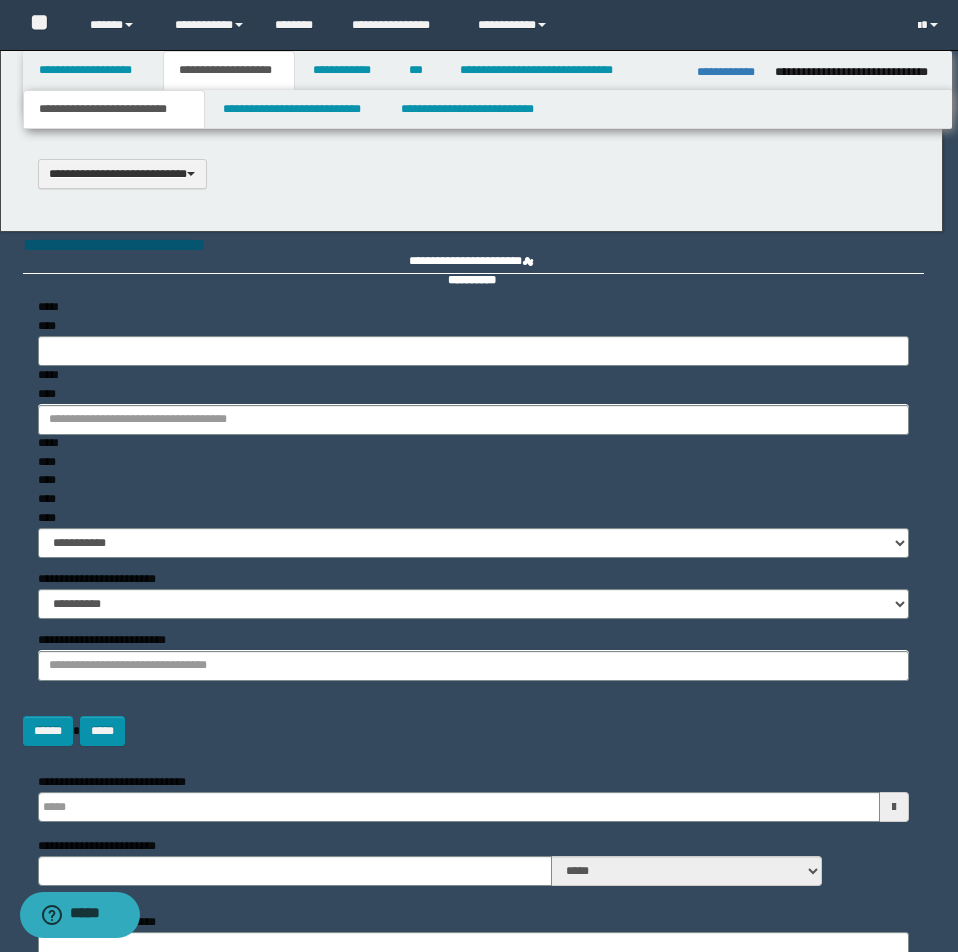 type 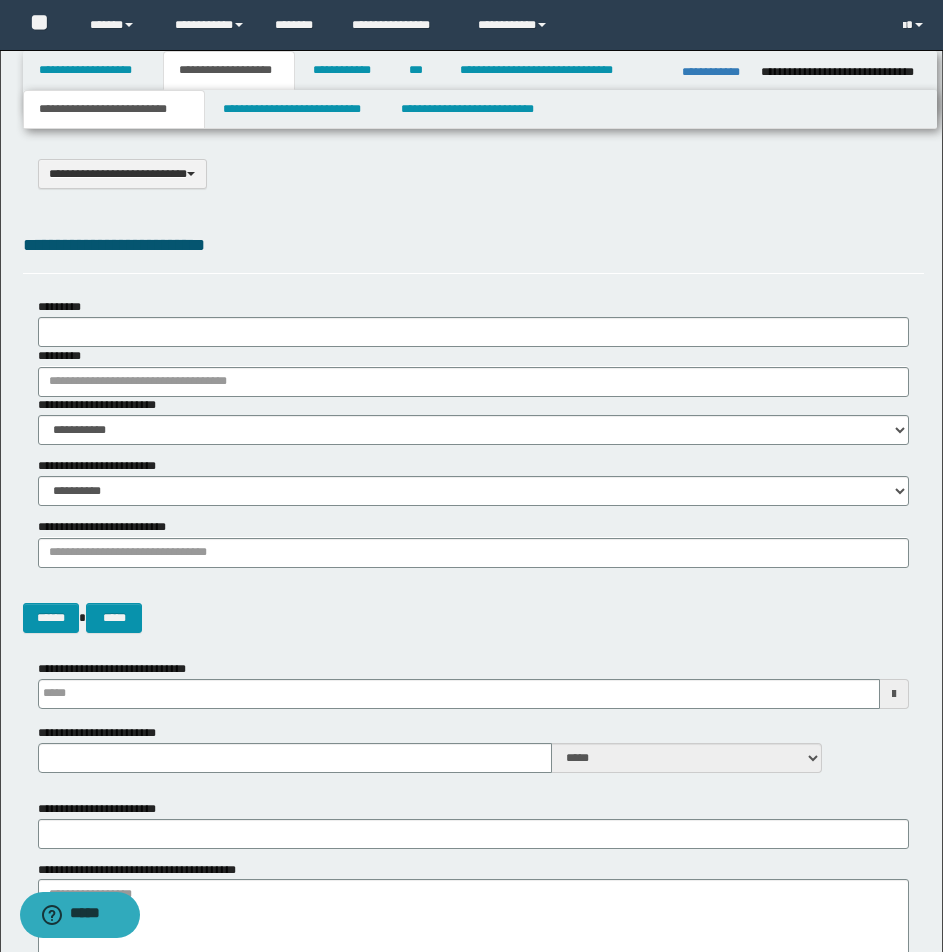 scroll, scrollTop: 0, scrollLeft: 0, axis: both 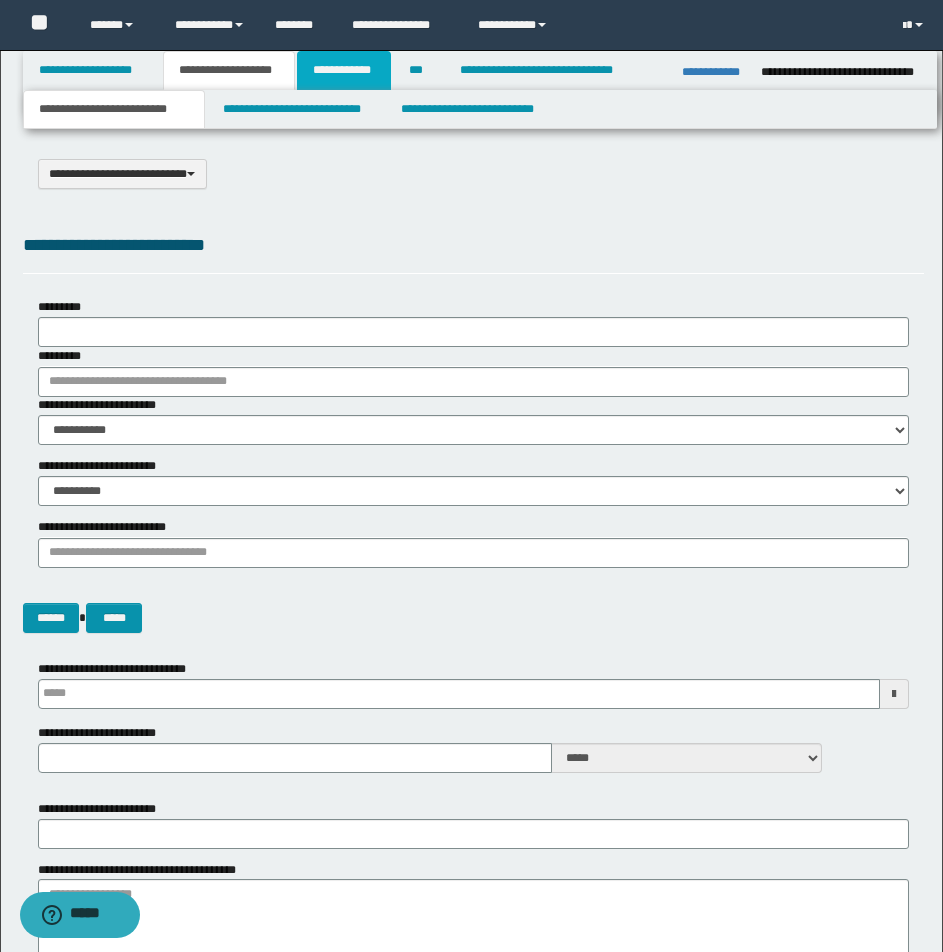 click on "**********" at bounding box center [344, 70] 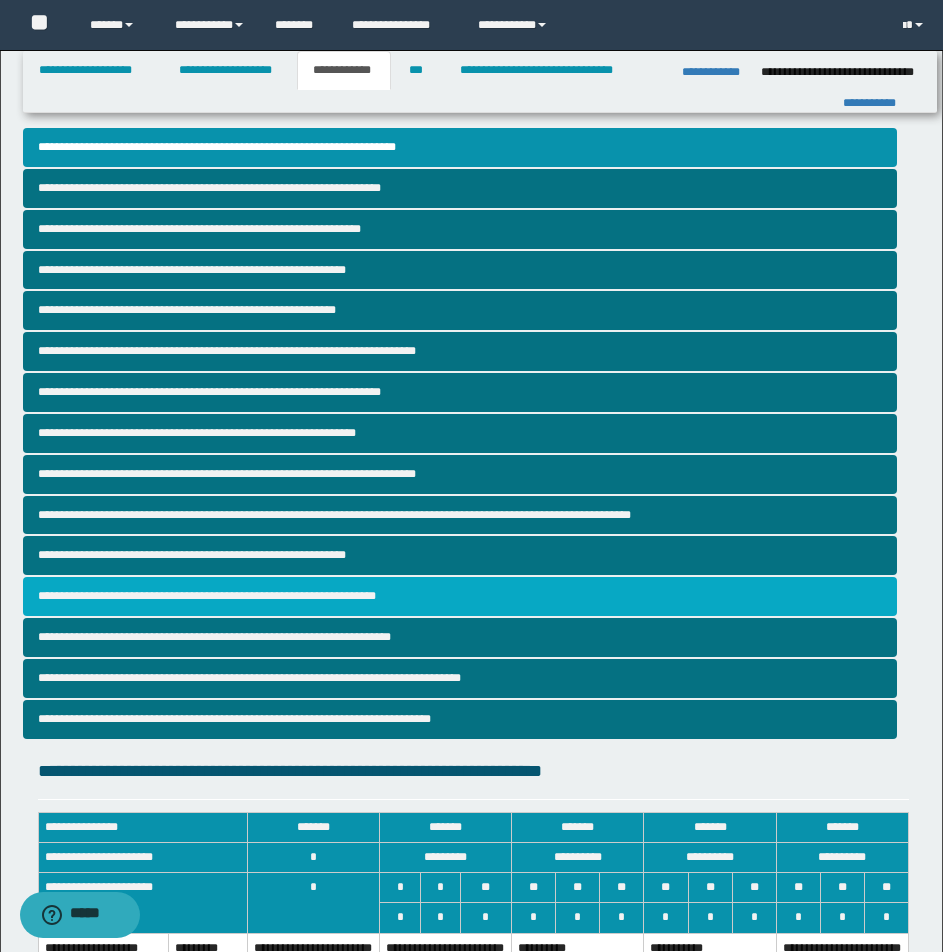 click on "**********" at bounding box center (460, 596) 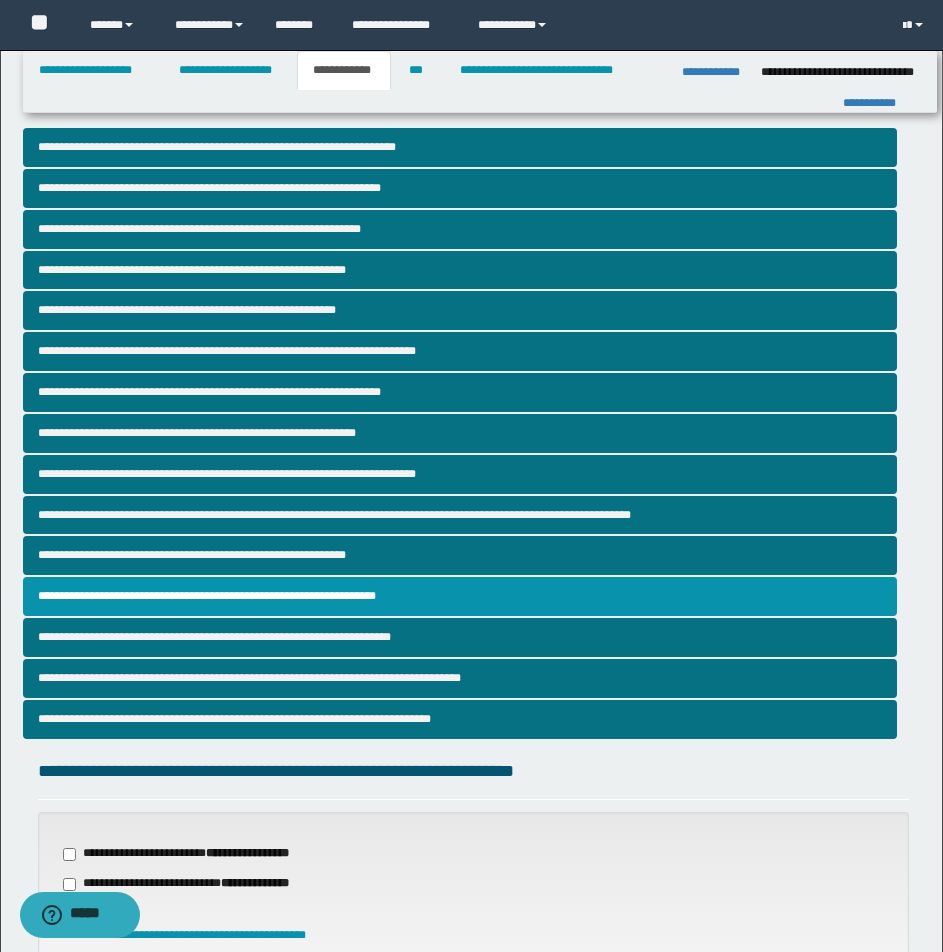 scroll, scrollTop: 406, scrollLeft: 0, axis: vertical 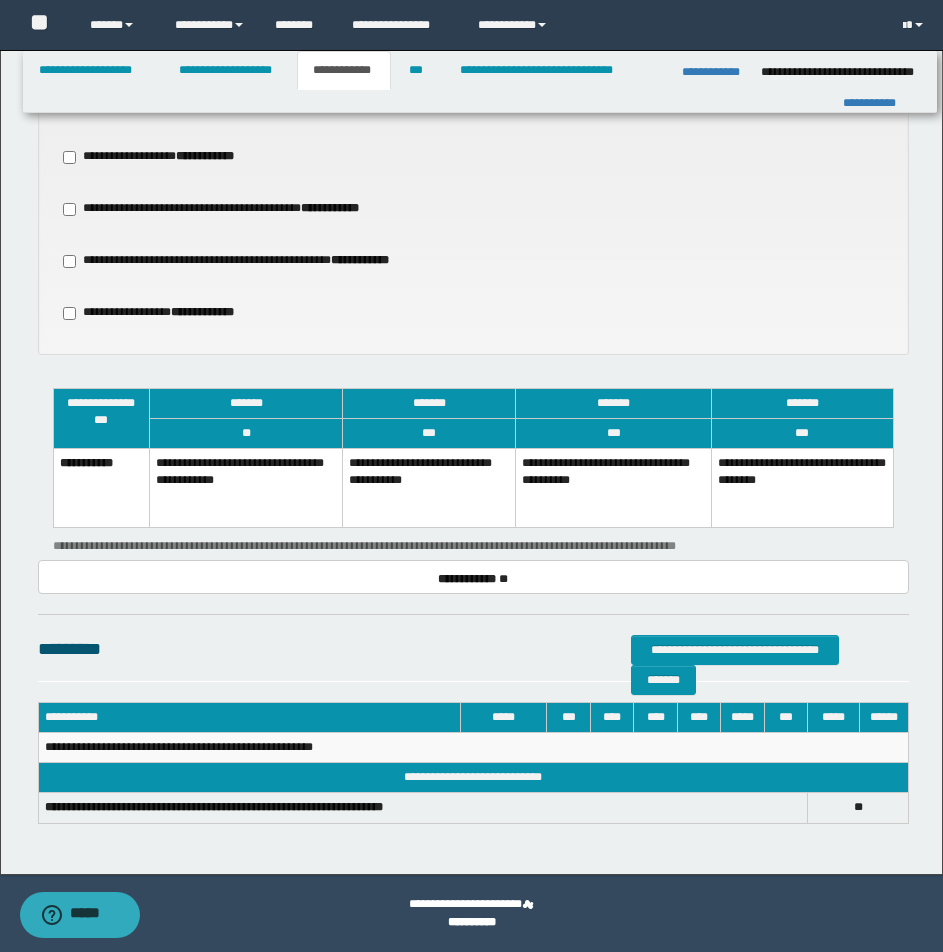 click on "**********" at bounding box center (429, 488) 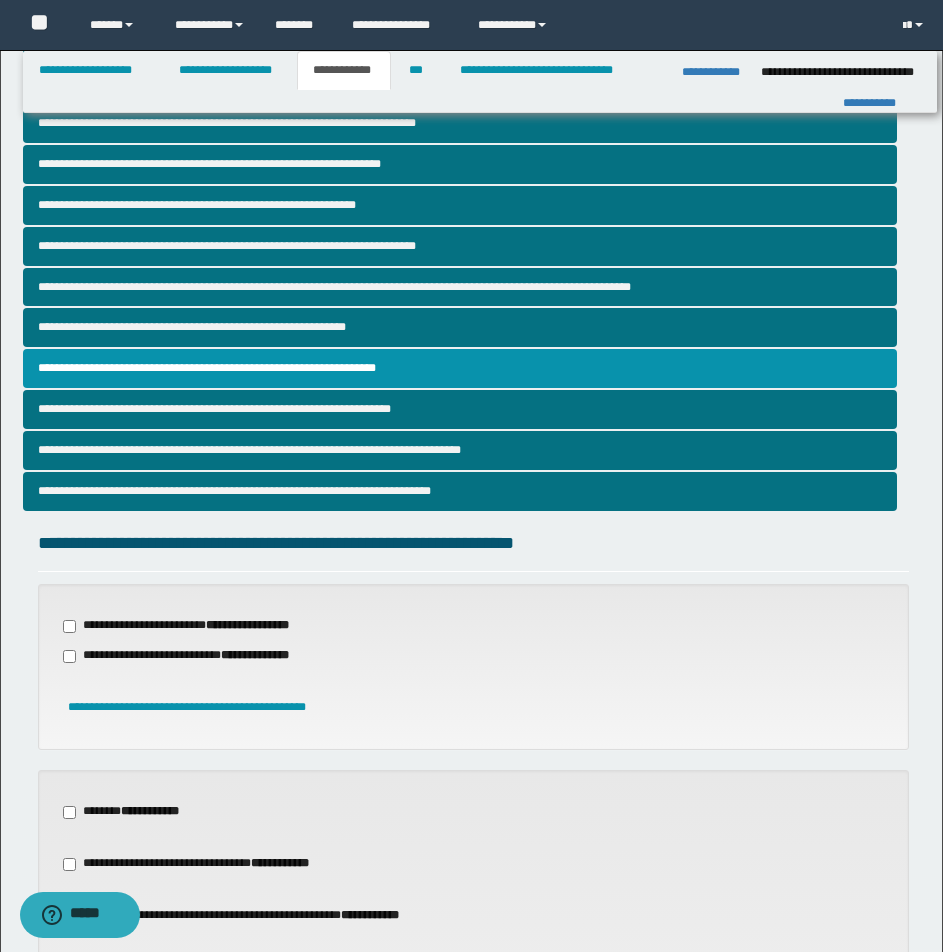 scroll, scrollTop: 103, scrollLeft: 0, axis: vertical 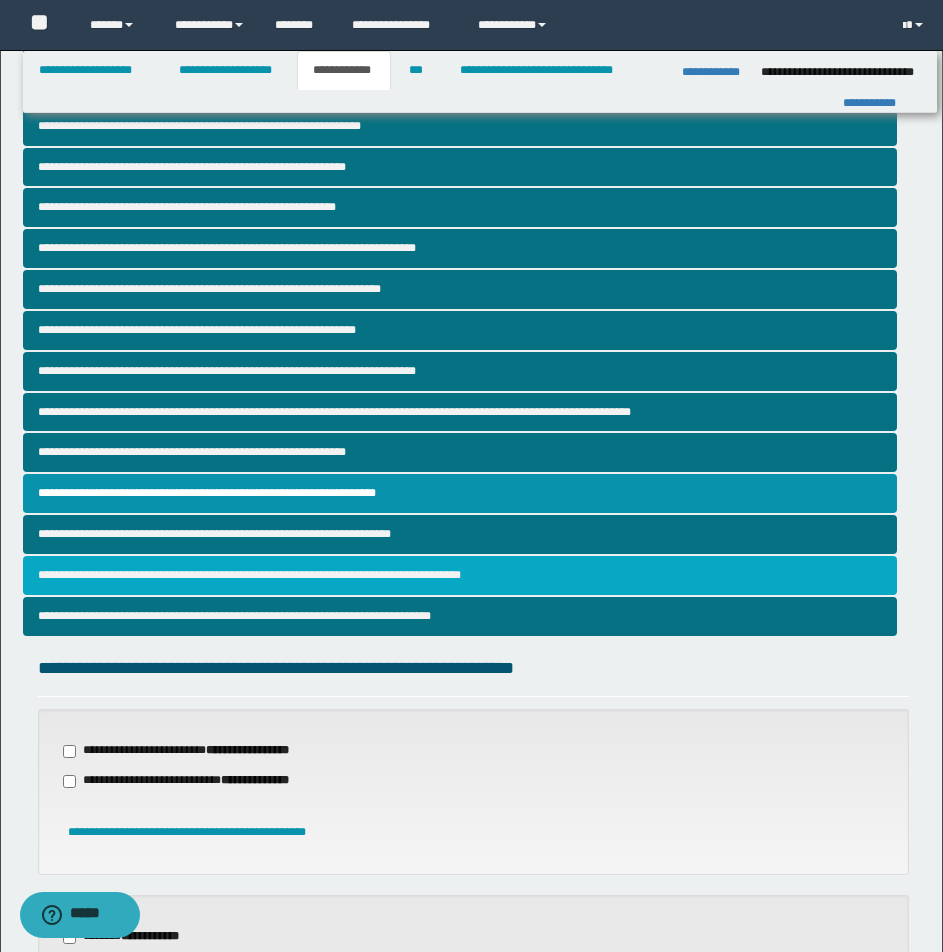 click on "**********" at bounding box center (460, 575) 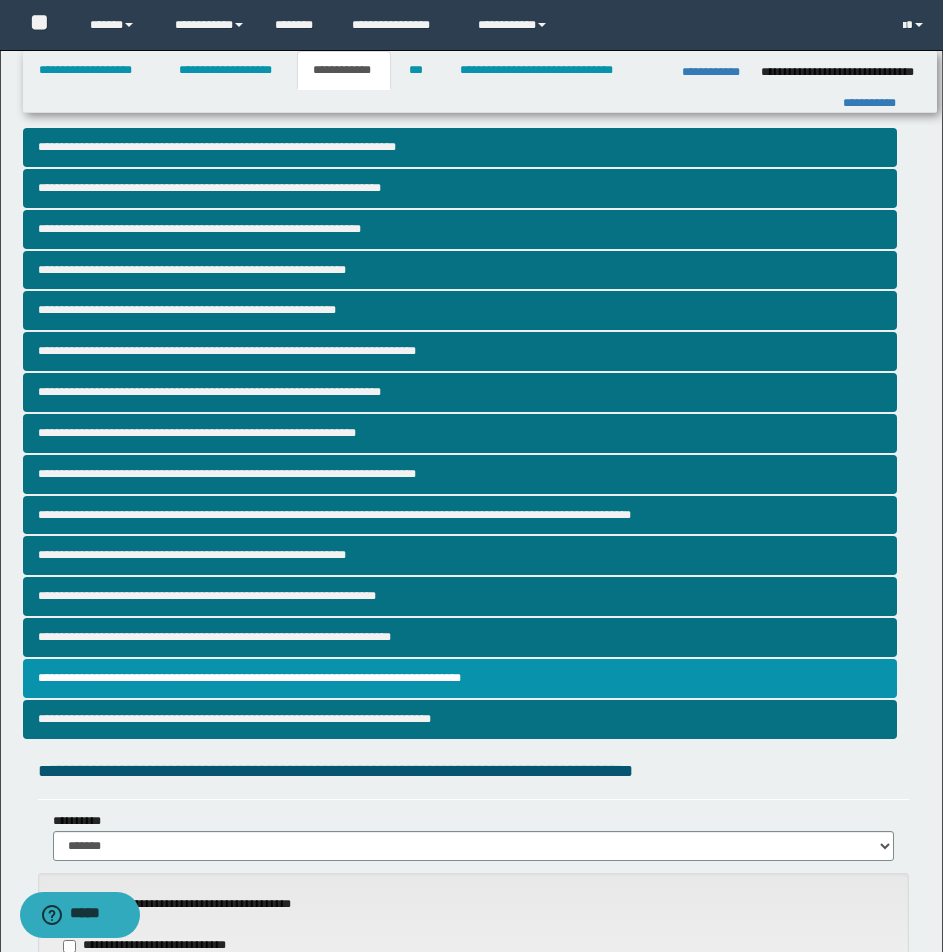 scroll, scrollTop: 833, scrollLeft: 0, axis: vertical 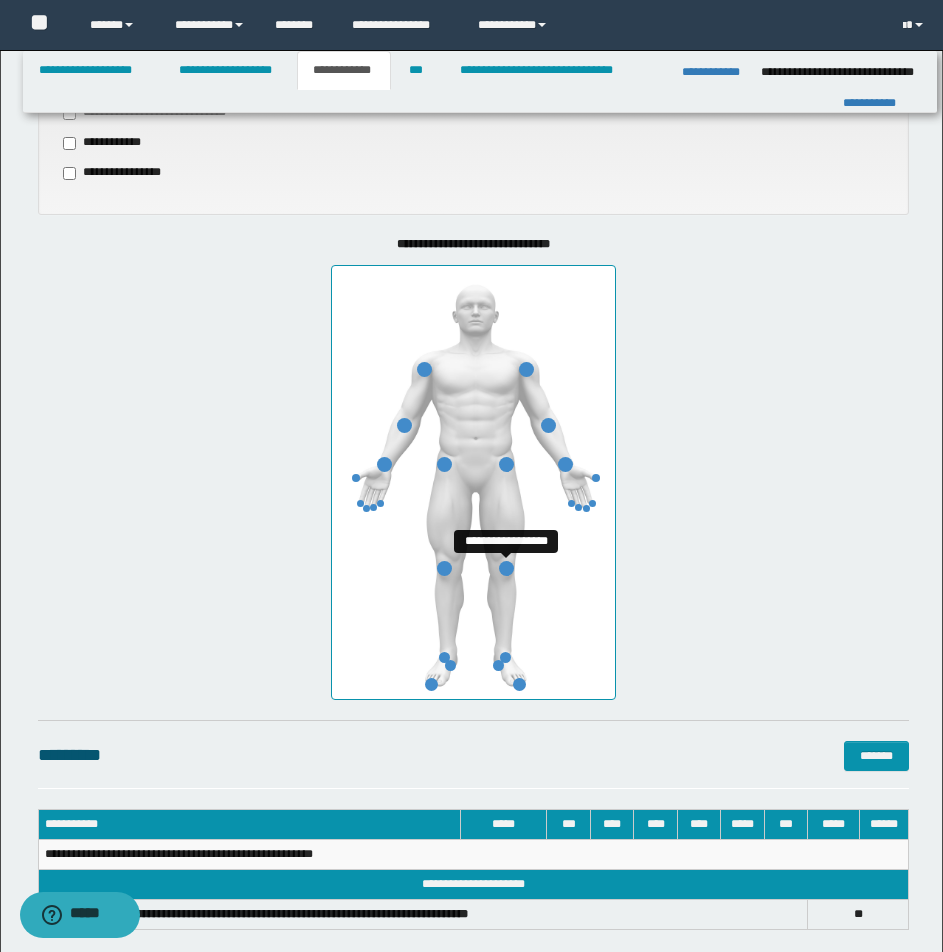 click at bounding box center [506, 568] 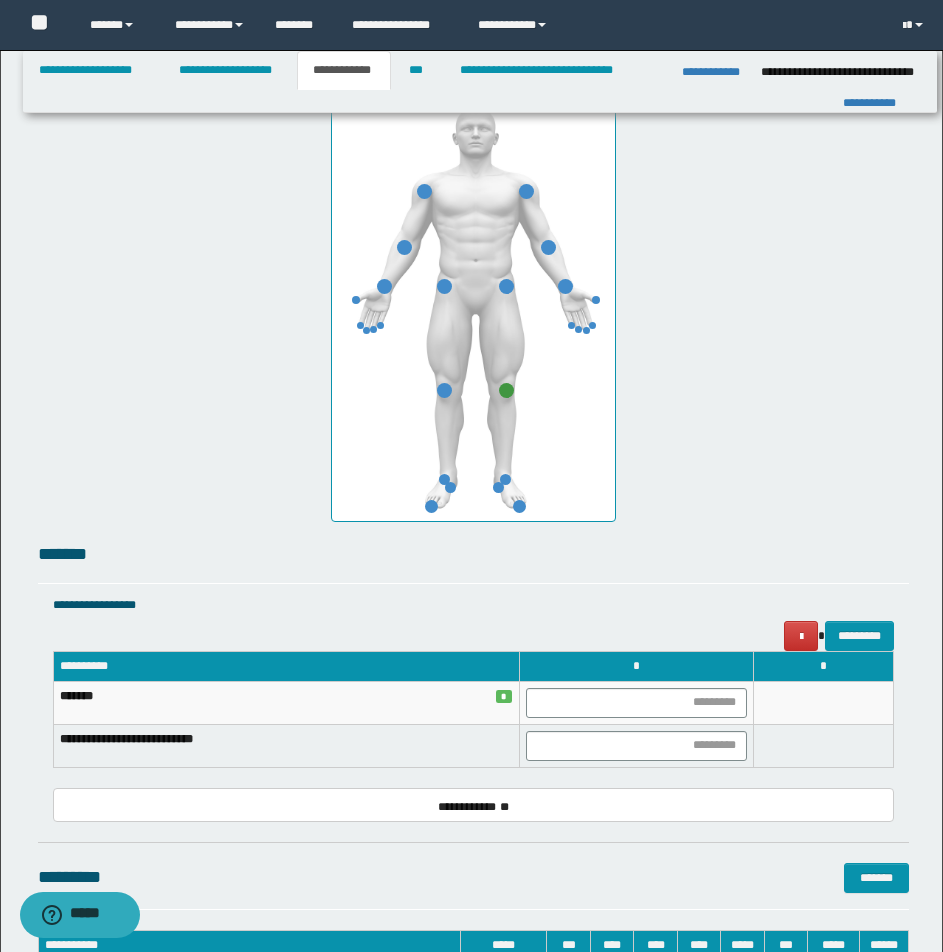 scroll, scrollTop: 1098, scrollLeft: 0, axis: vertical 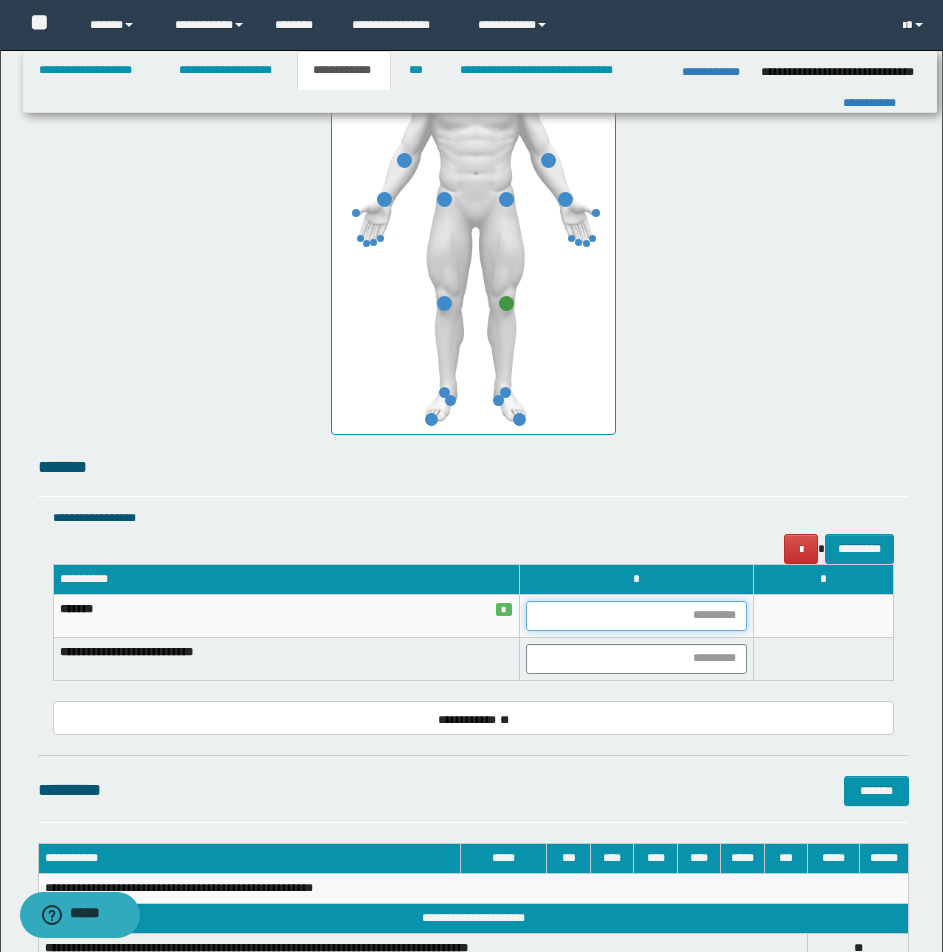 click at bounding box center [636, 616] 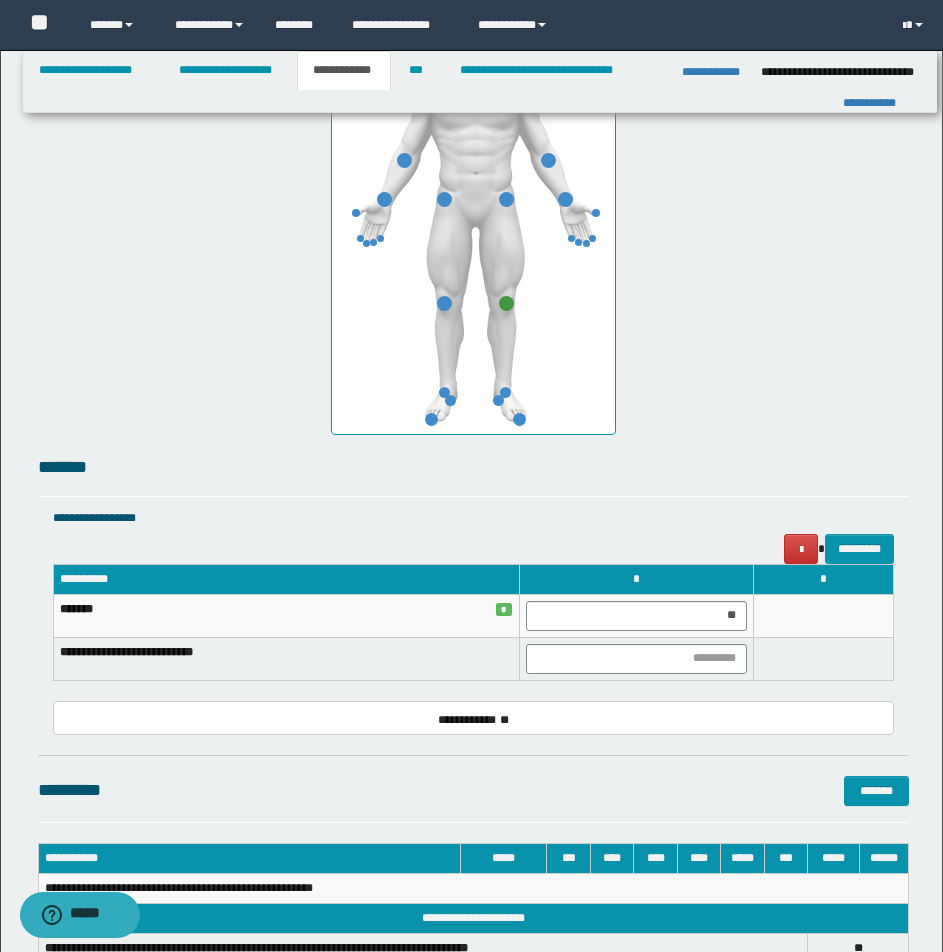 click at bounding box center [823, 615] 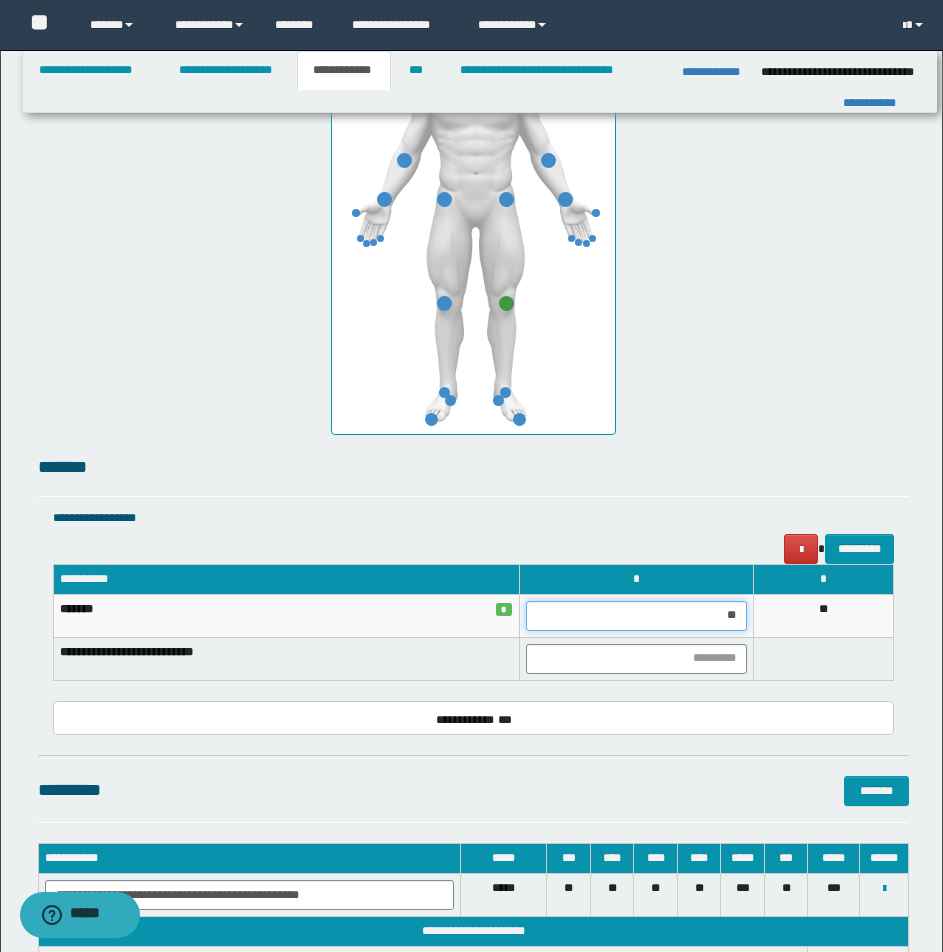 click on "**" at bounding box center [636, 616] 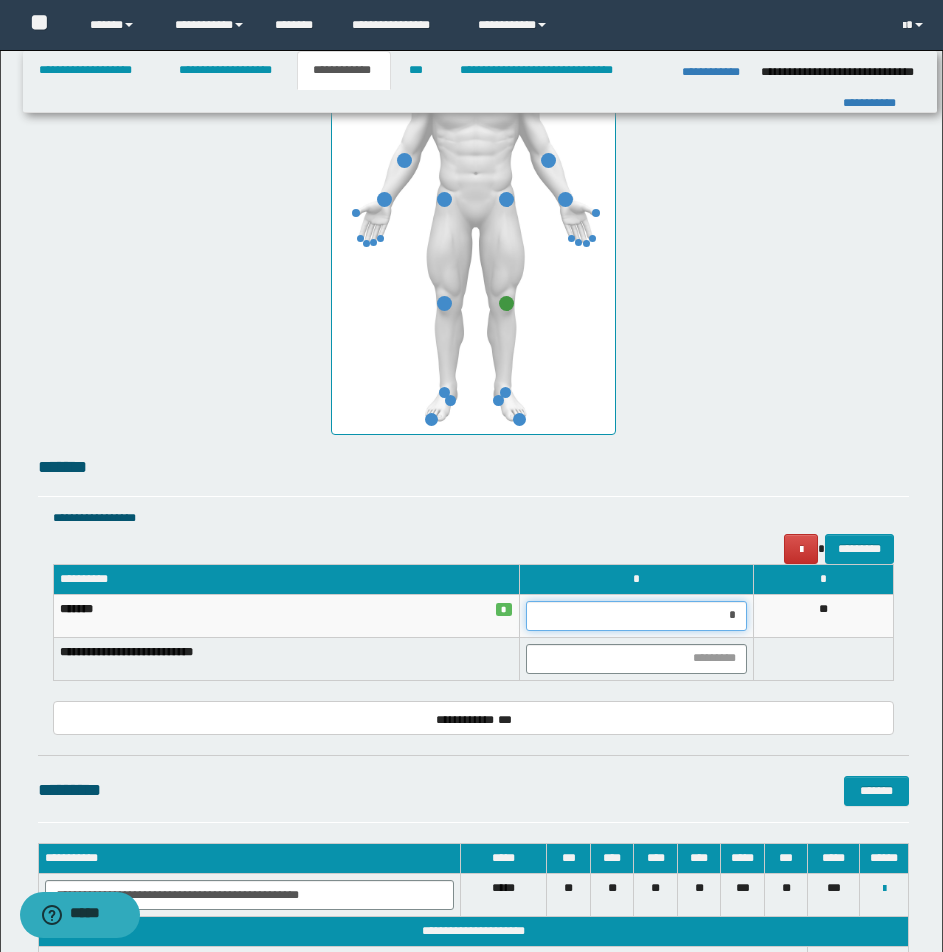 type on "**" 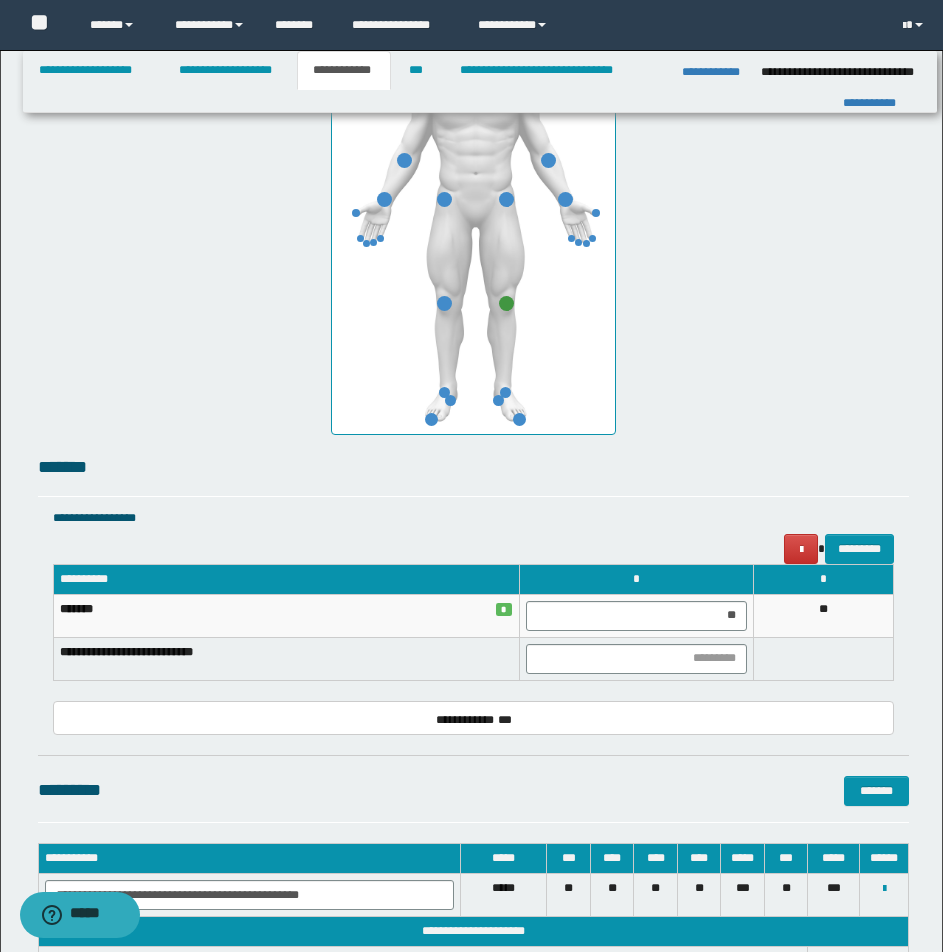 click on "**" at bounding box center (636, 615) 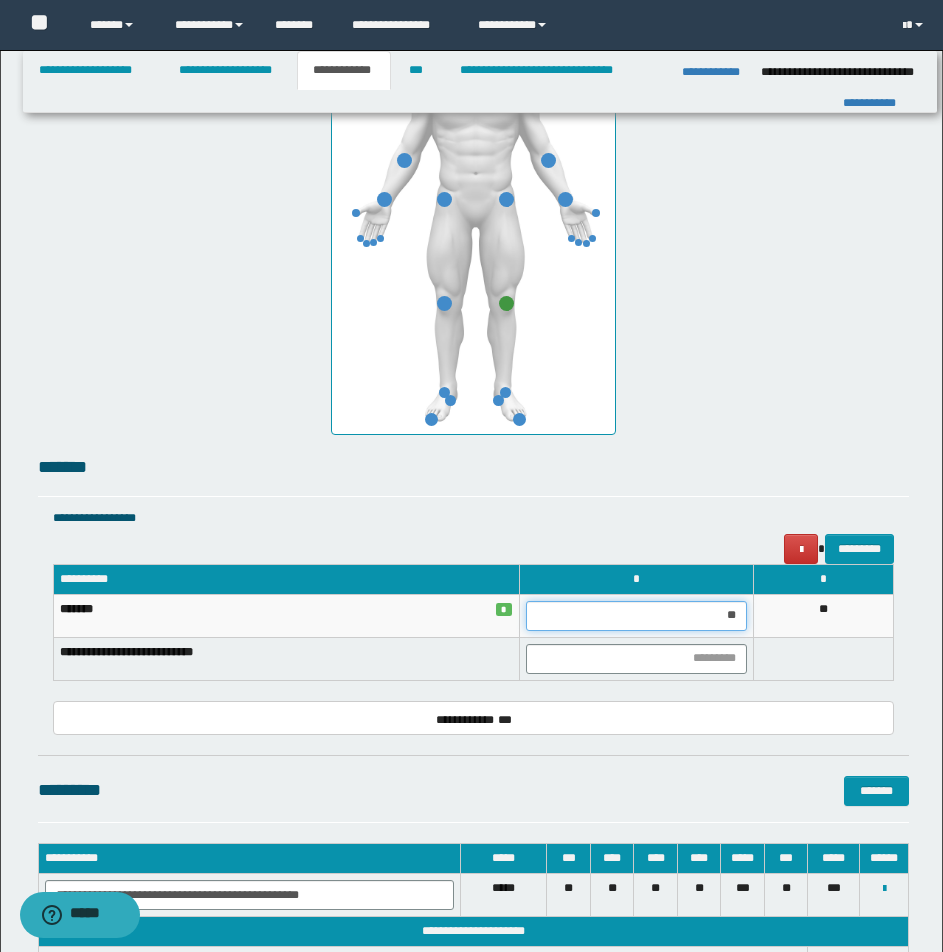 click on "**" at bounding box center (636, 616) 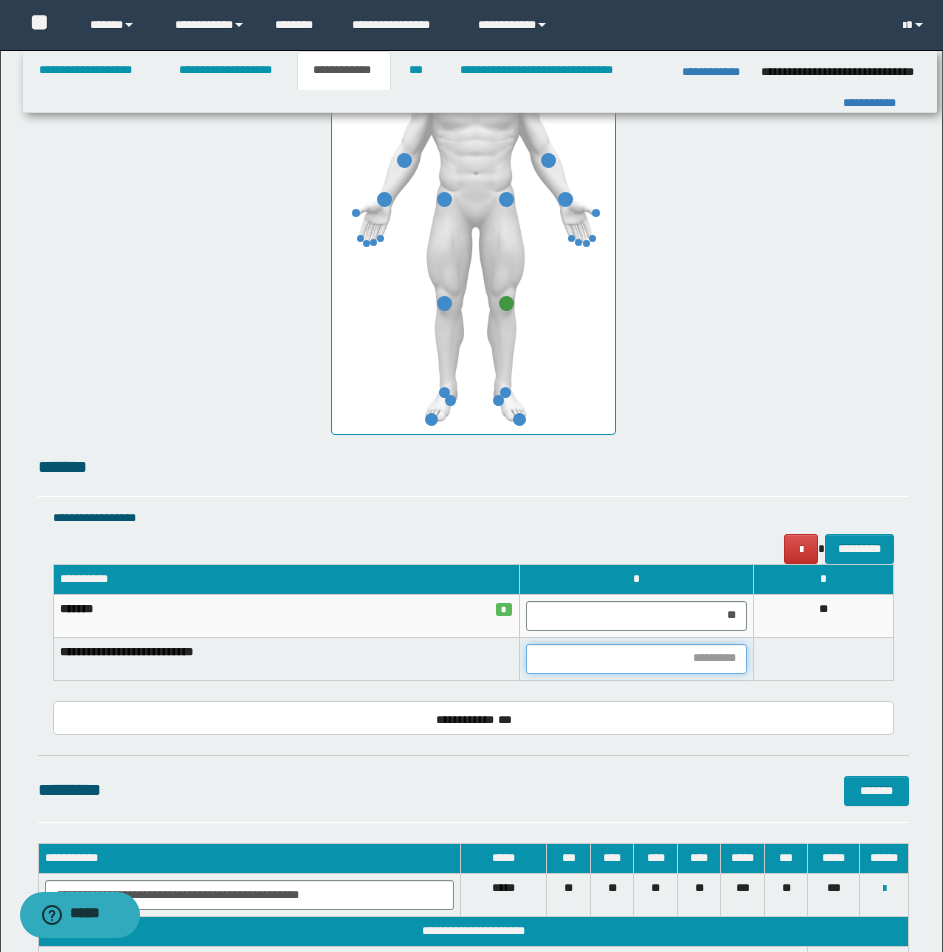 click at bounding box center [636, 659] 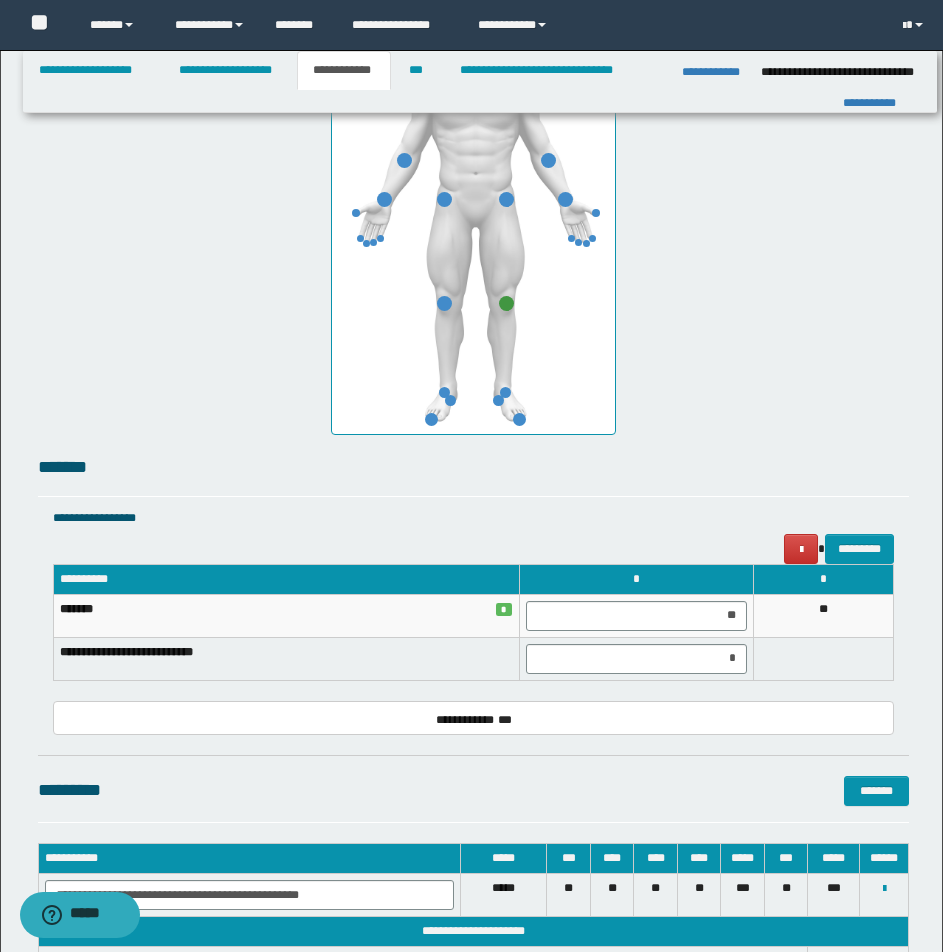 click at bounding box center [823, 658] 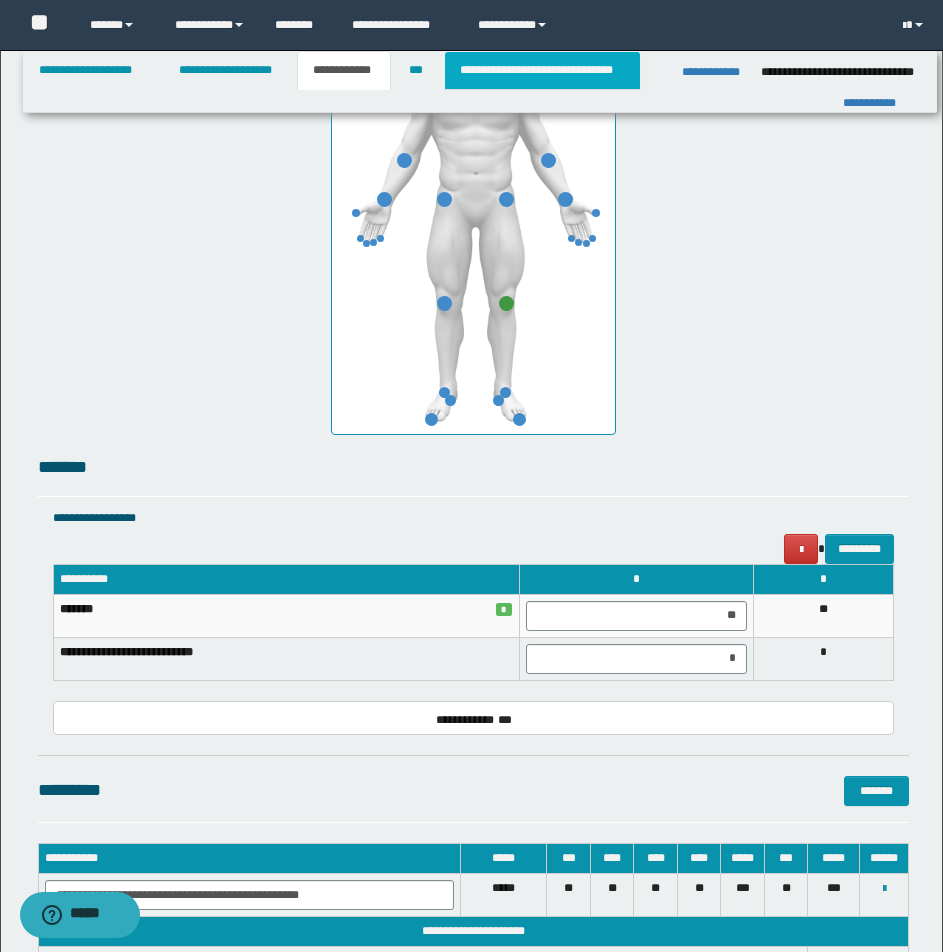 click on "**********" at bounding box center [542, 70] 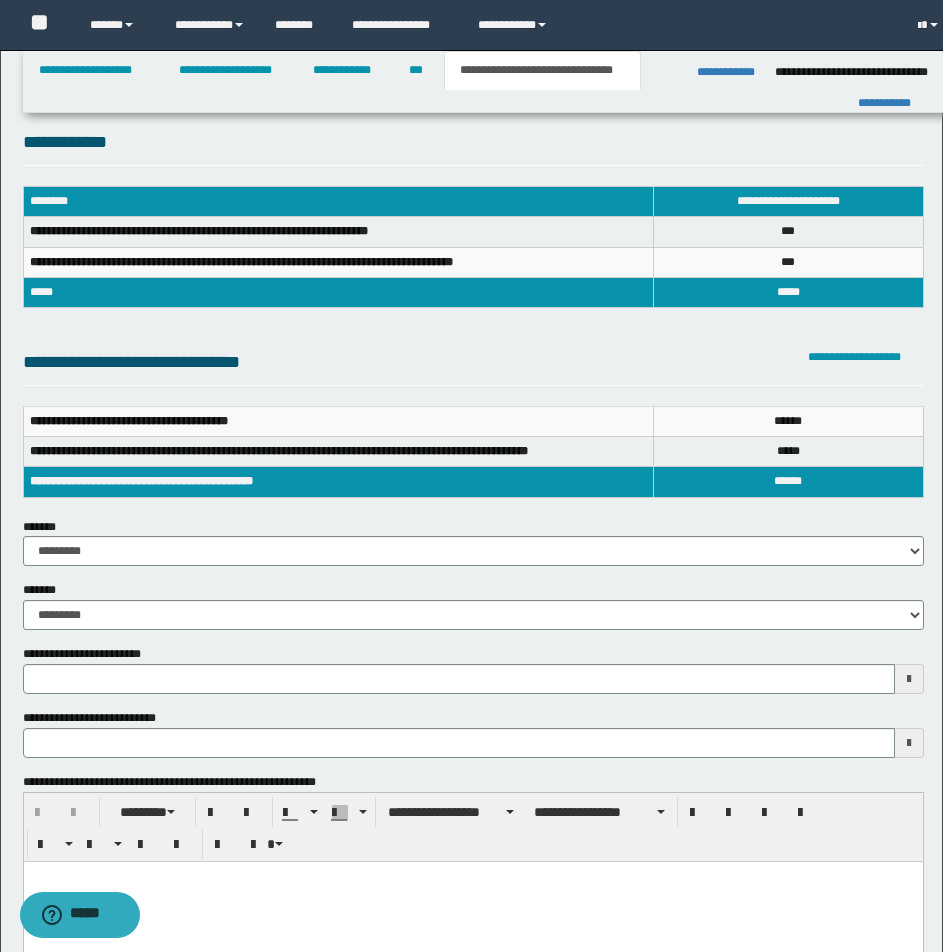 scroll, scrollTop: 0, scrollLeft: 0, axis: both 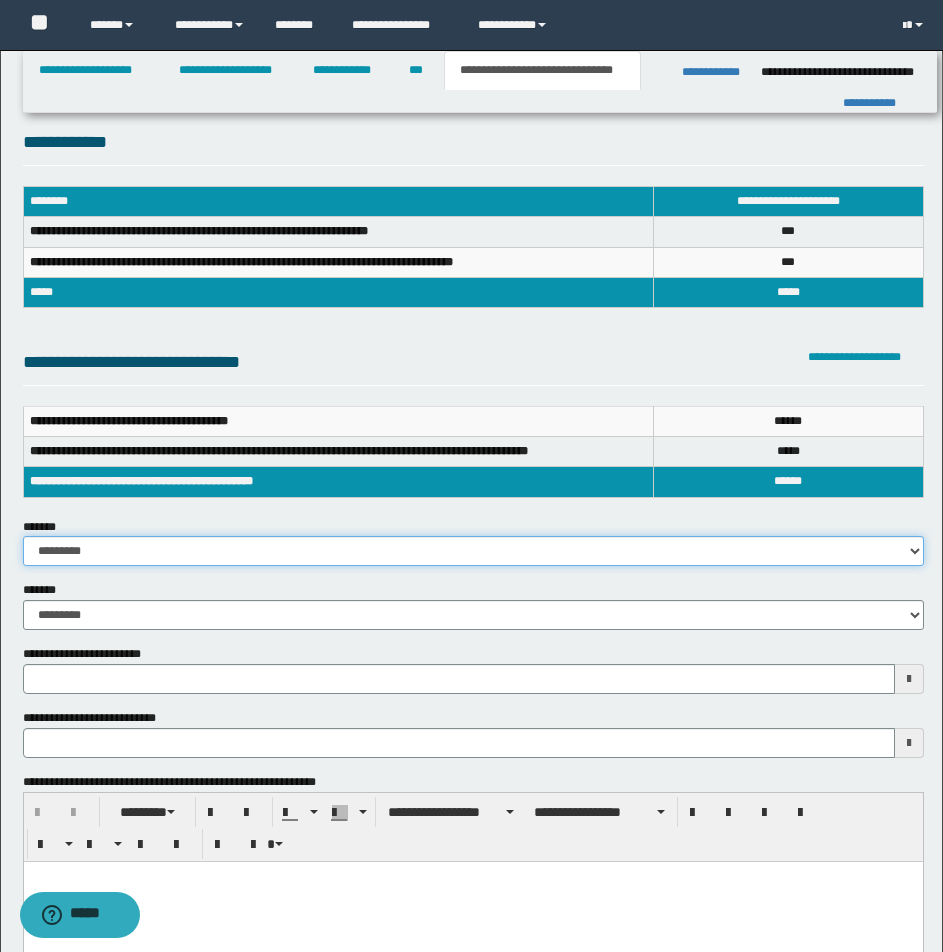 click on "**********" at bounding box center (473, 551) 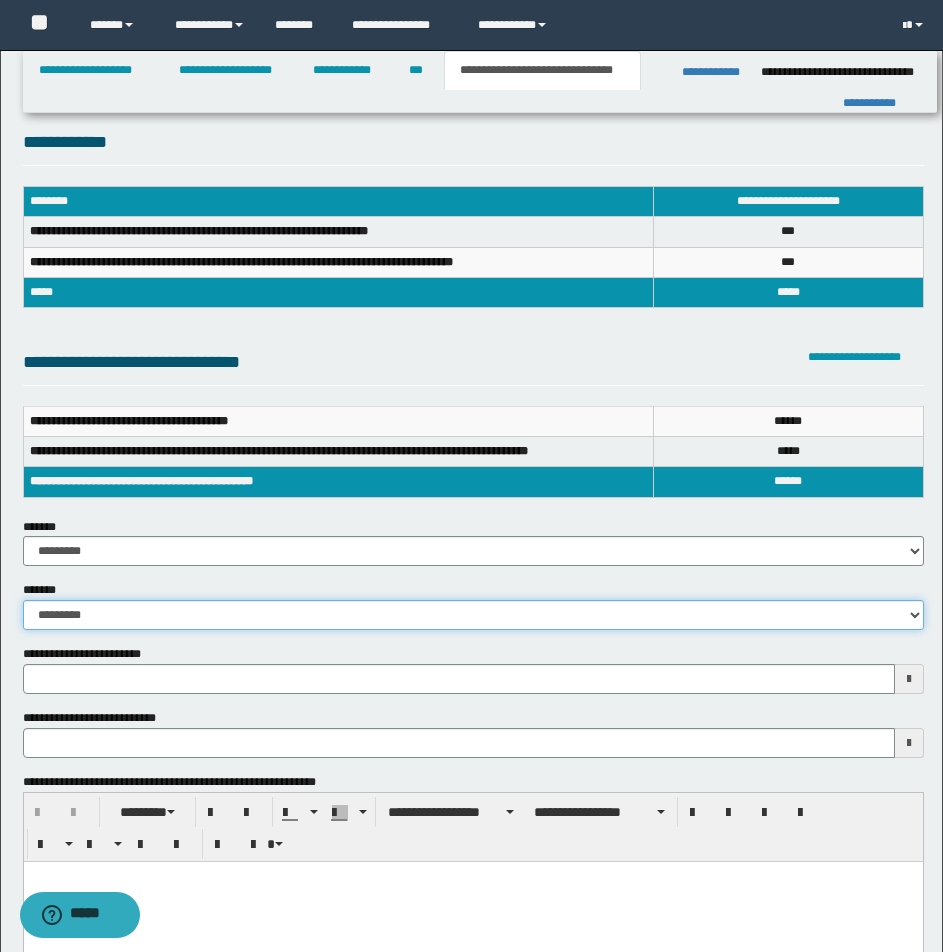 click on "**********" at bounding box center (473, 615) 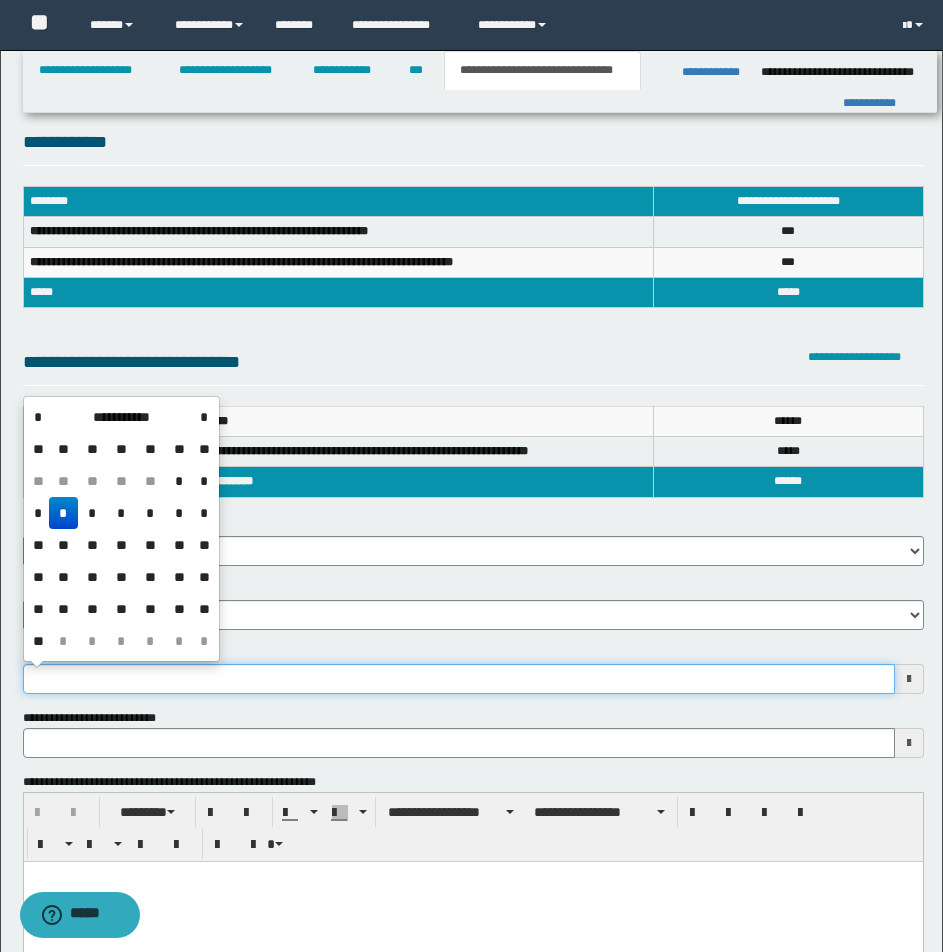 click on "**********" at bounding box center [459, 679] 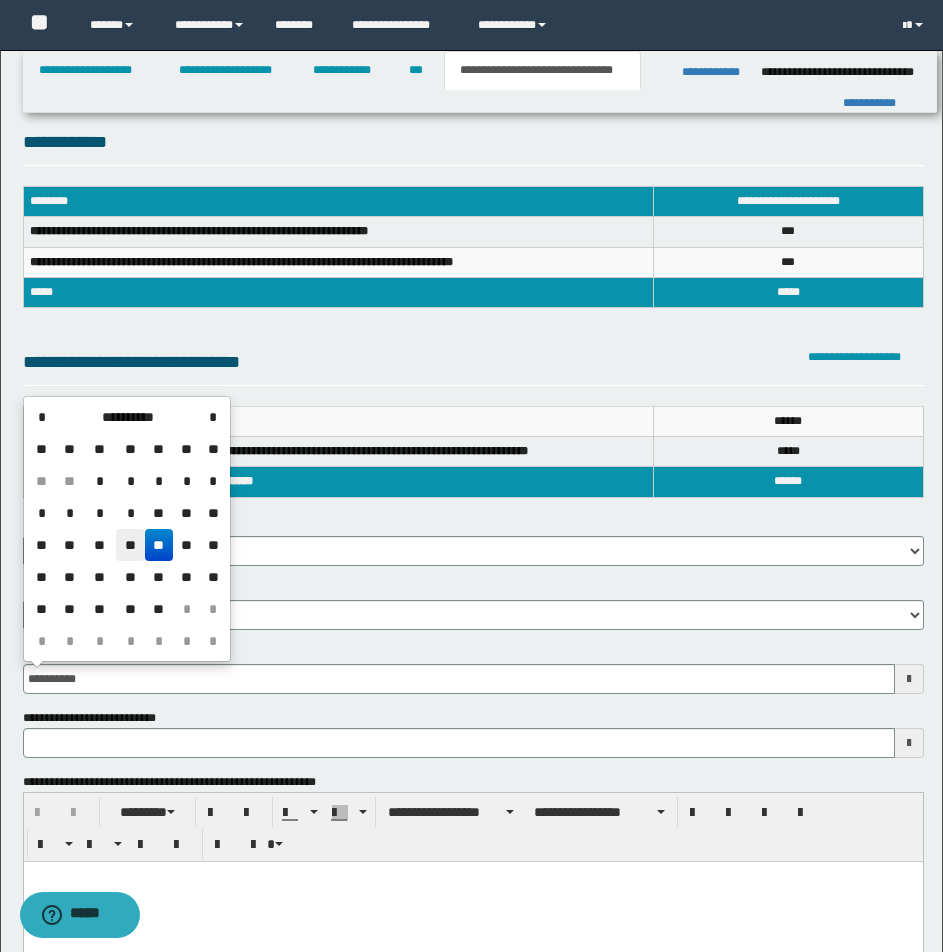 click on "**" at bounding box center (130, 545) 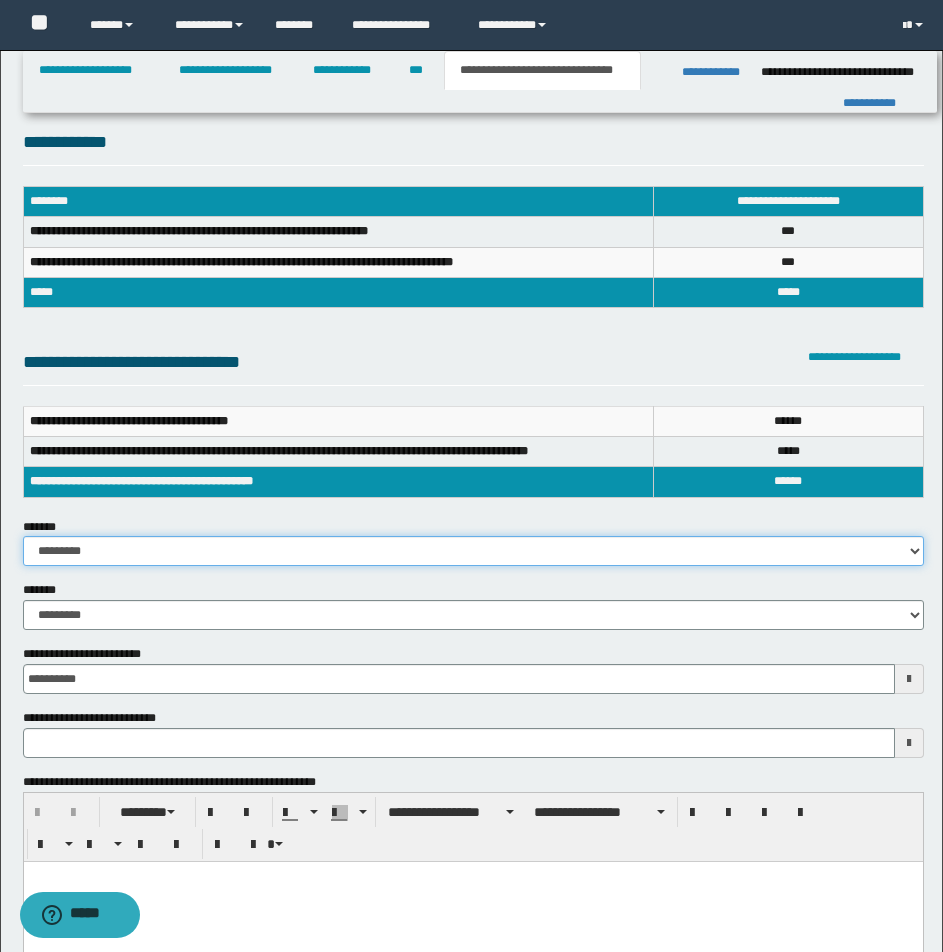 click on "**********" at bounding box center (473, 551) 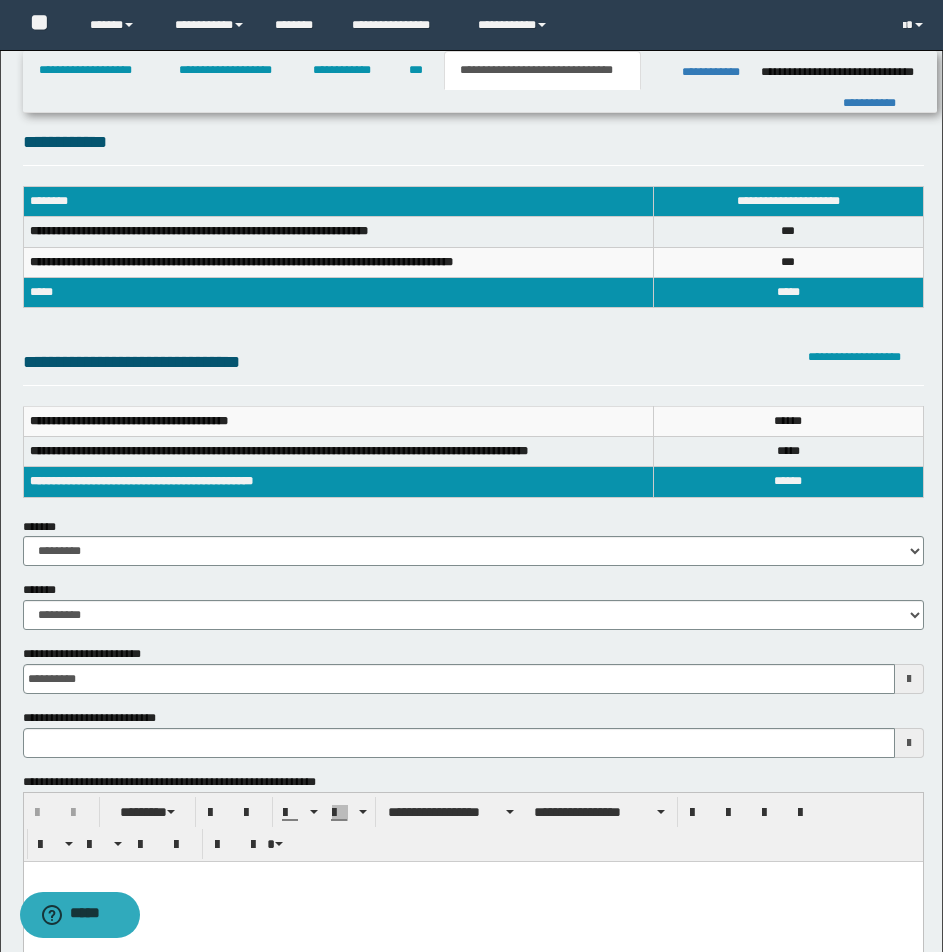 type 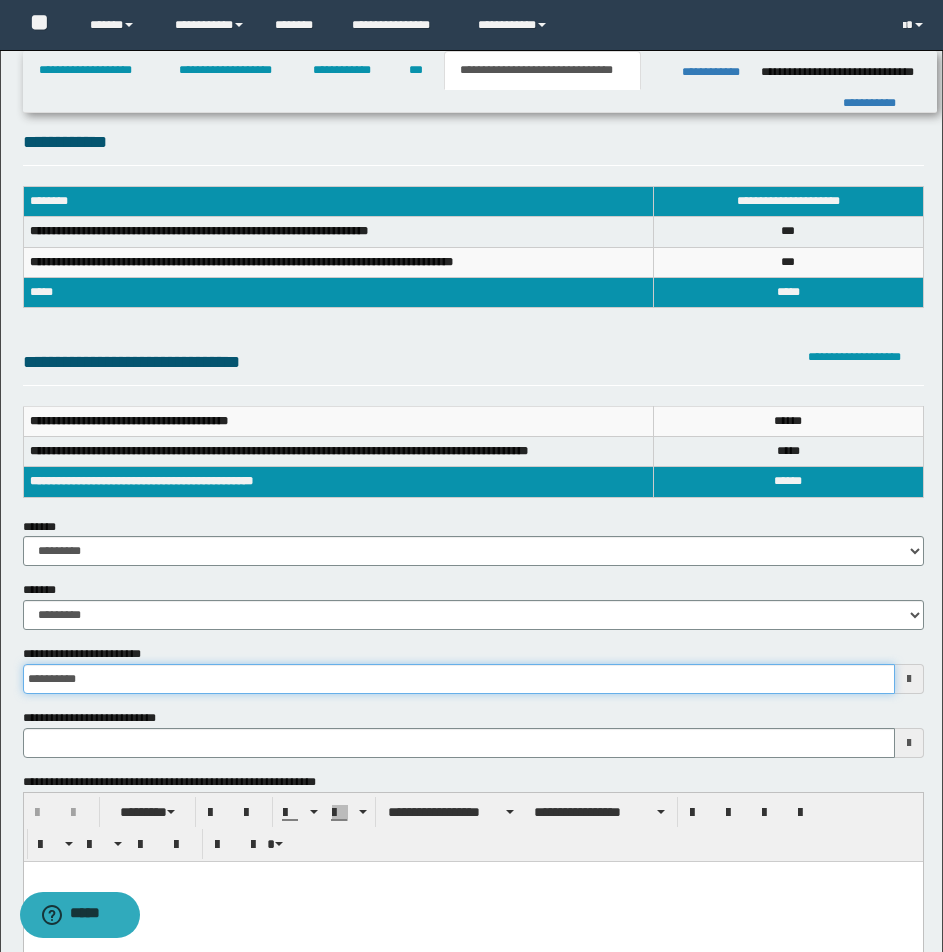 click on "**********" at bounding box center [459, 679] 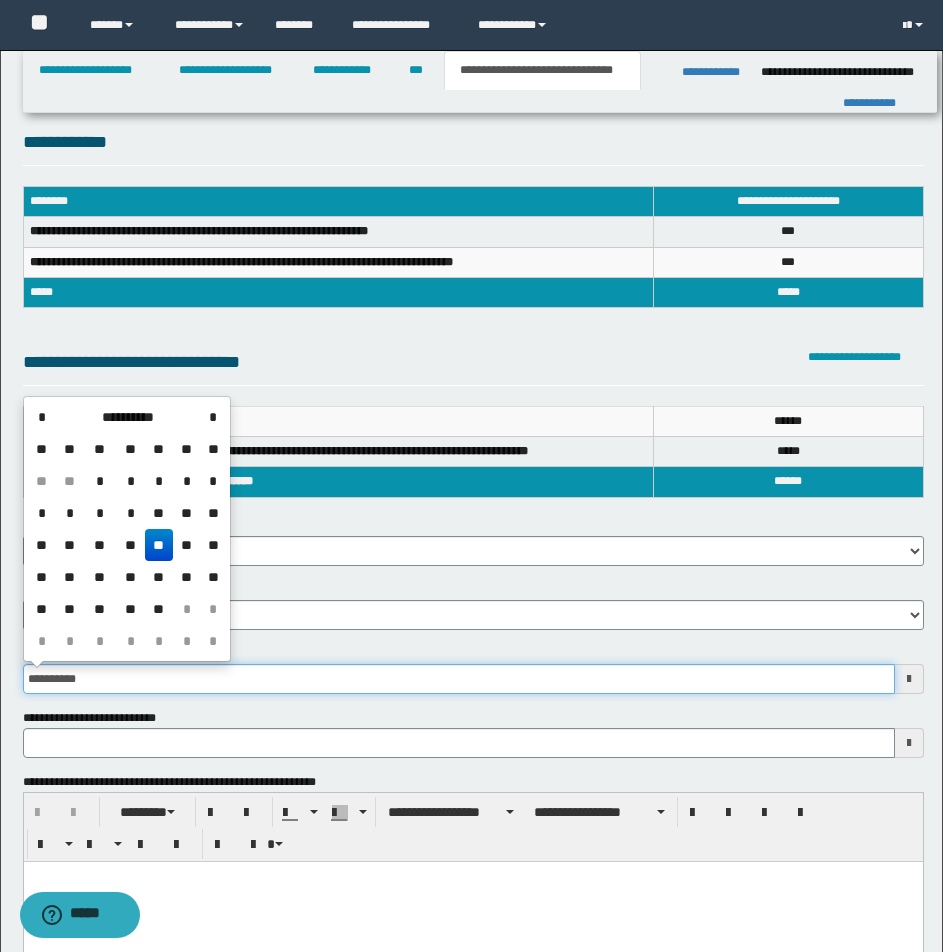 click on "**********" at bounding box center [459, 679] 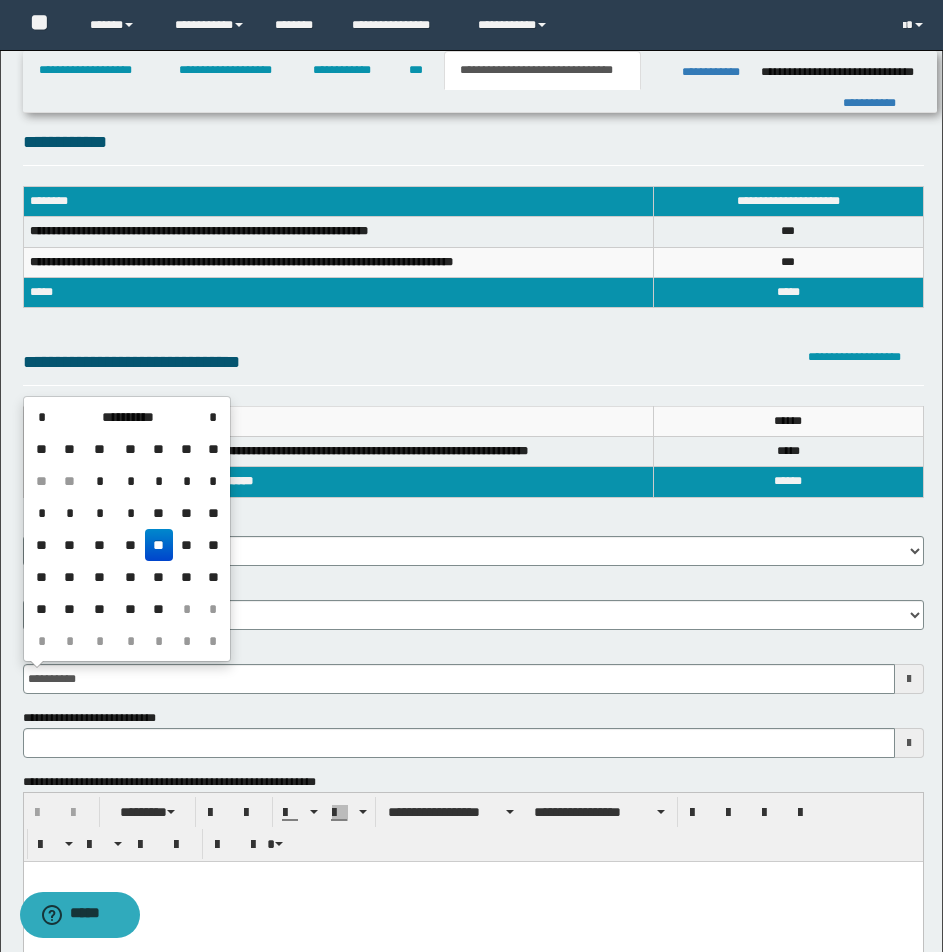 click on "**" at bounding box center (159, 545) 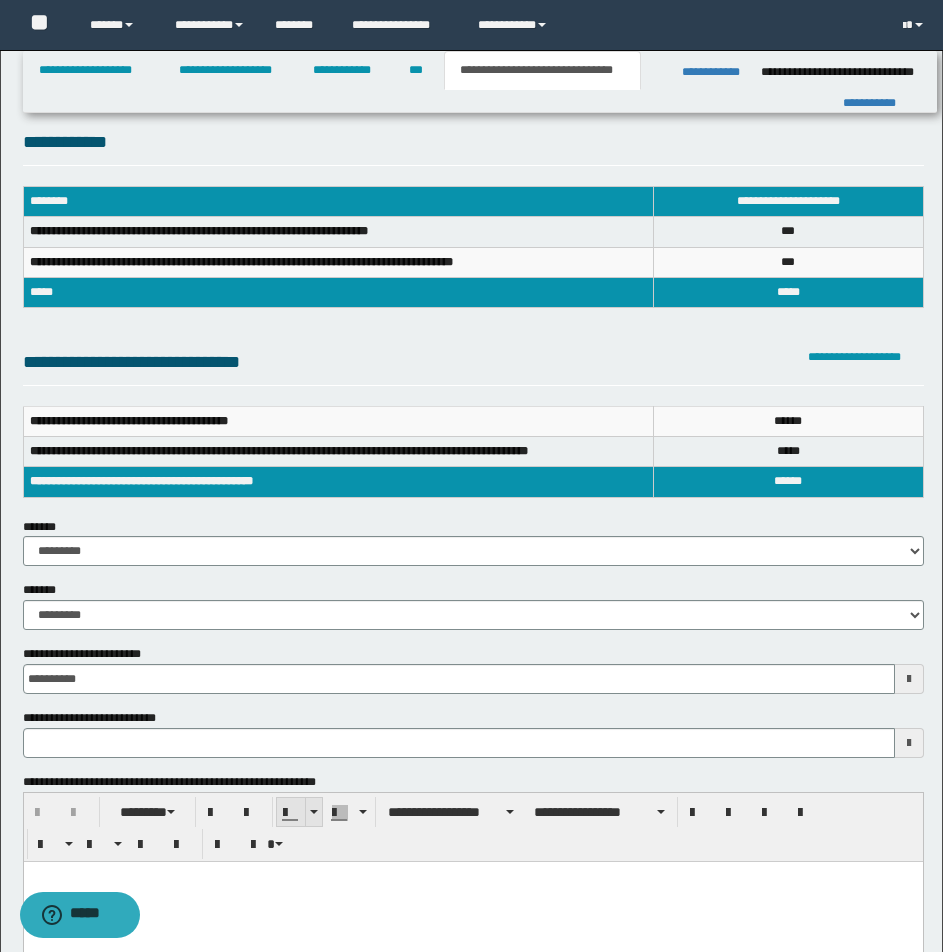 type 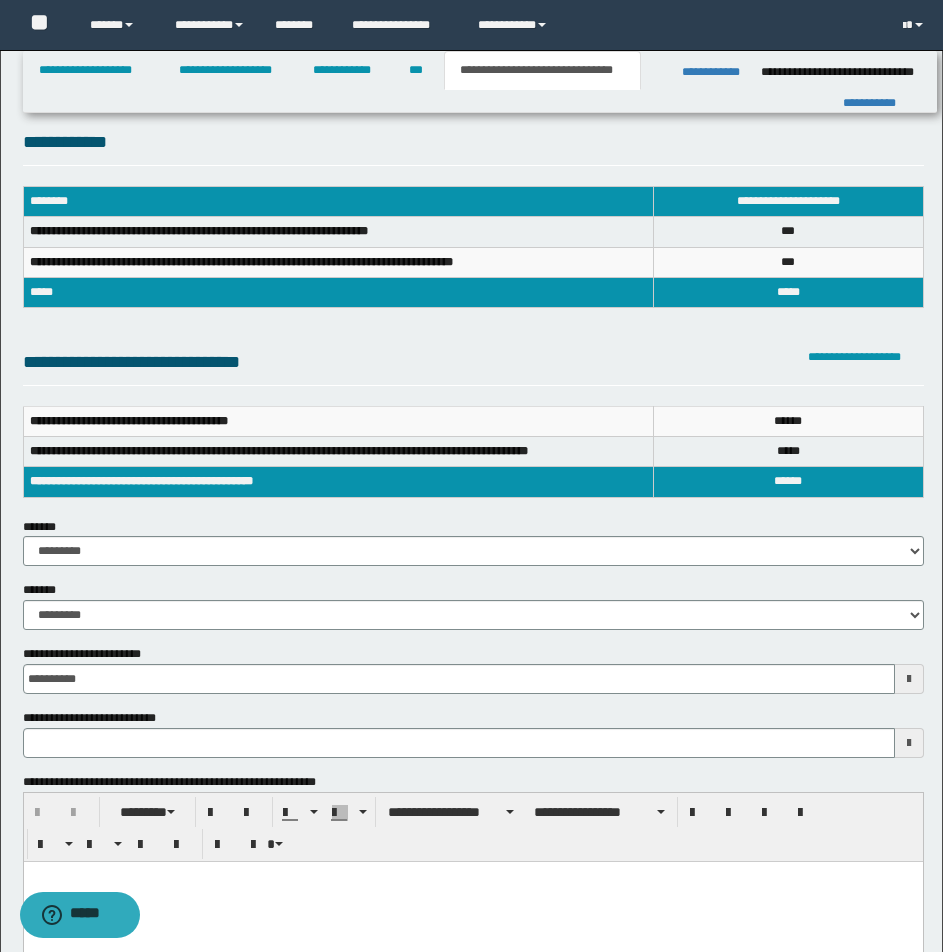 click at bounding box center (472, 876) 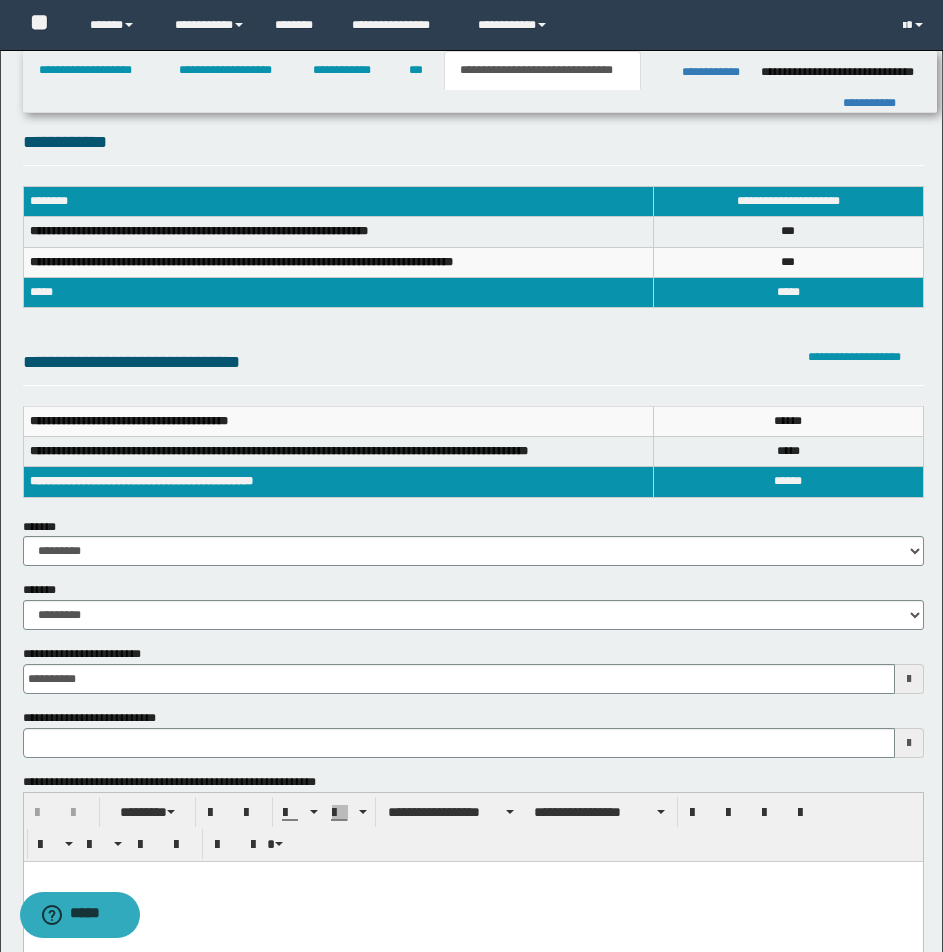 paste 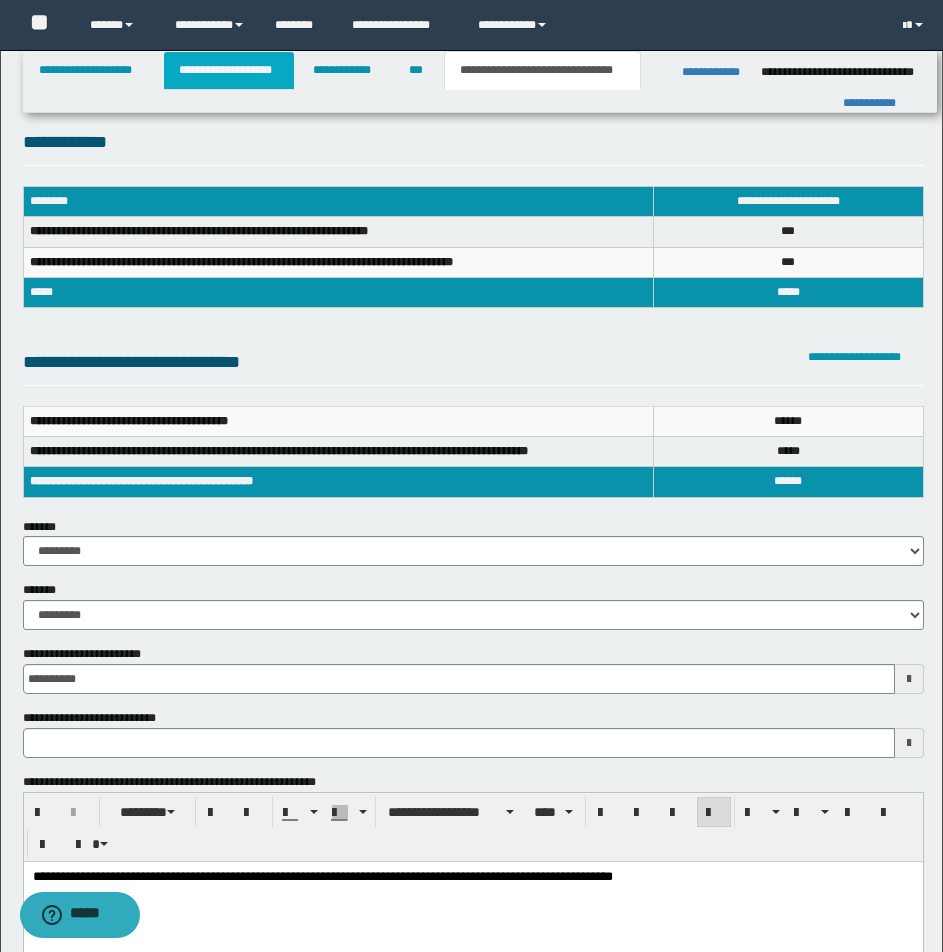 click on "**********" at bounding box center (229, 70) 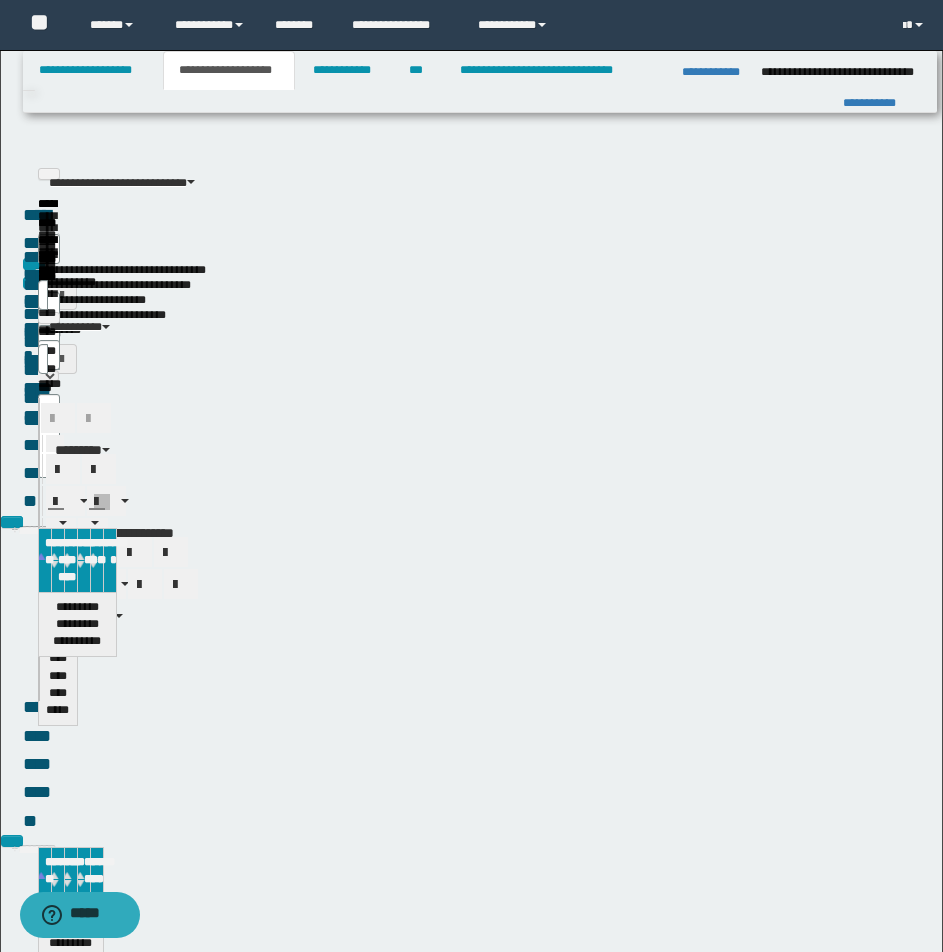 type 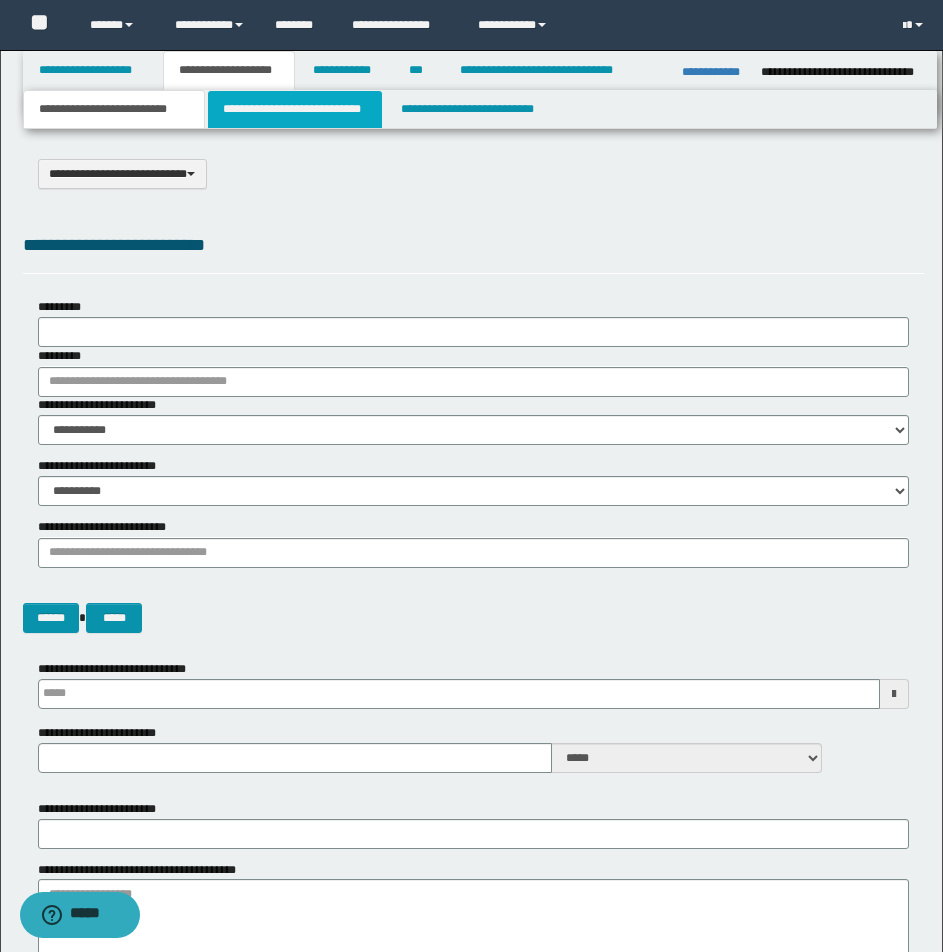 click on "**********" at bounding box center [295, 109] 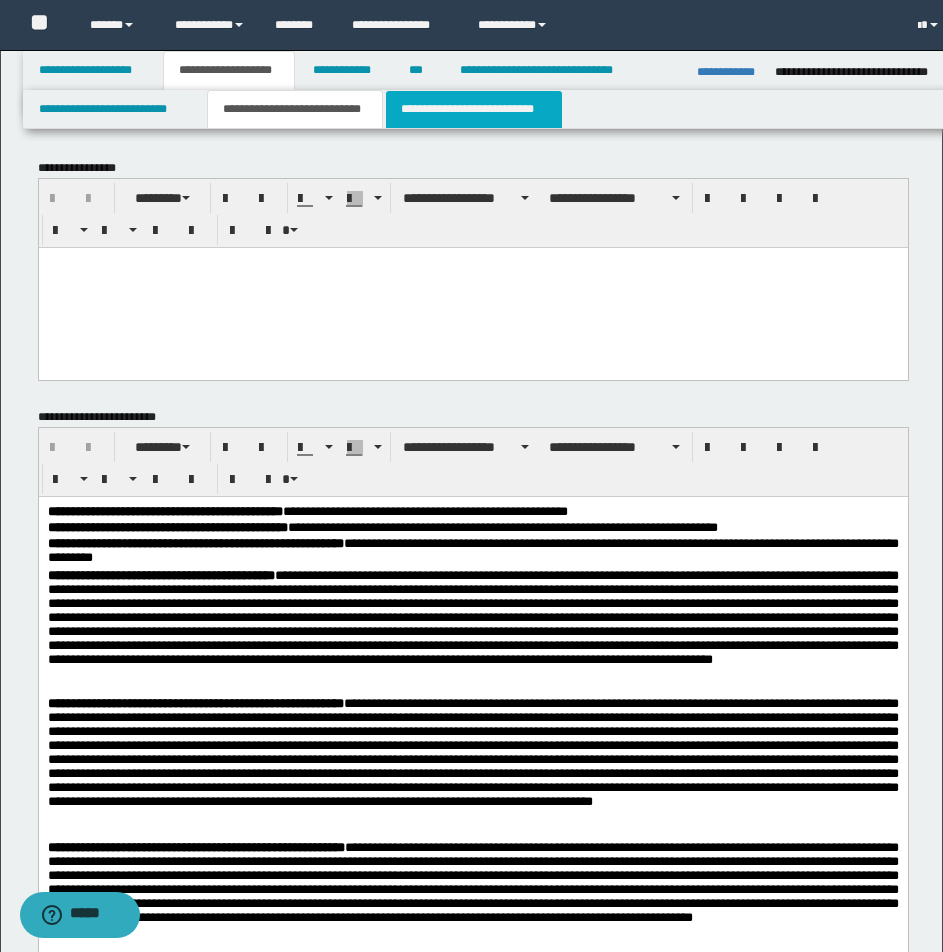 scroll, scrollTop: 0, scrollLeft: 0, axis: both 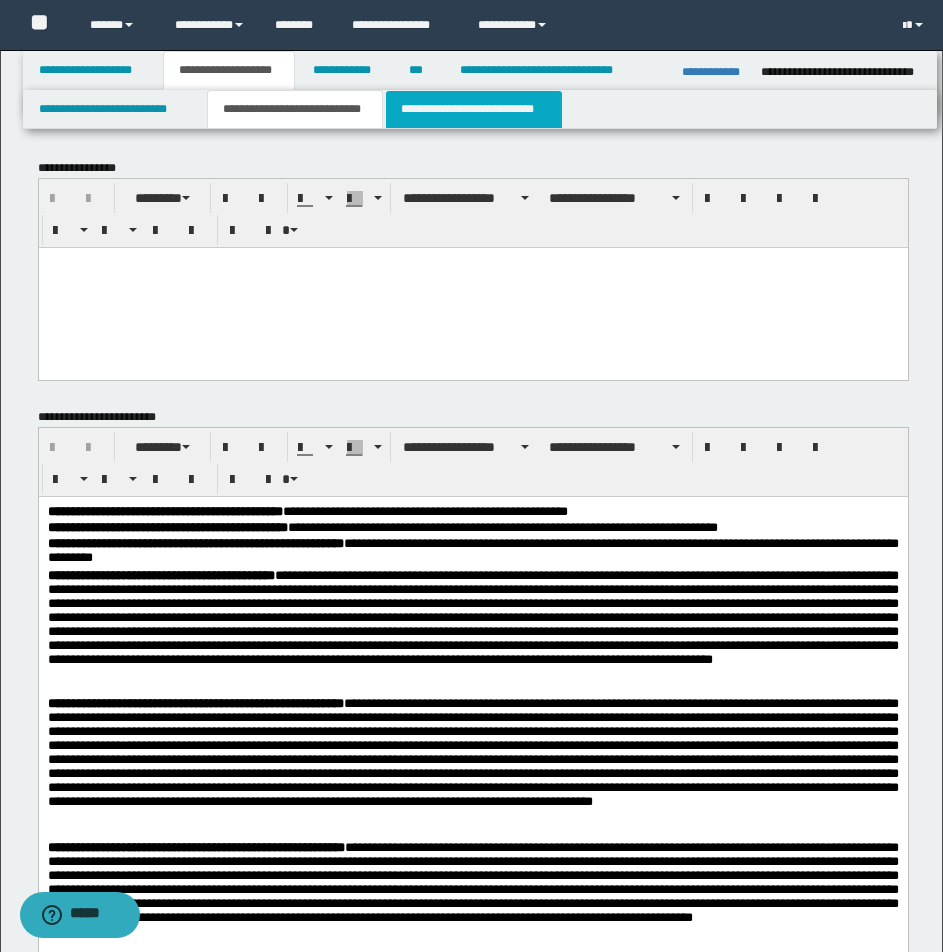 click on "**********" at bounding box center [474, 109] 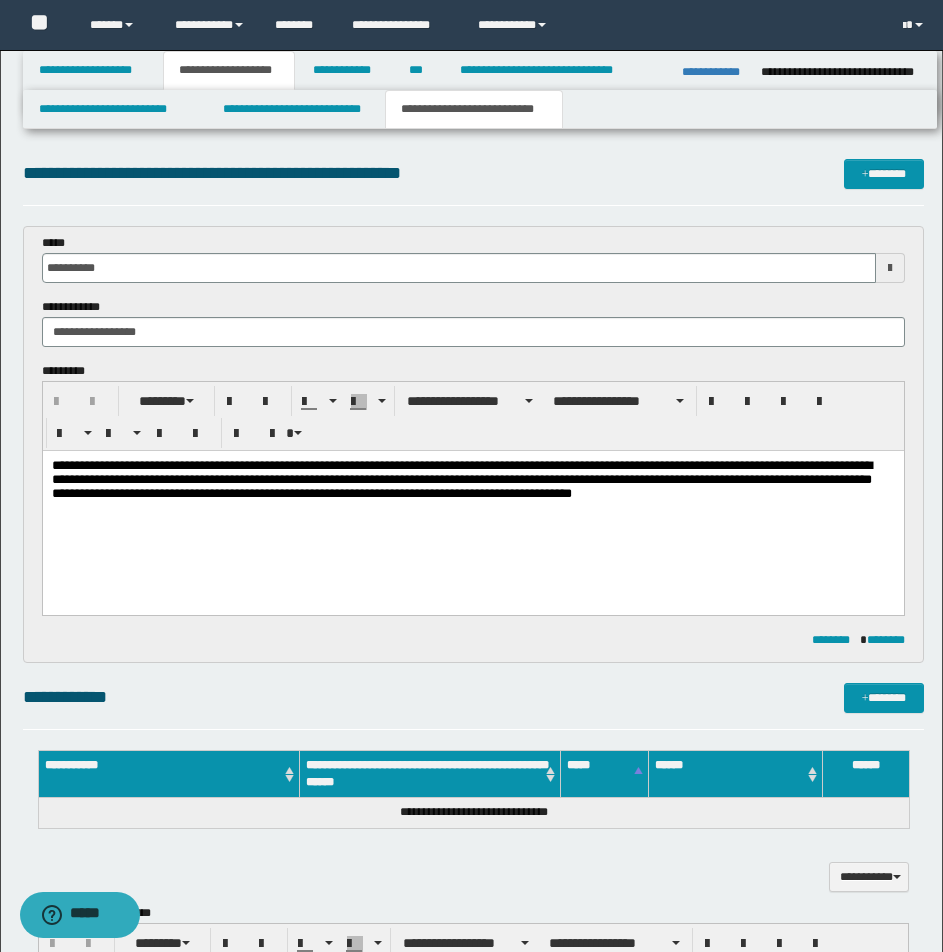 scroll, scrollTop: 0, scrollLeft: 0, axis: both 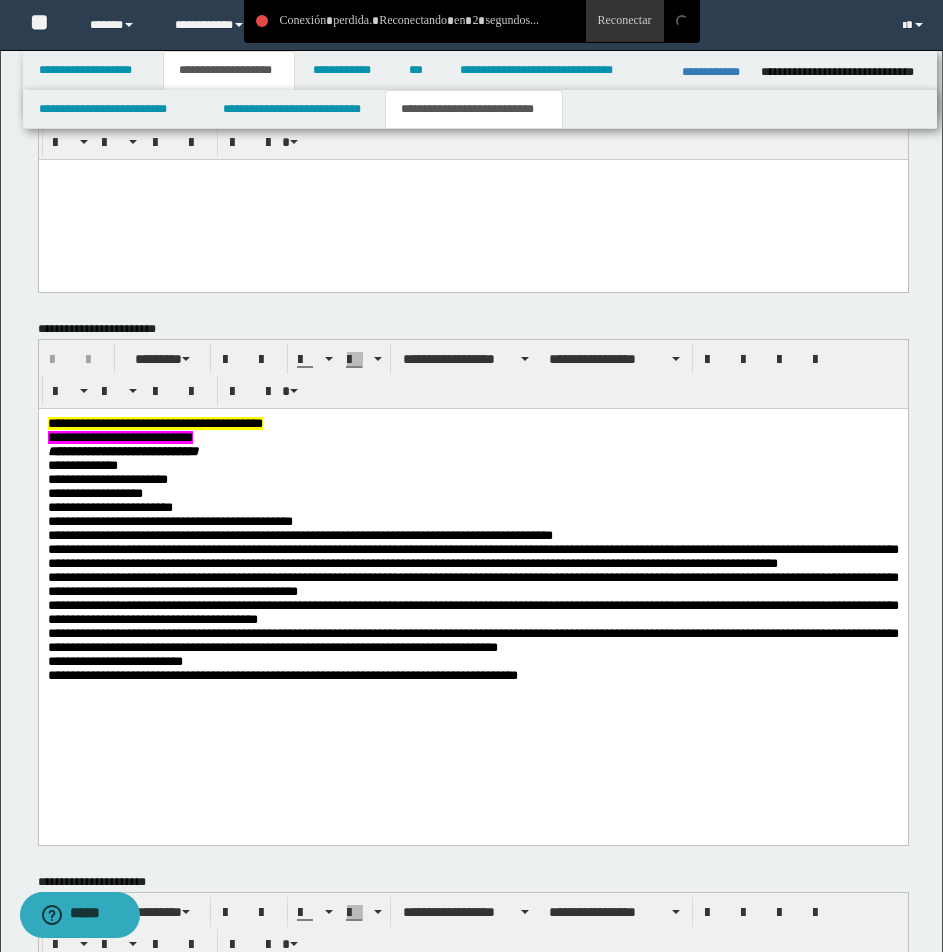 click at bounding box center [472, 174] 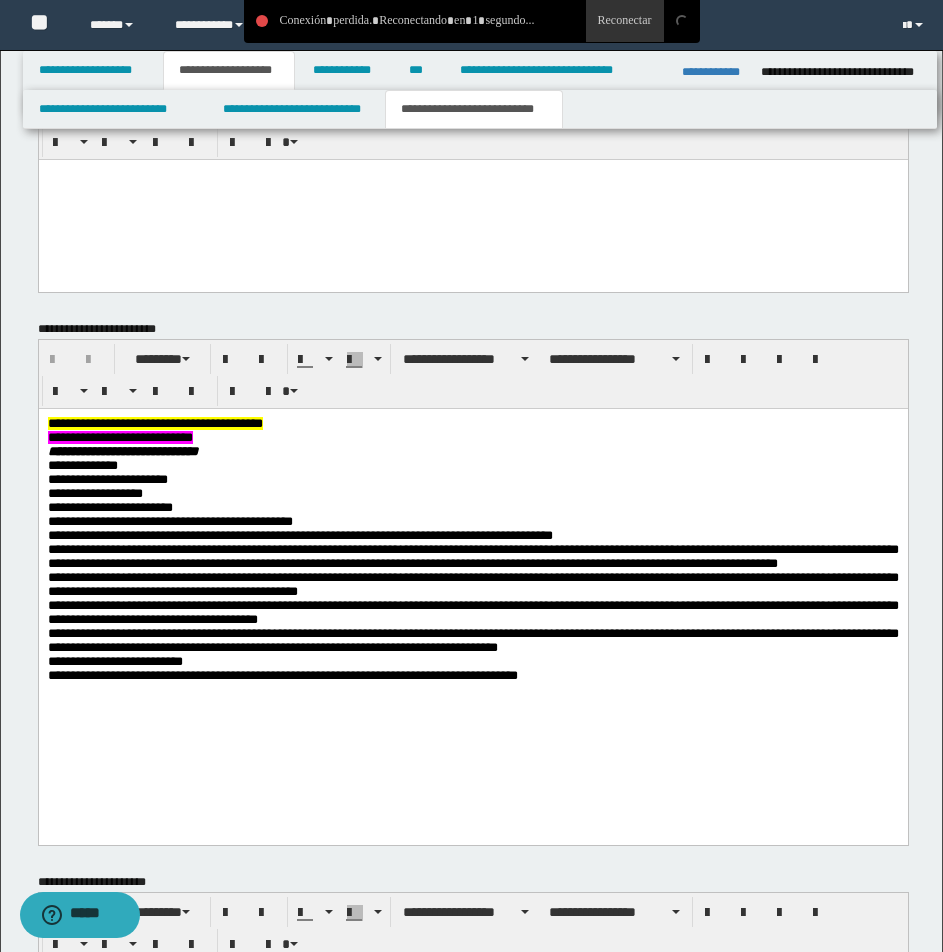 paste 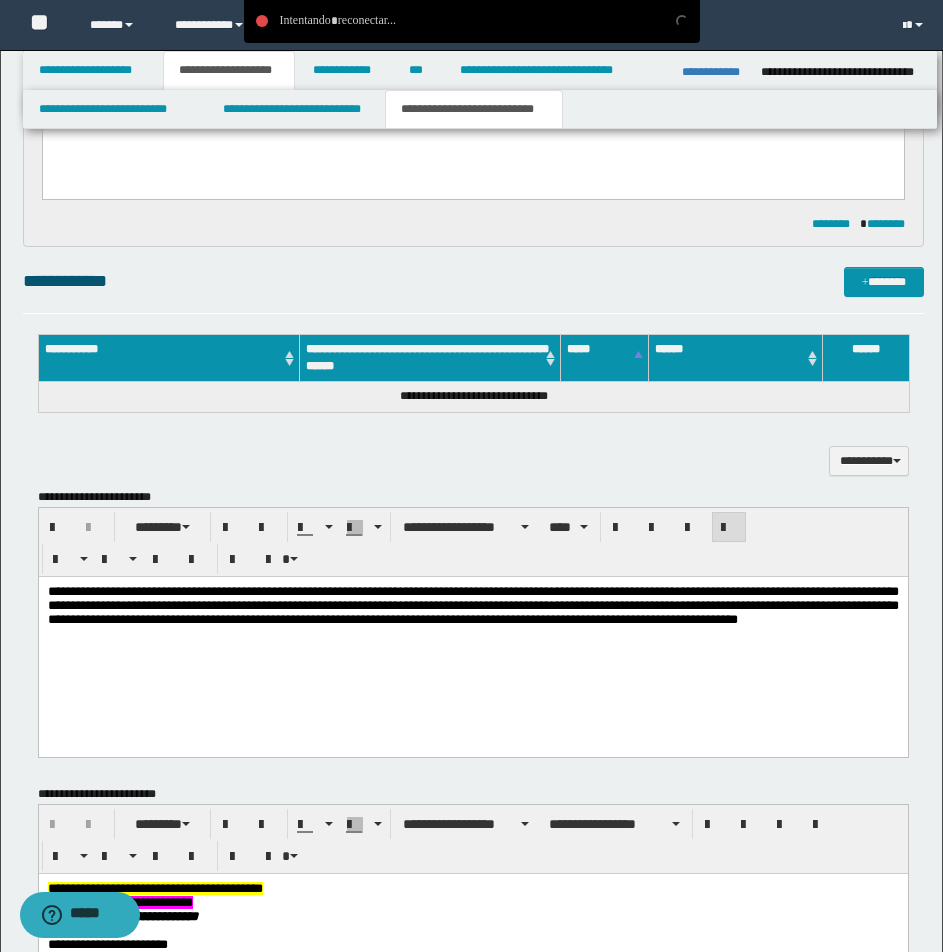 scroll, scrollTop: 378, scrollLeft: 0, axis: vertical 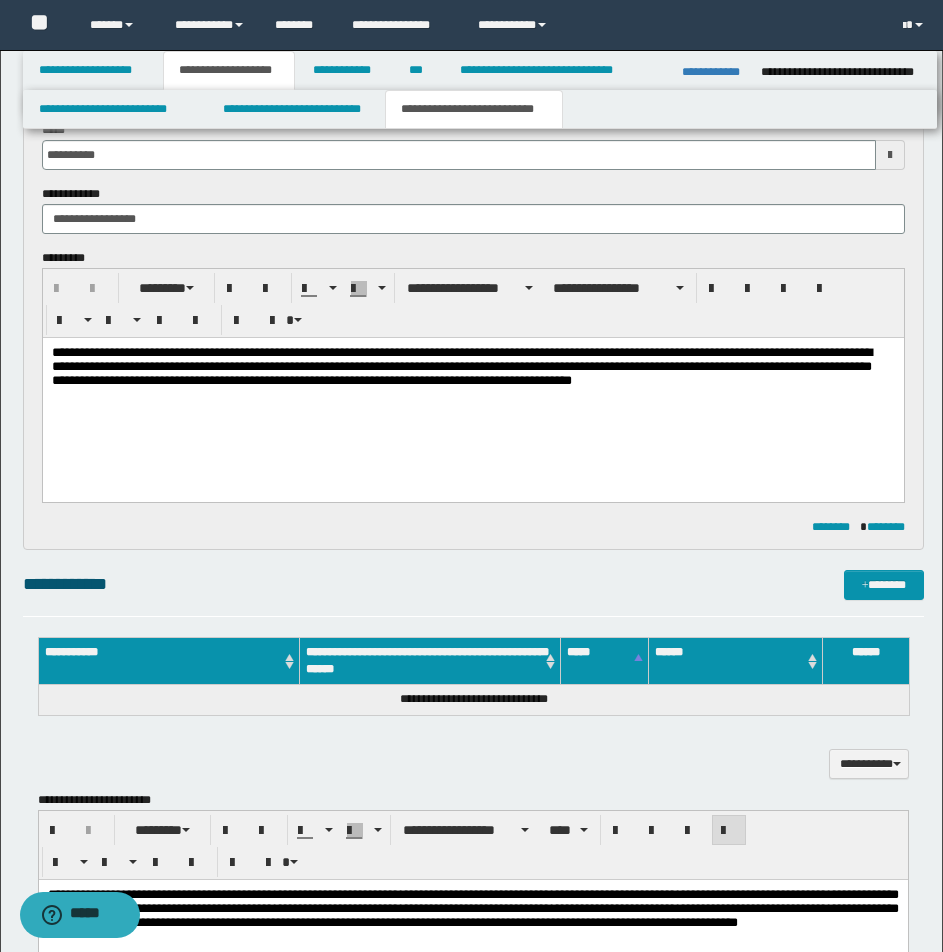 click on "**********" at bounding box center [472, 370] 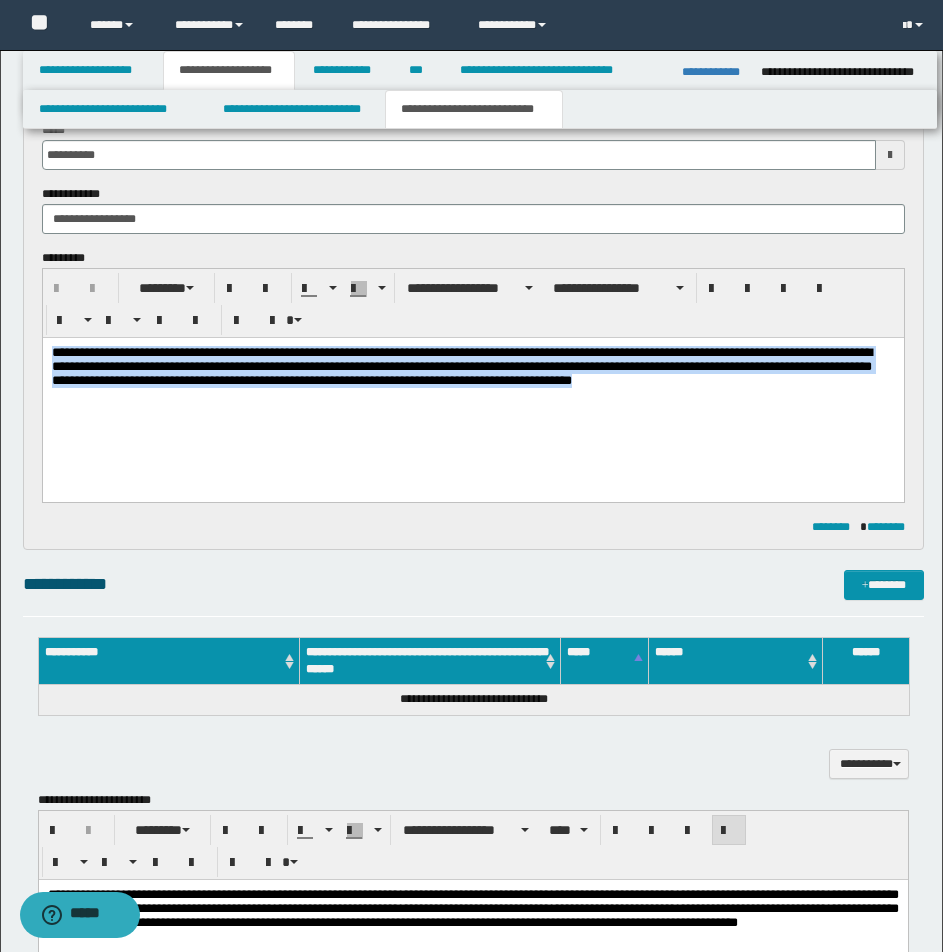 drag, startPoint x: 50, startPoint y: 352, endPoint x: 919, endPoint y: 842, distance: 997.6277 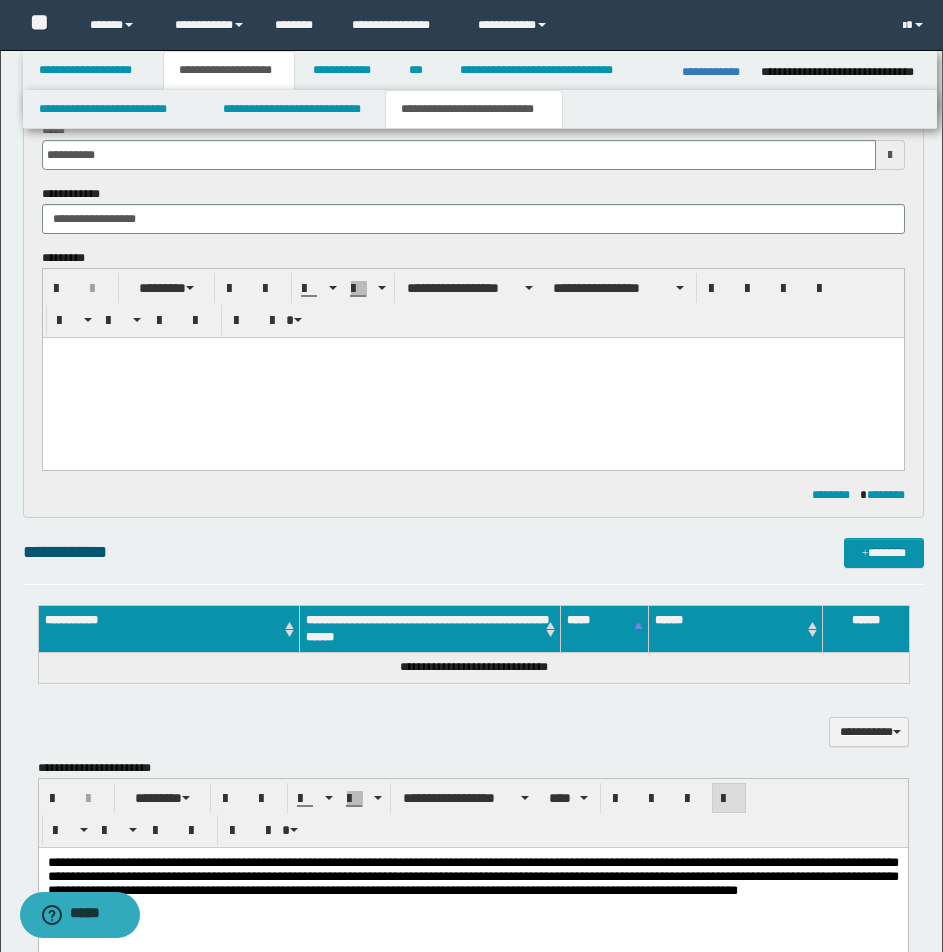 paste 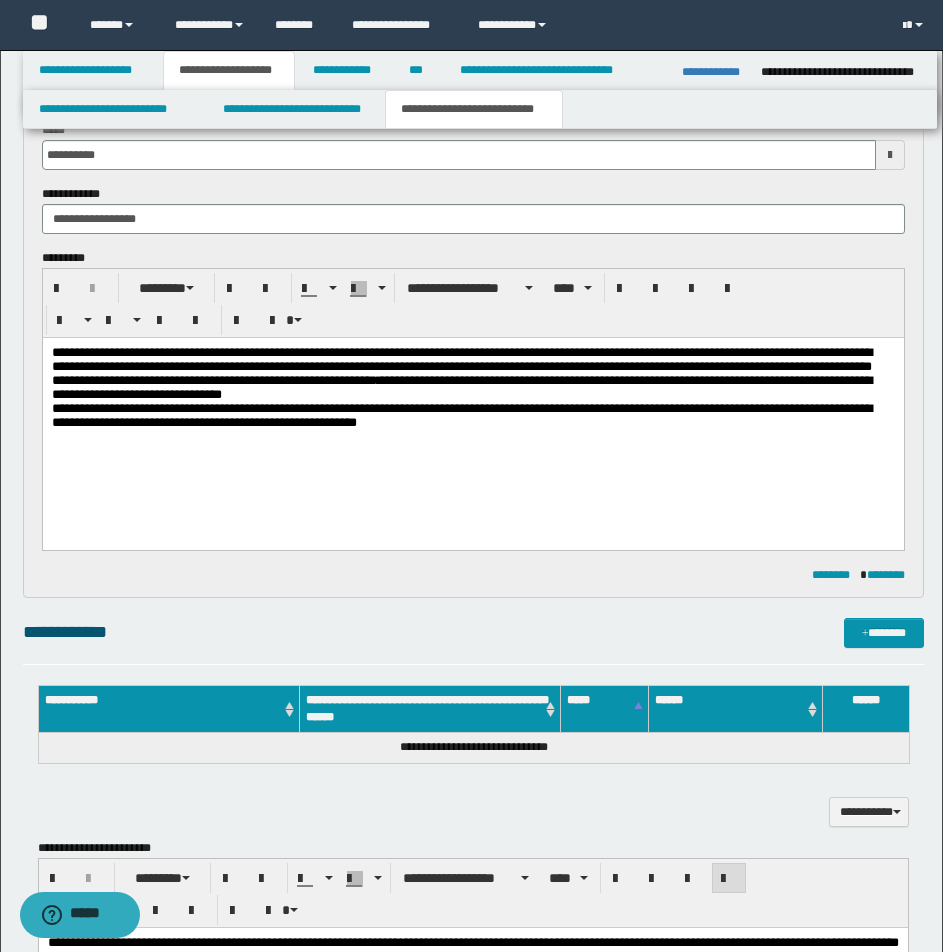 click on "**********" at bounding box center (473, 748) 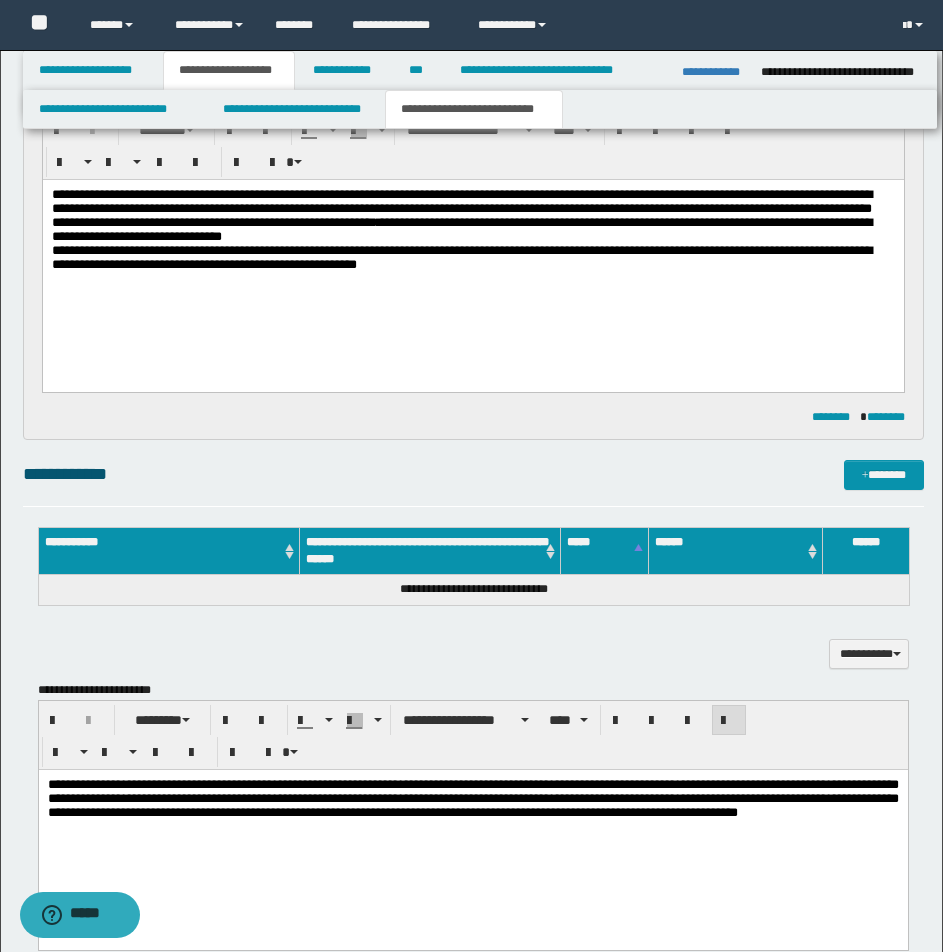scroll, scrollTop: 273, scrollLeft: 0, axis: vertical 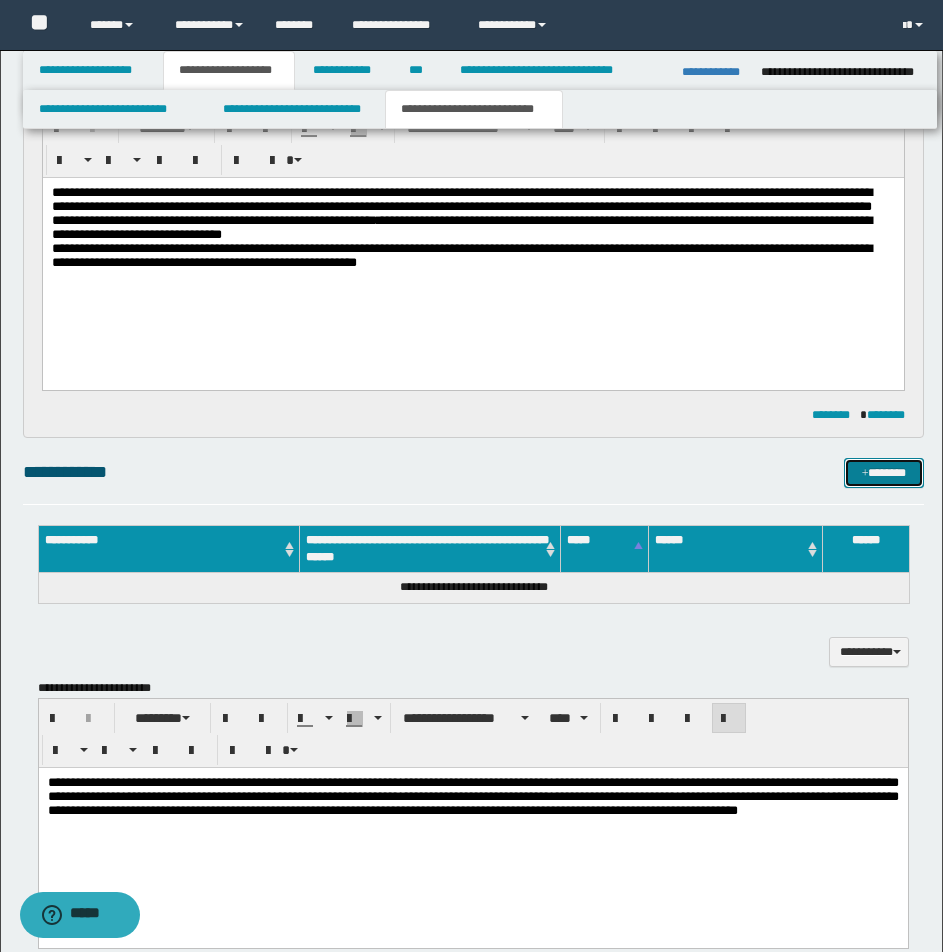 click on "*******" at bounding box center [884, 473] 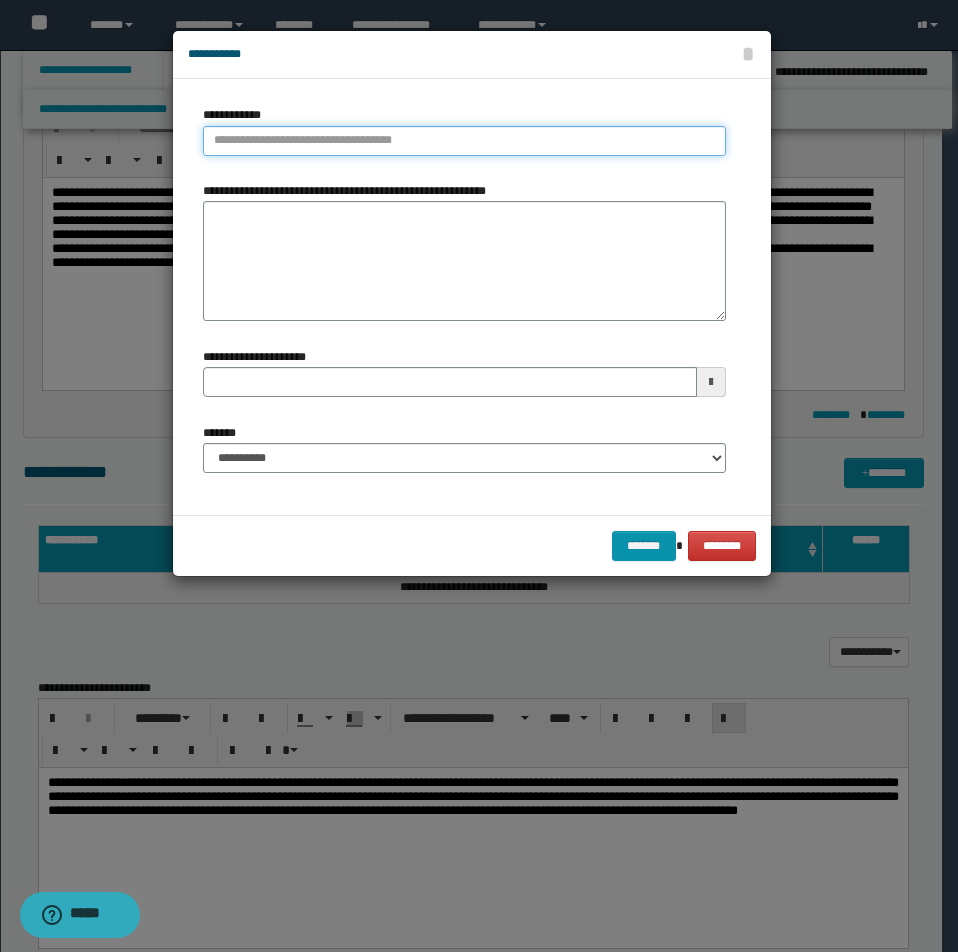 click on "**********" at bounding box center (464, 141) 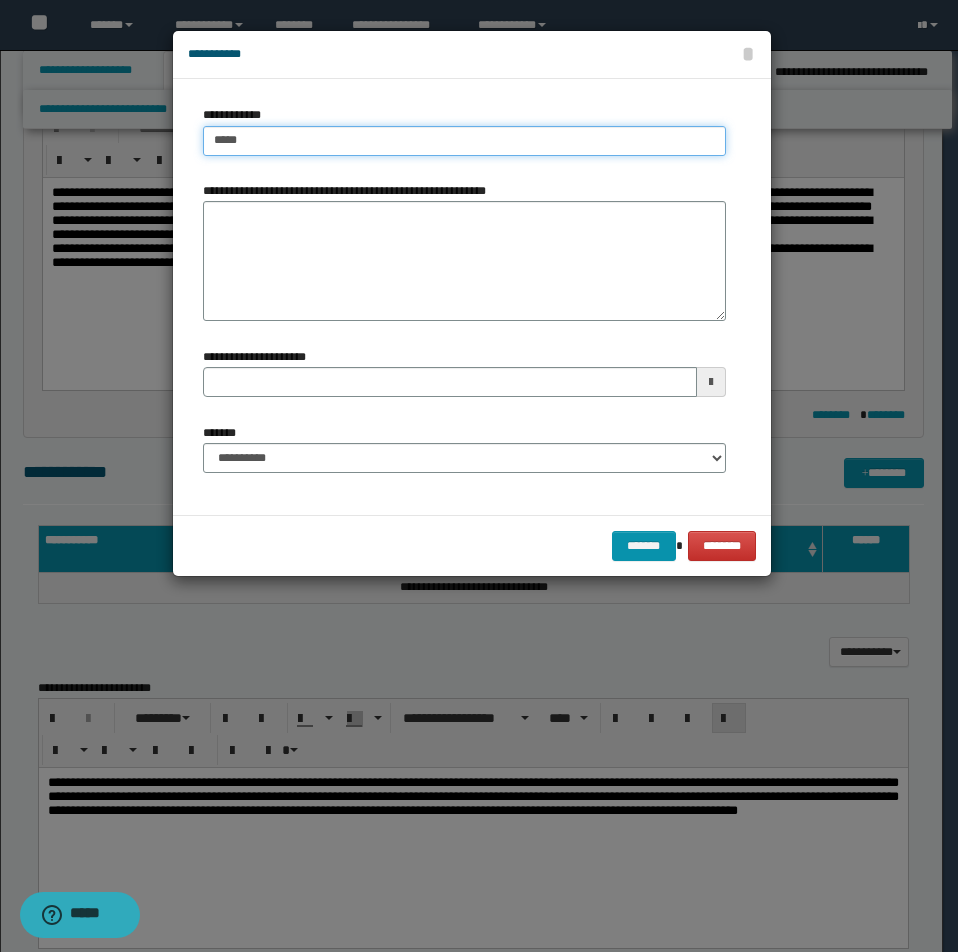 type on "*****" 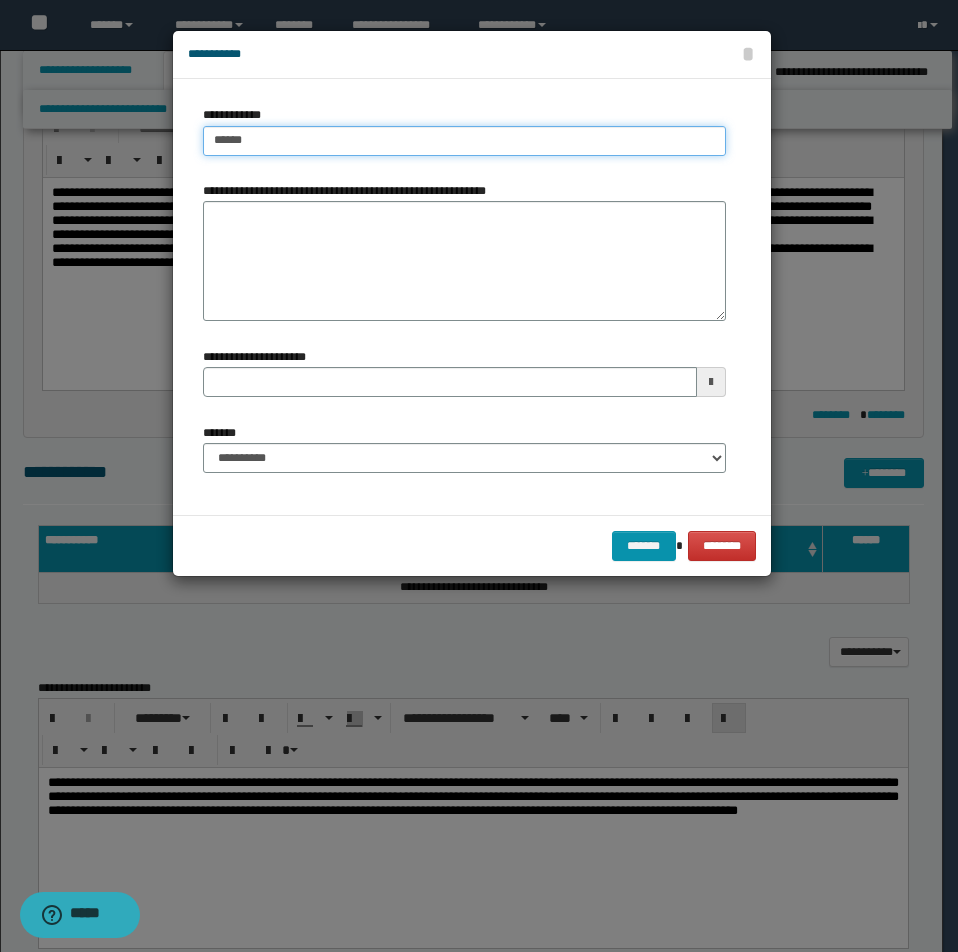 type on "*****" 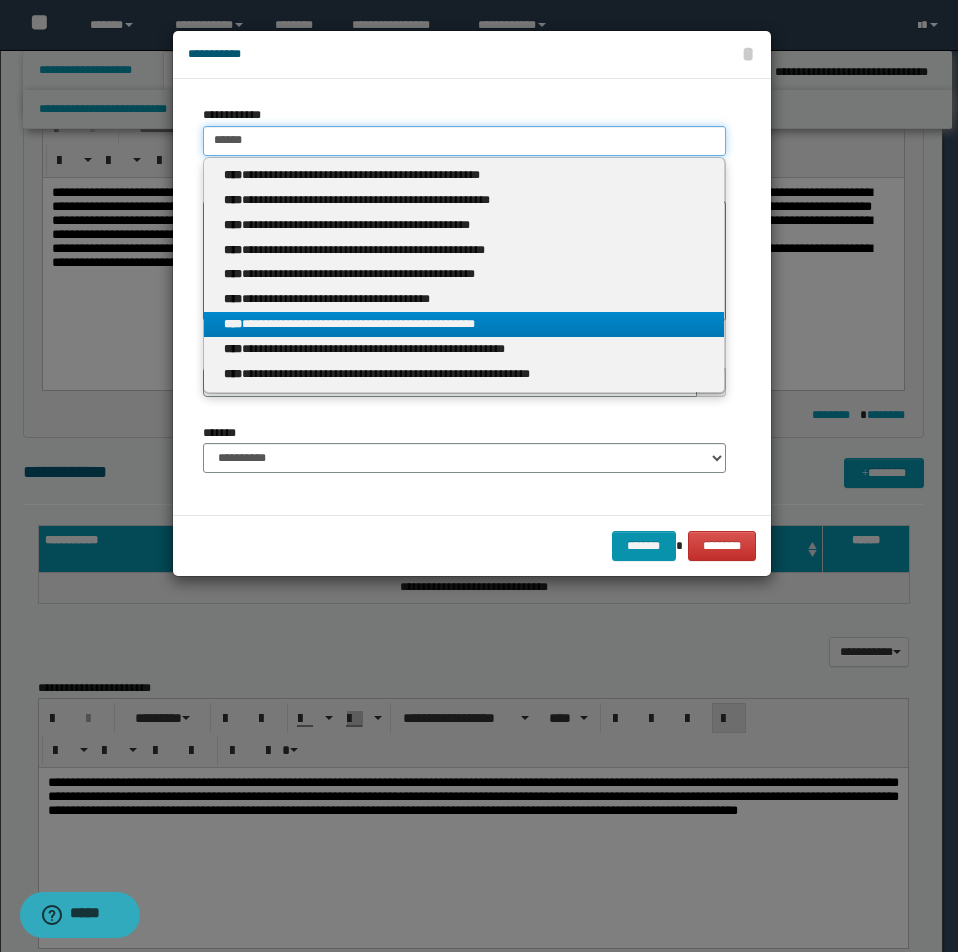 type on "*****" 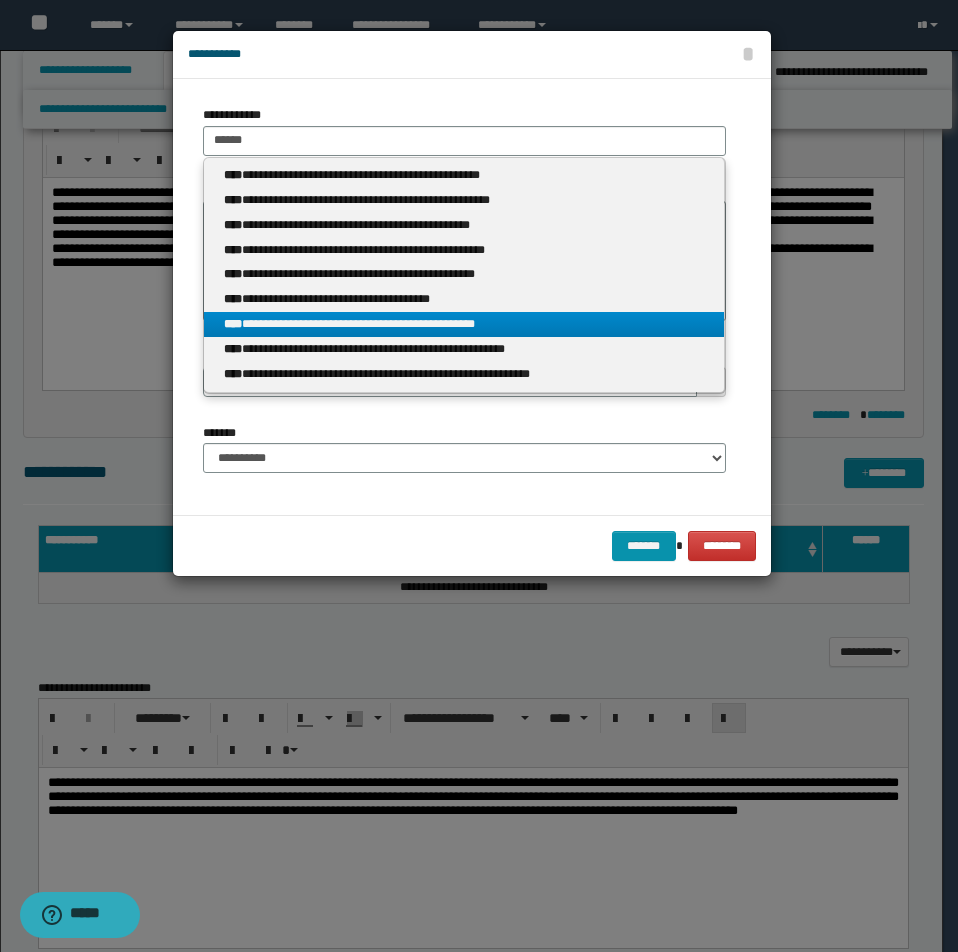 click on "**********" at bounding box center (464, 324) 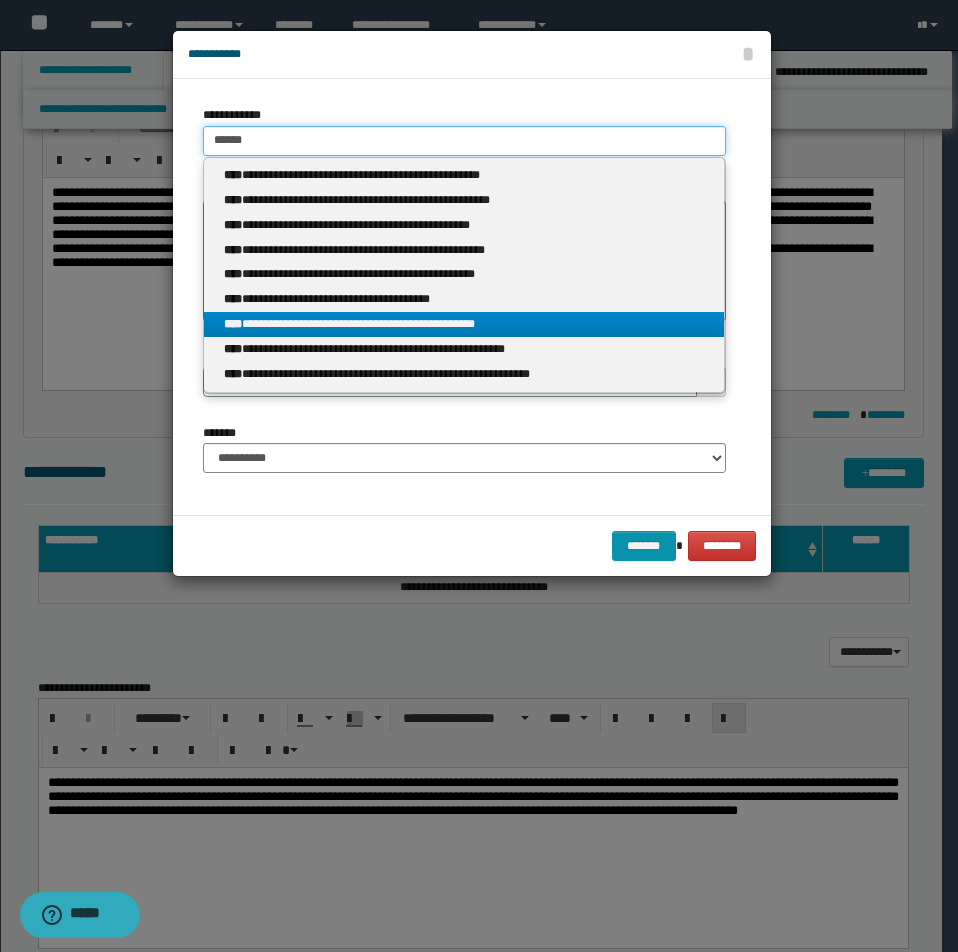 type 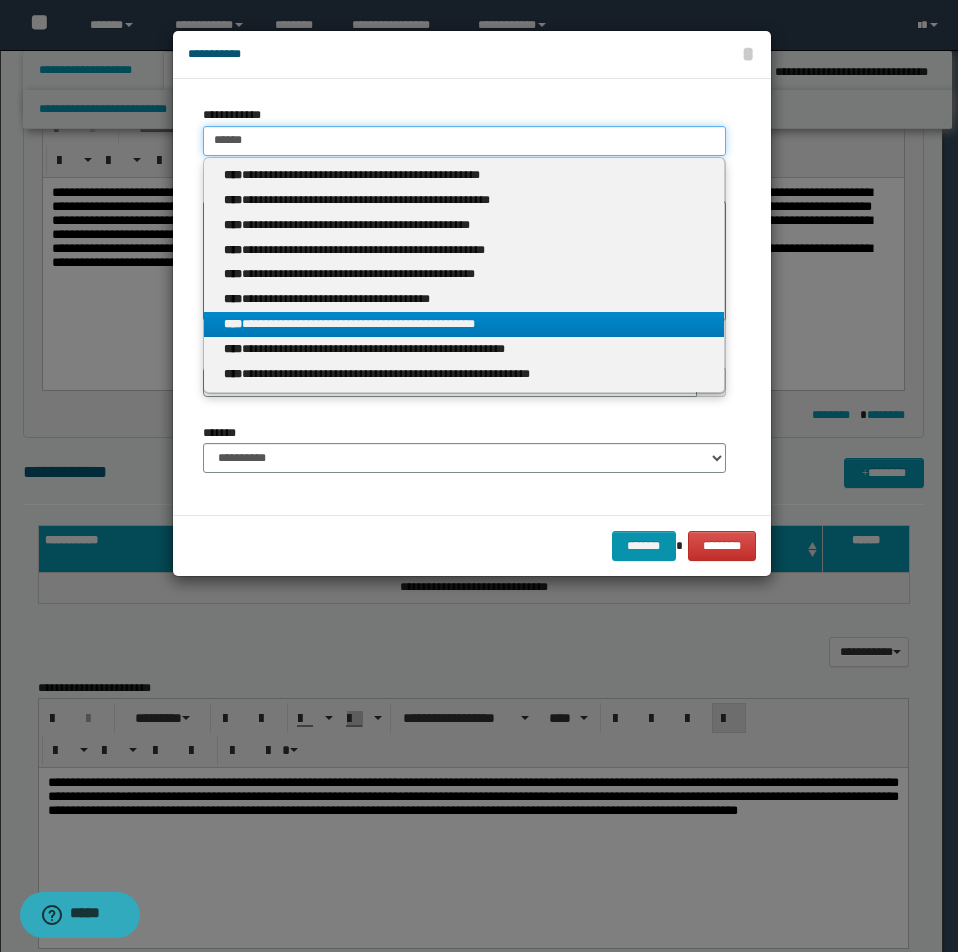 type on "**********" 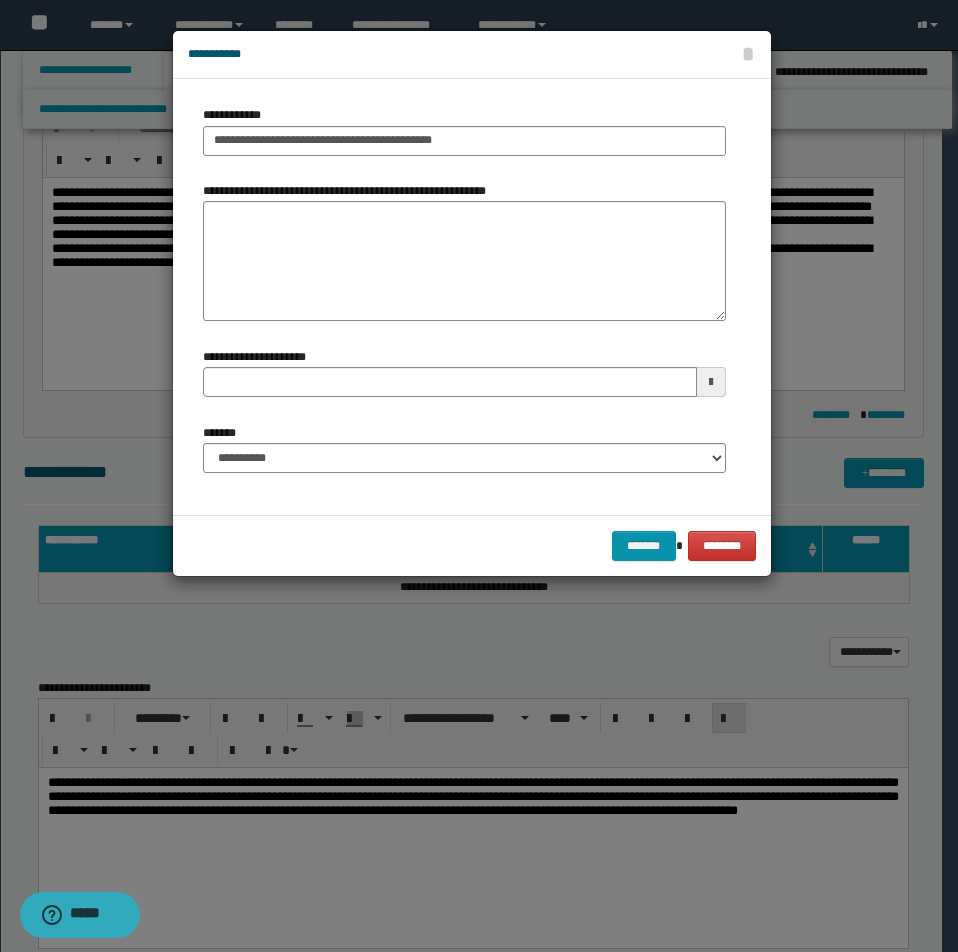 type 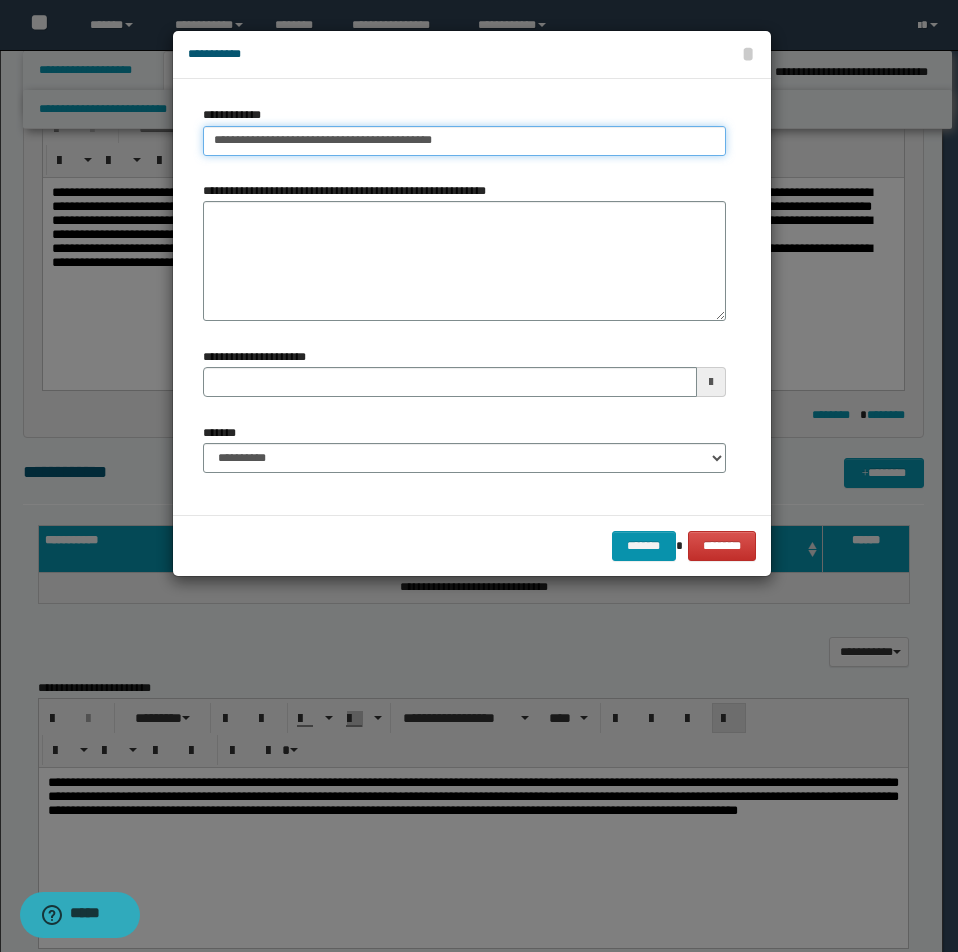 type on "**********" 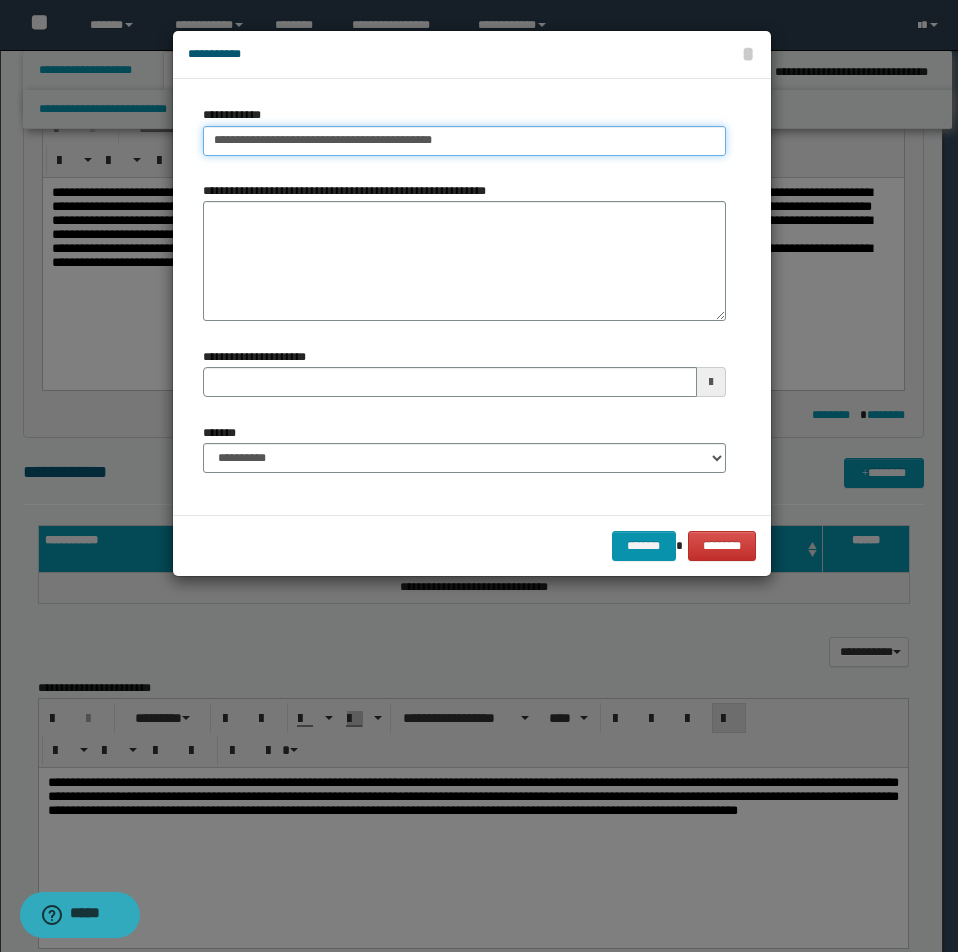 click on "**********" at bounding box center (464, 141) 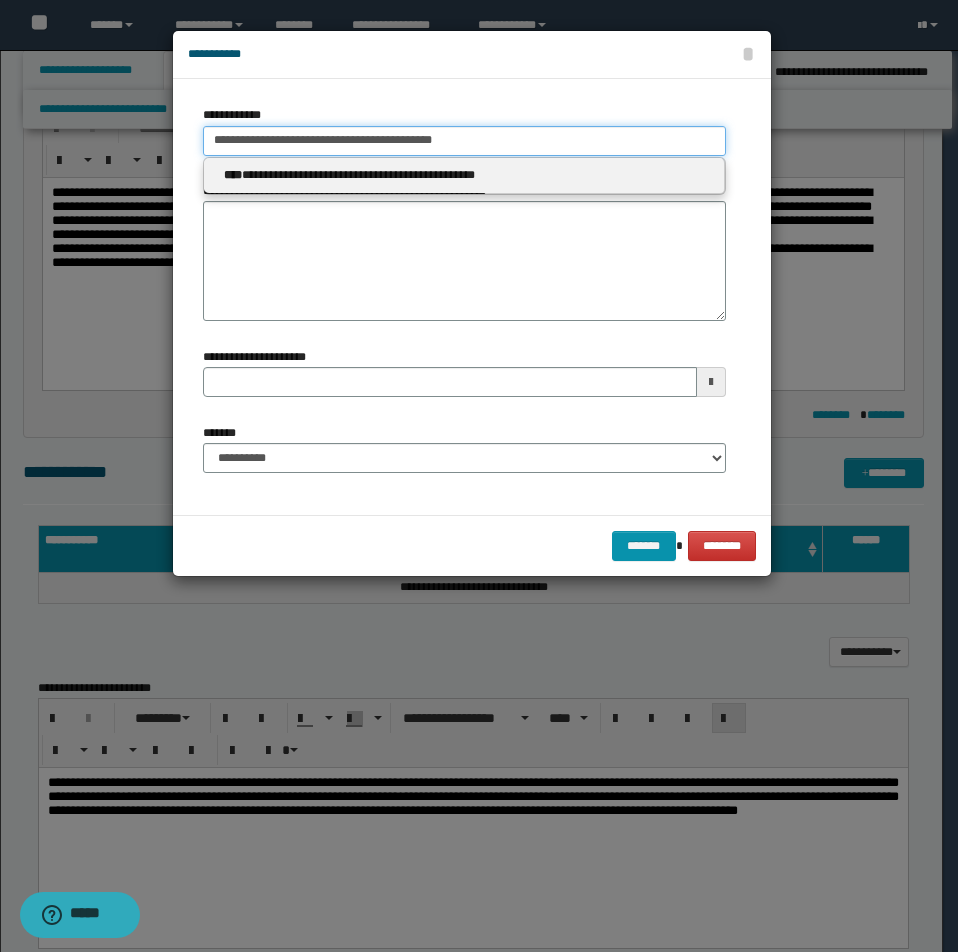 click on "**********" at bounding box center [464, 141] 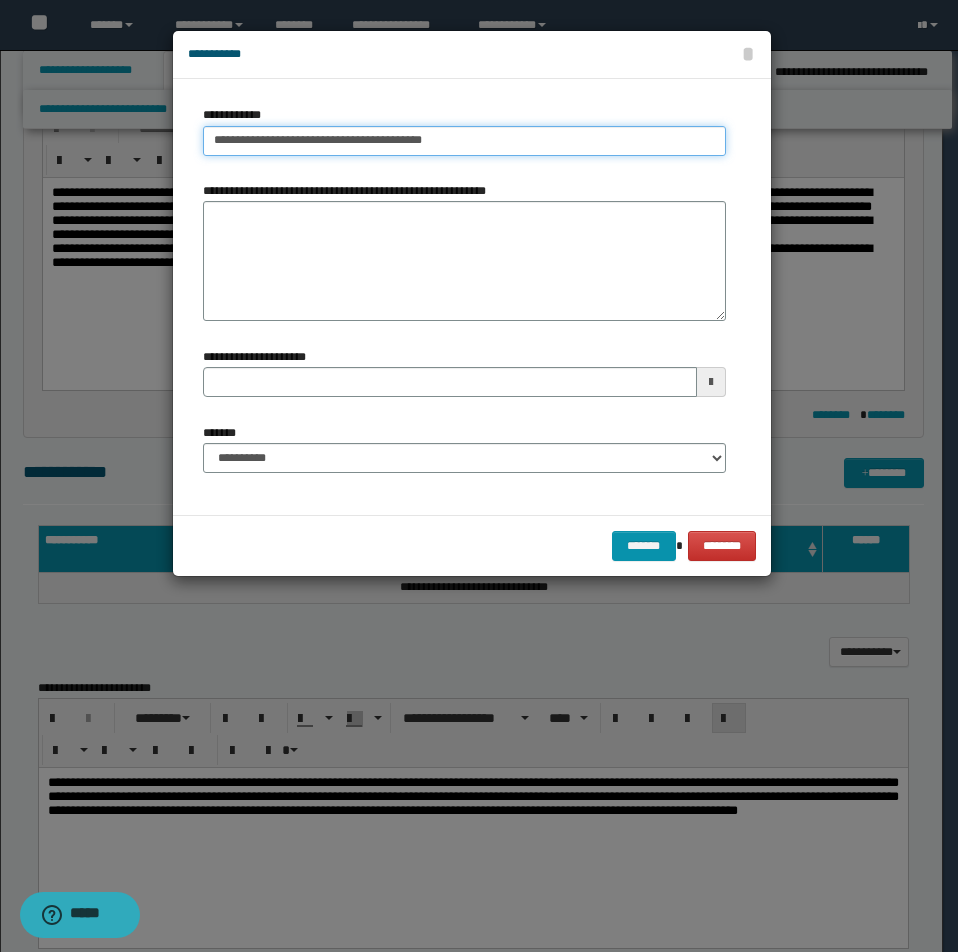 type on "**********" 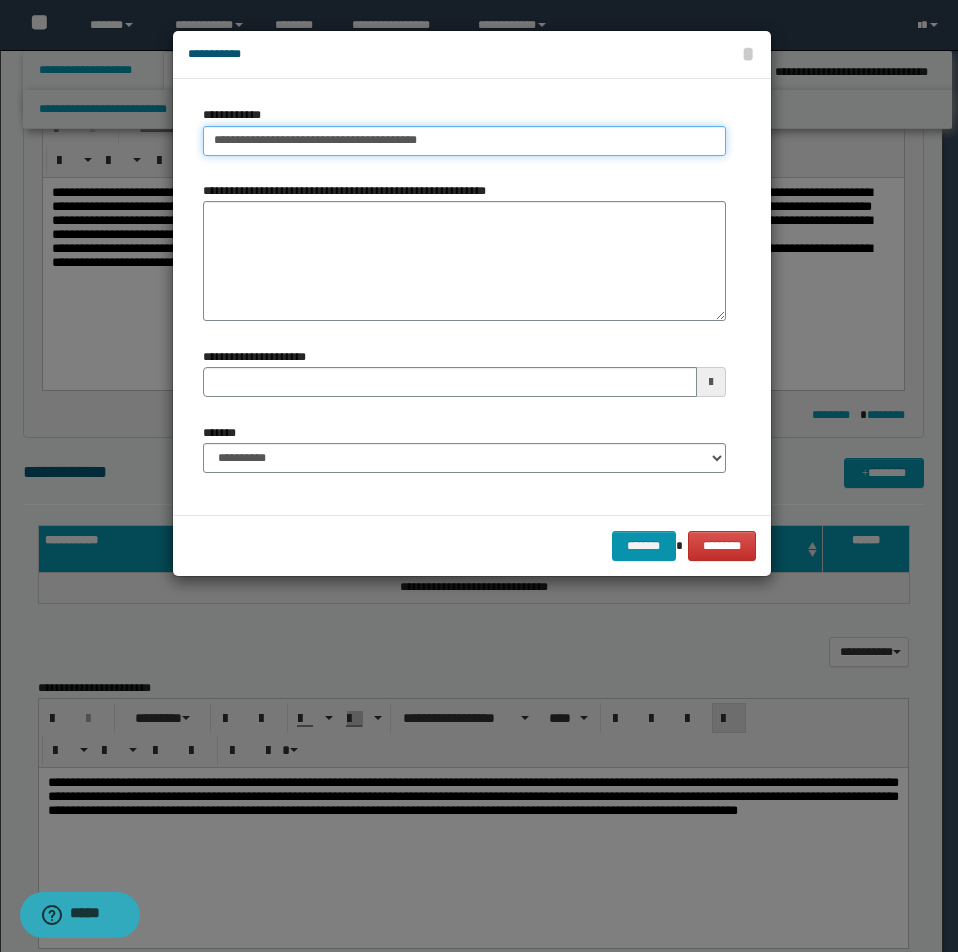 type on "**********" 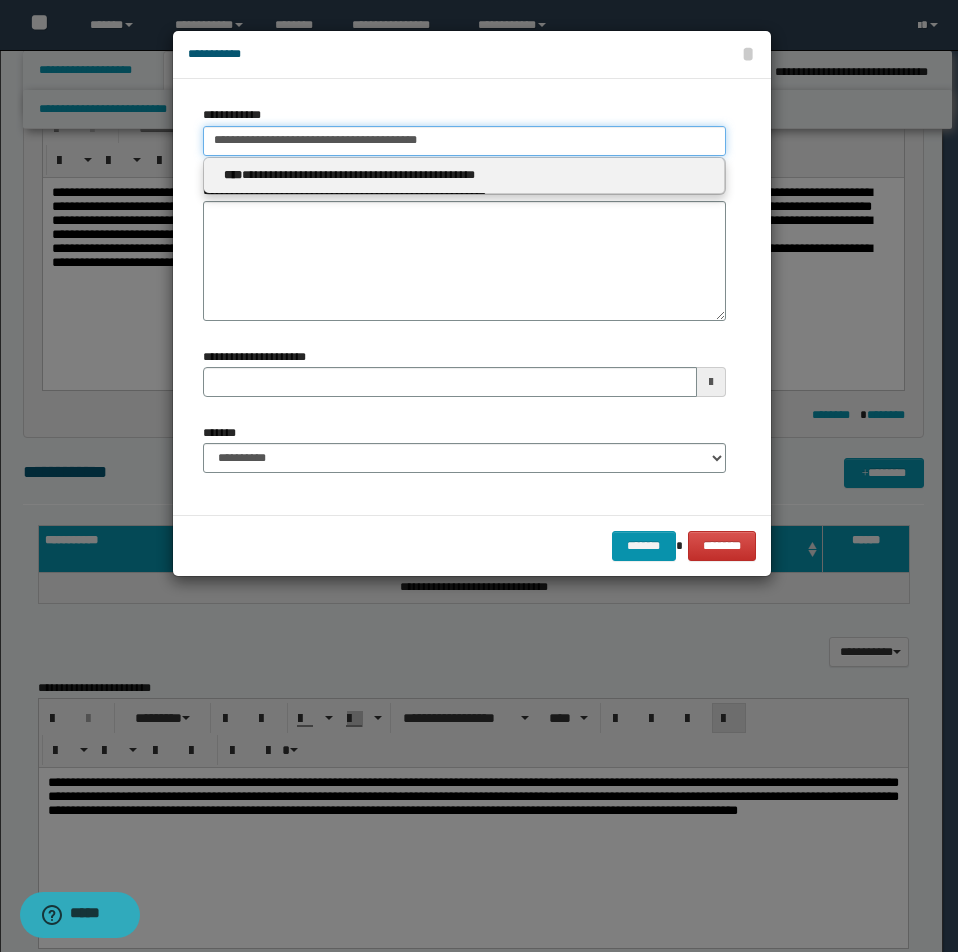 type 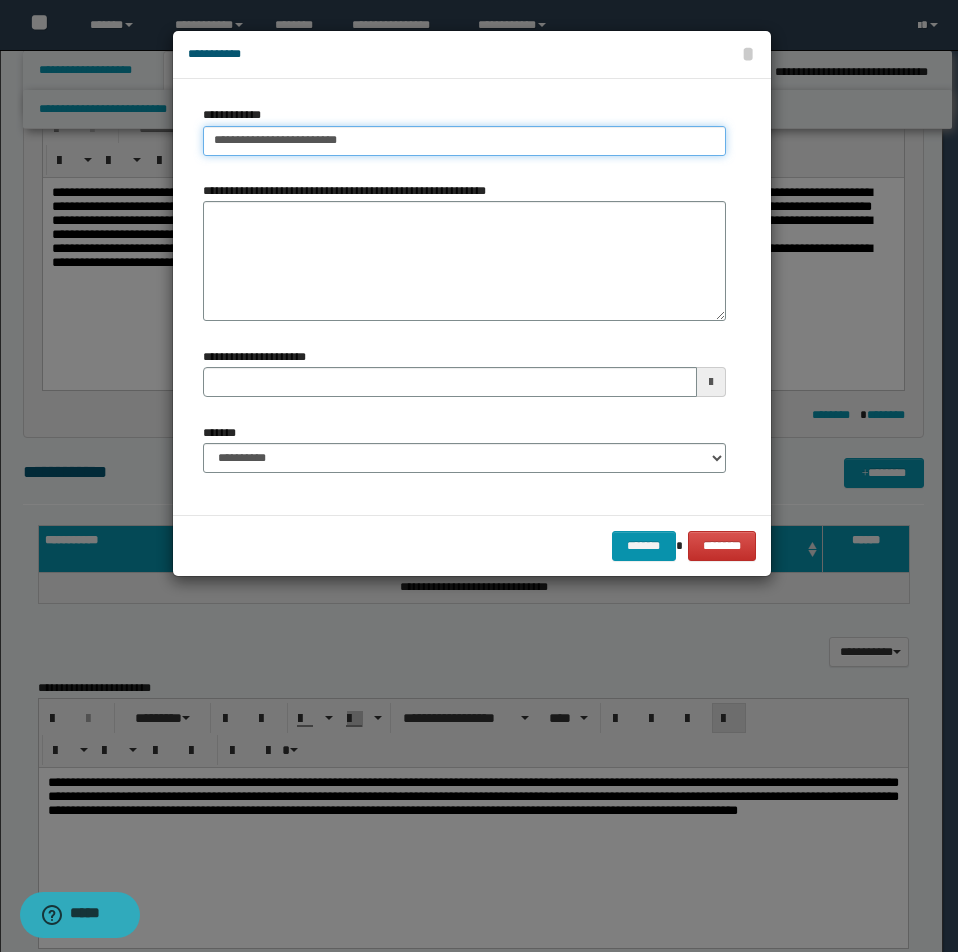 type on "**********" 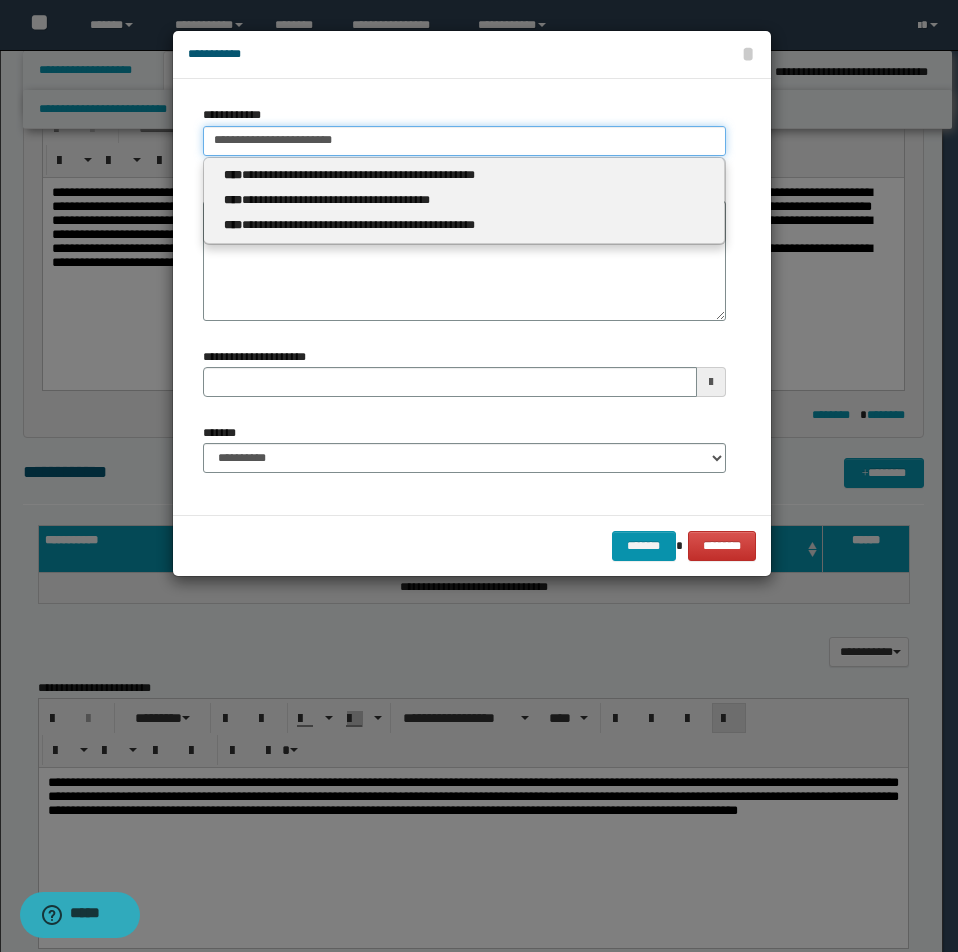type on "**********" 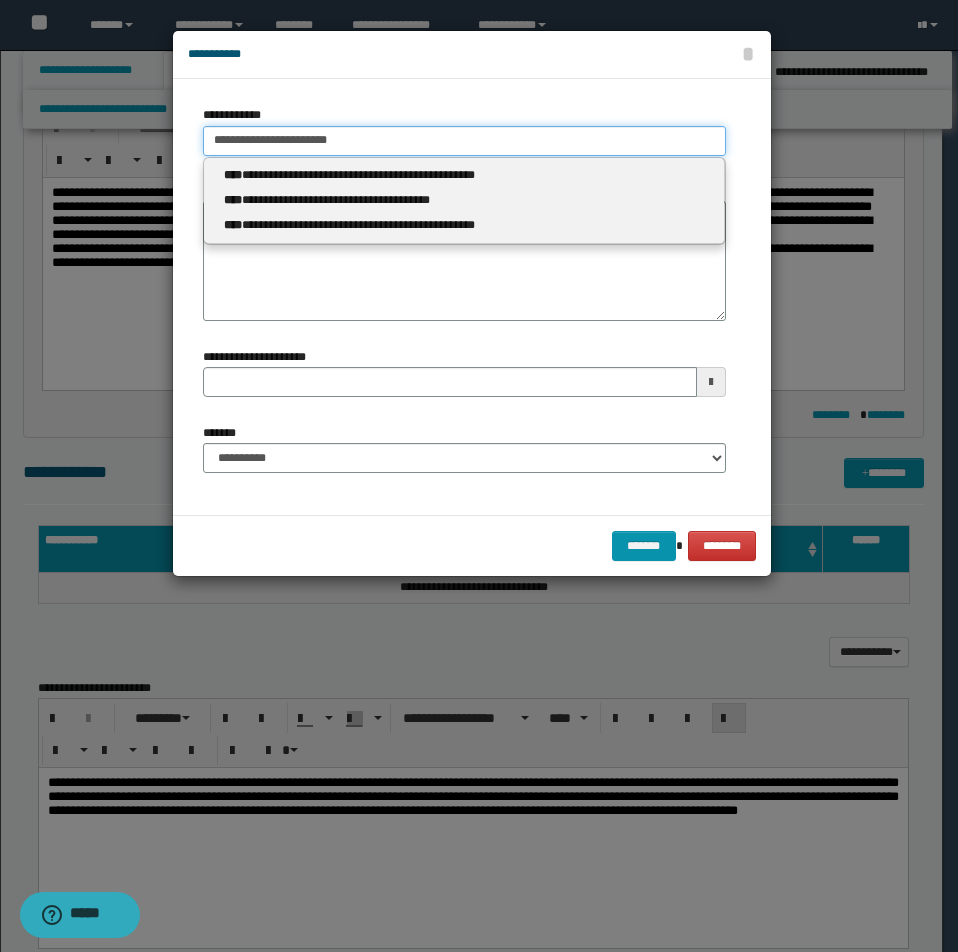 type 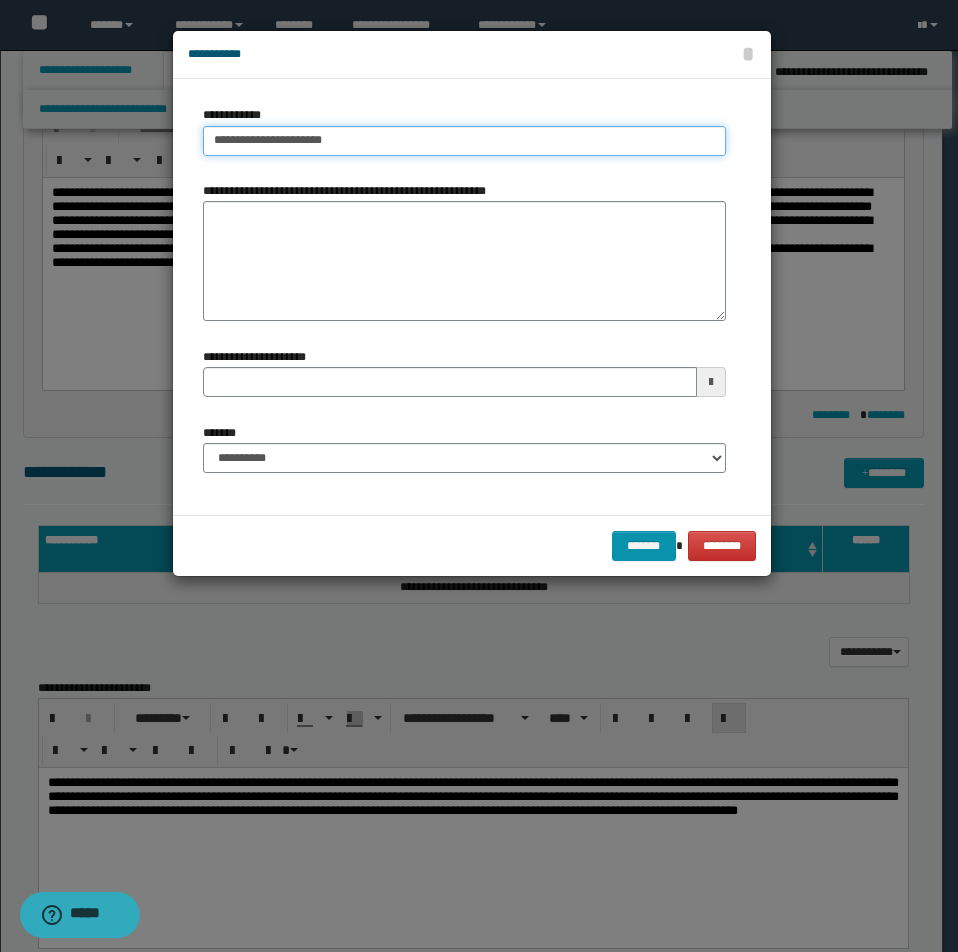 type on "**********" 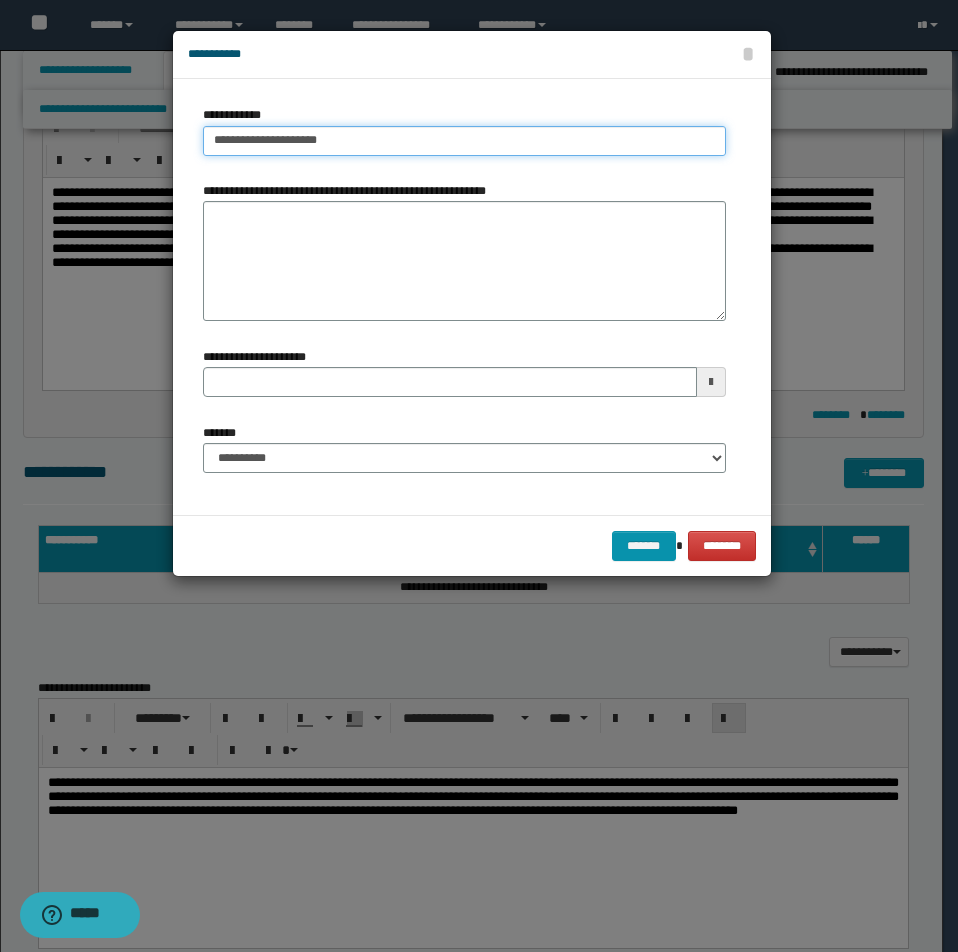 type on "**********" 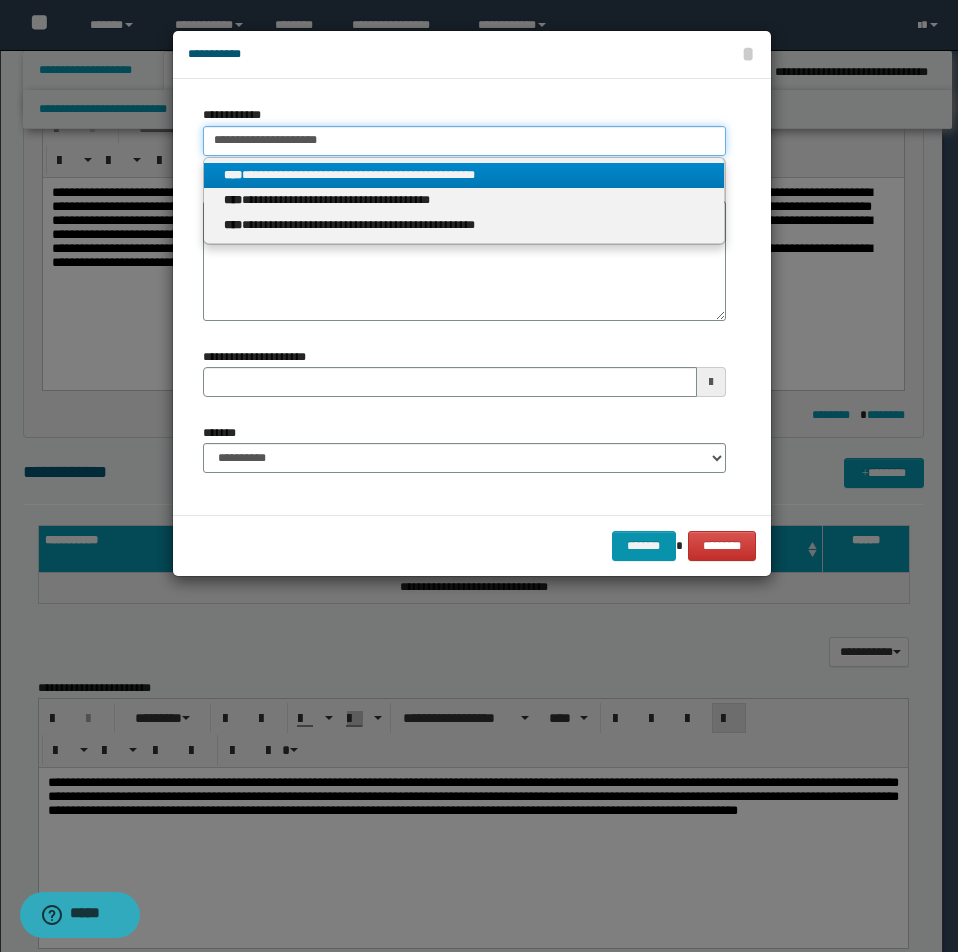 type on "**********" 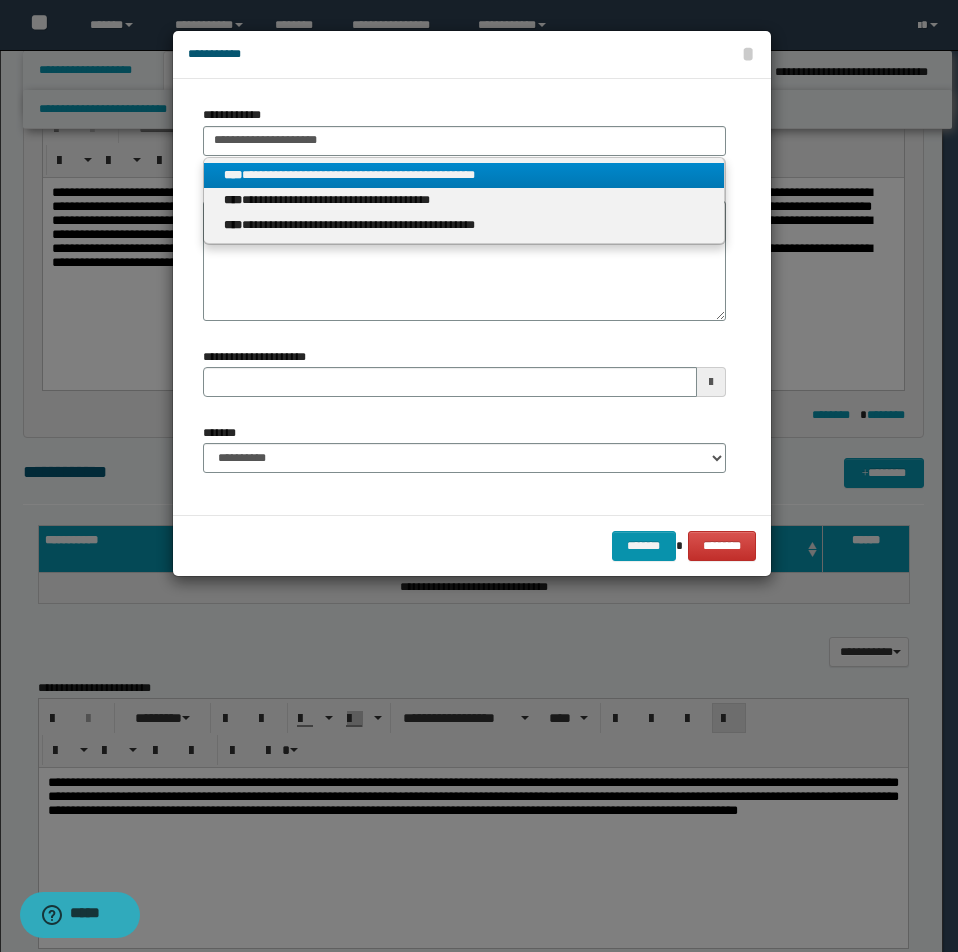 click on "**********" at bounding box center [464, 175] 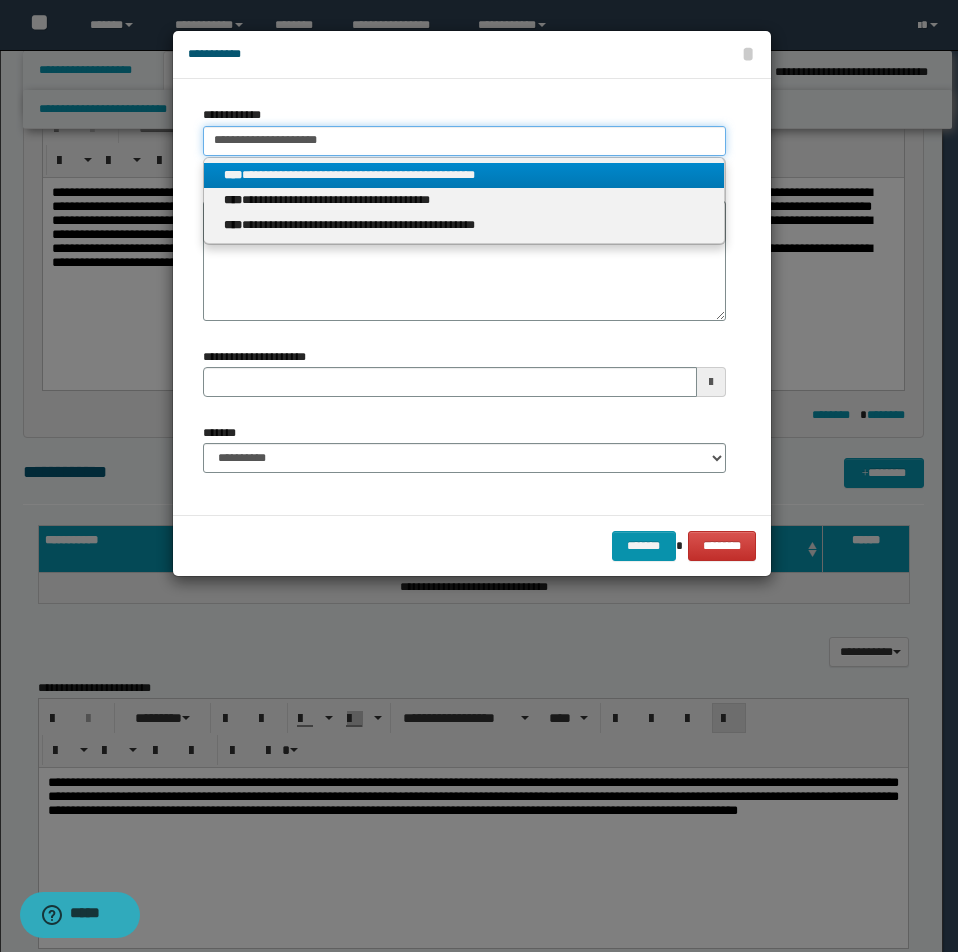 type 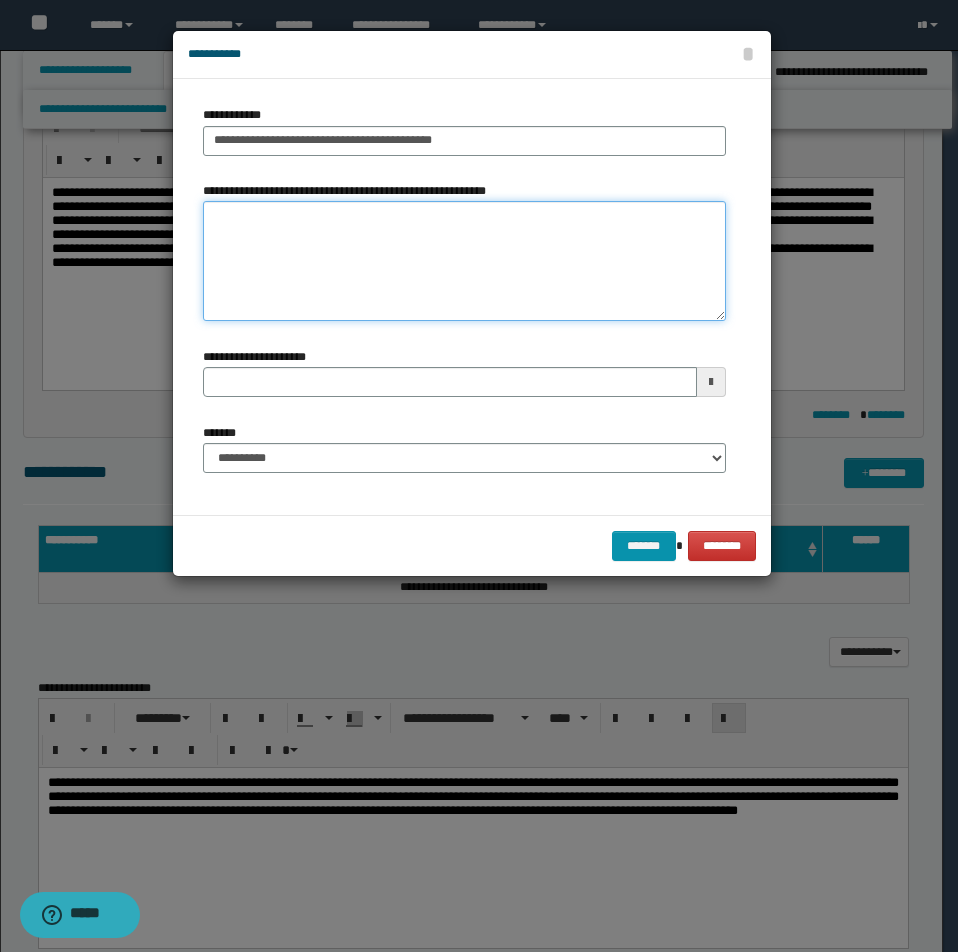 click on "**********" at bounding box center [464, 261] 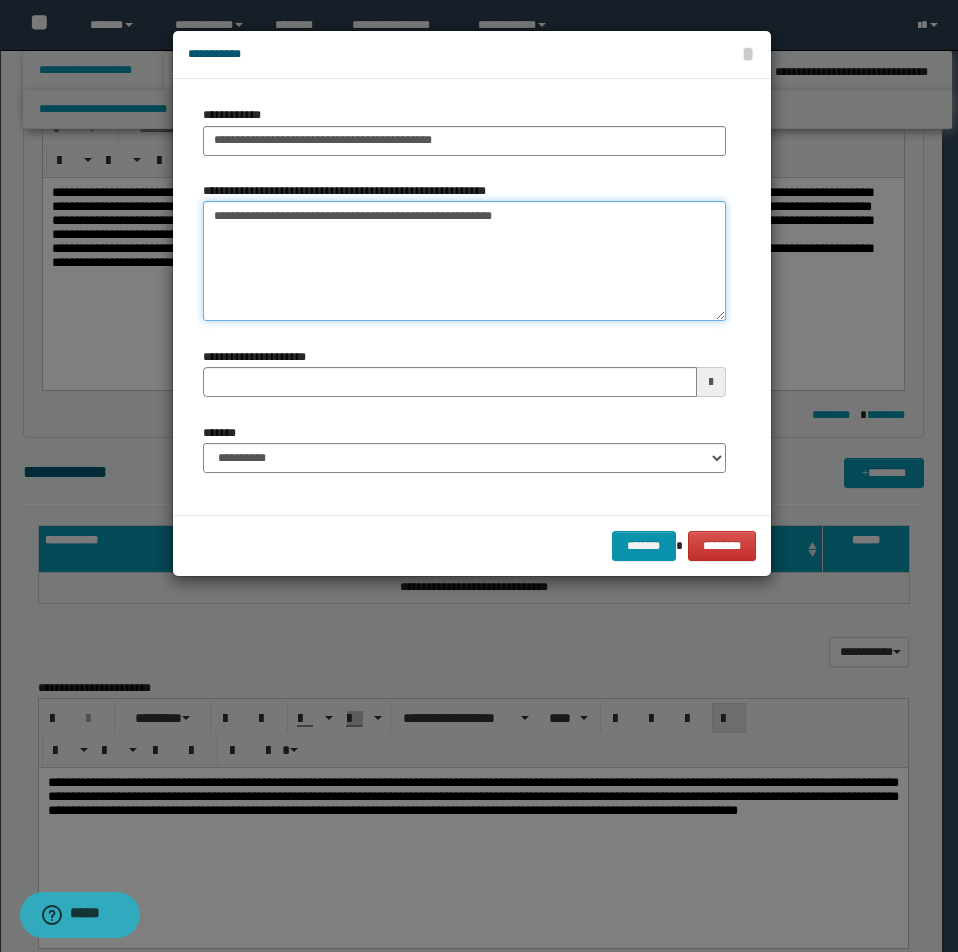 type 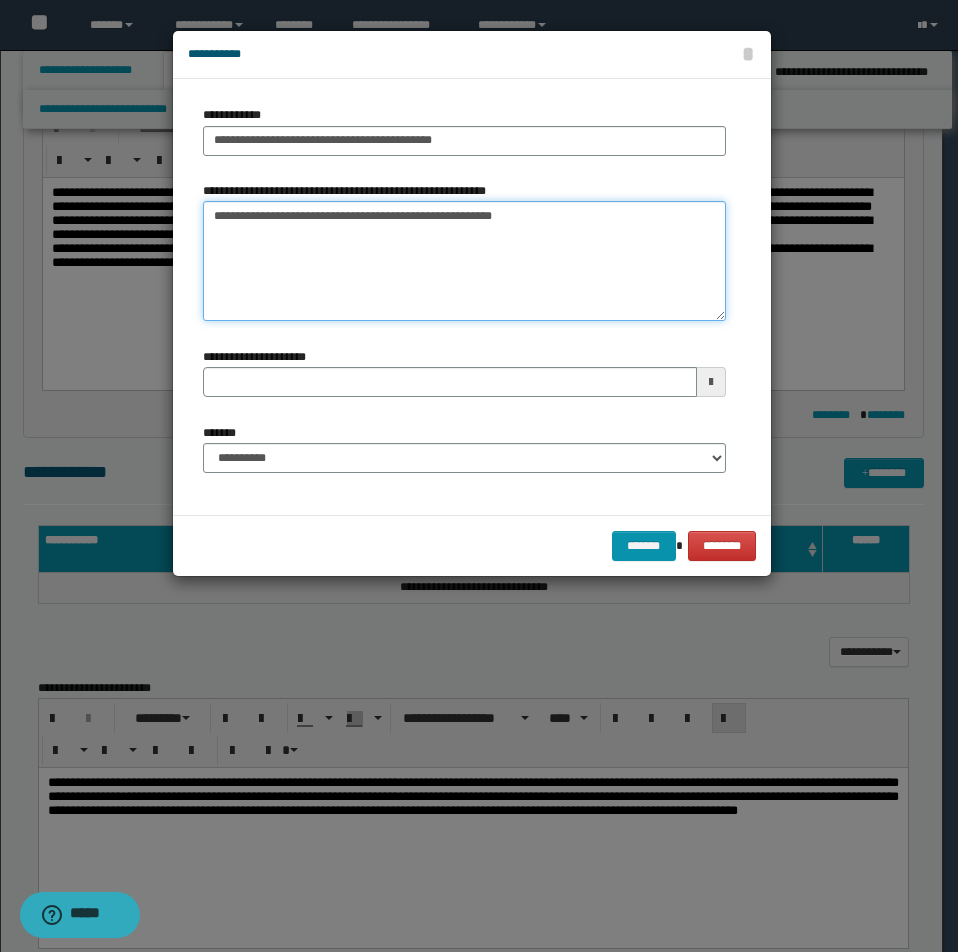 type on "**********" 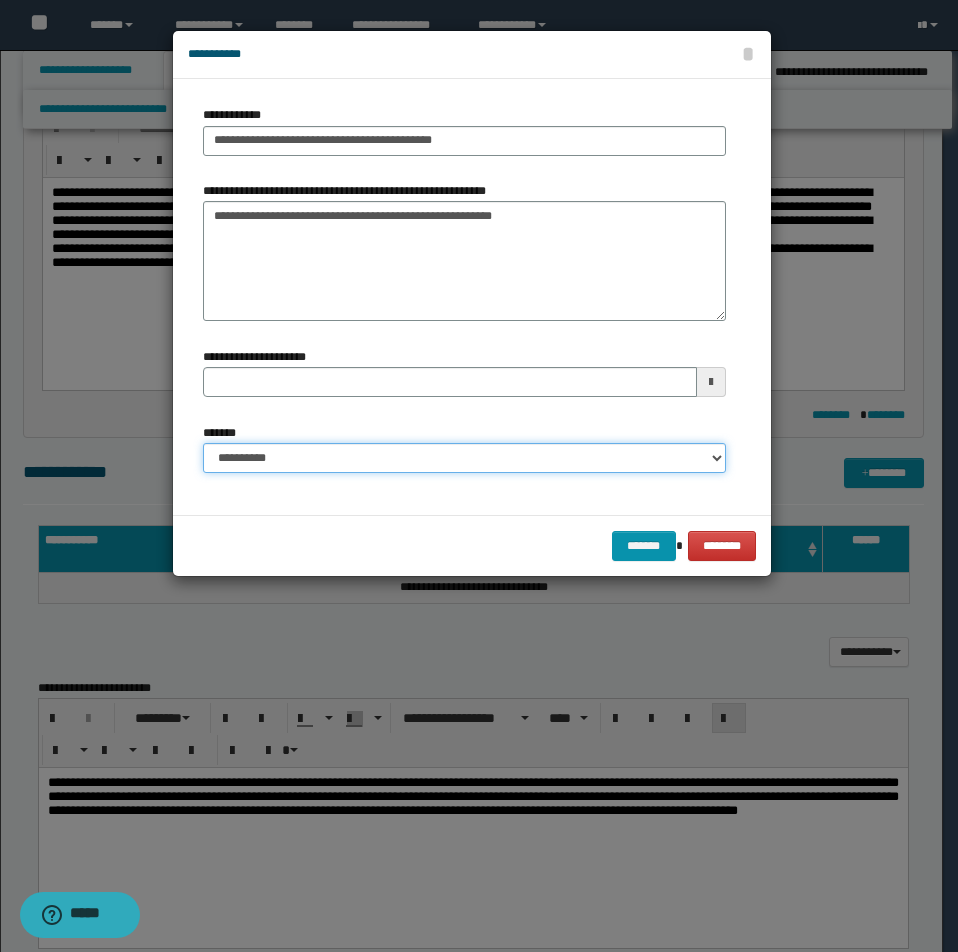 click on "**********" at bounding box center [464, 458] 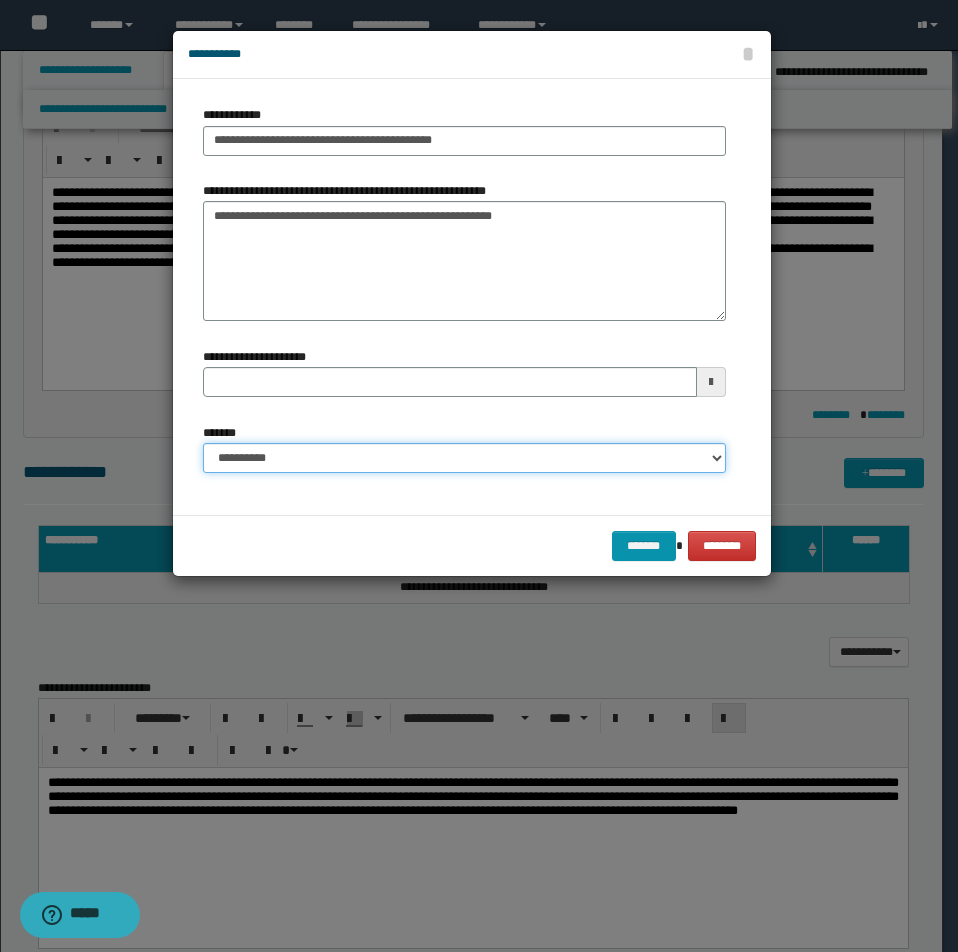 select on "*" 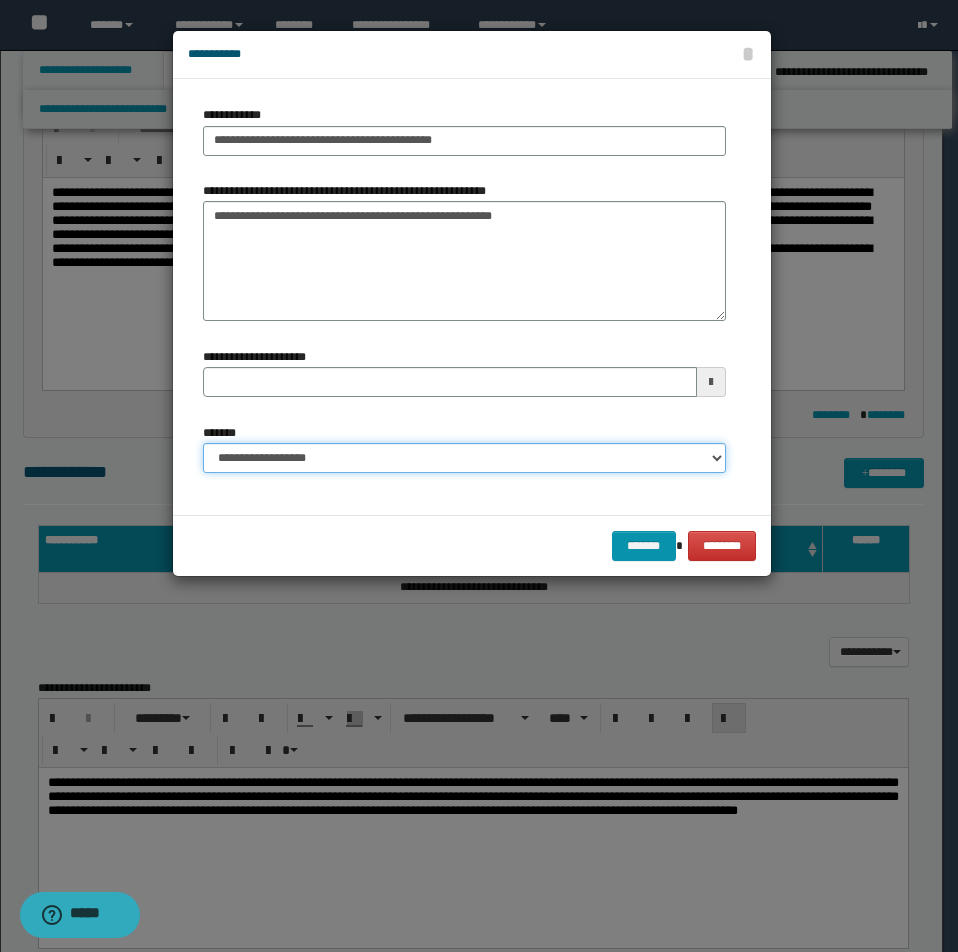 click on "**********" at bounding box center (464, 458) 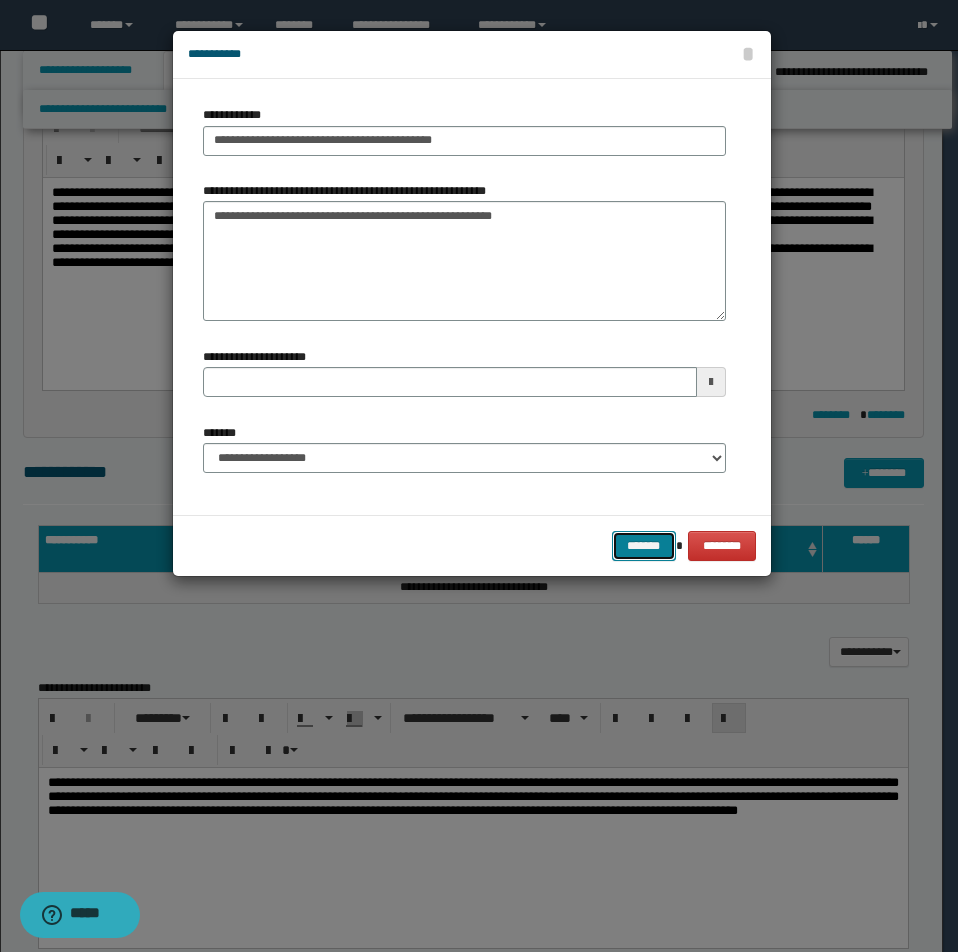 click on "*******" at bounding box center [644, 546] 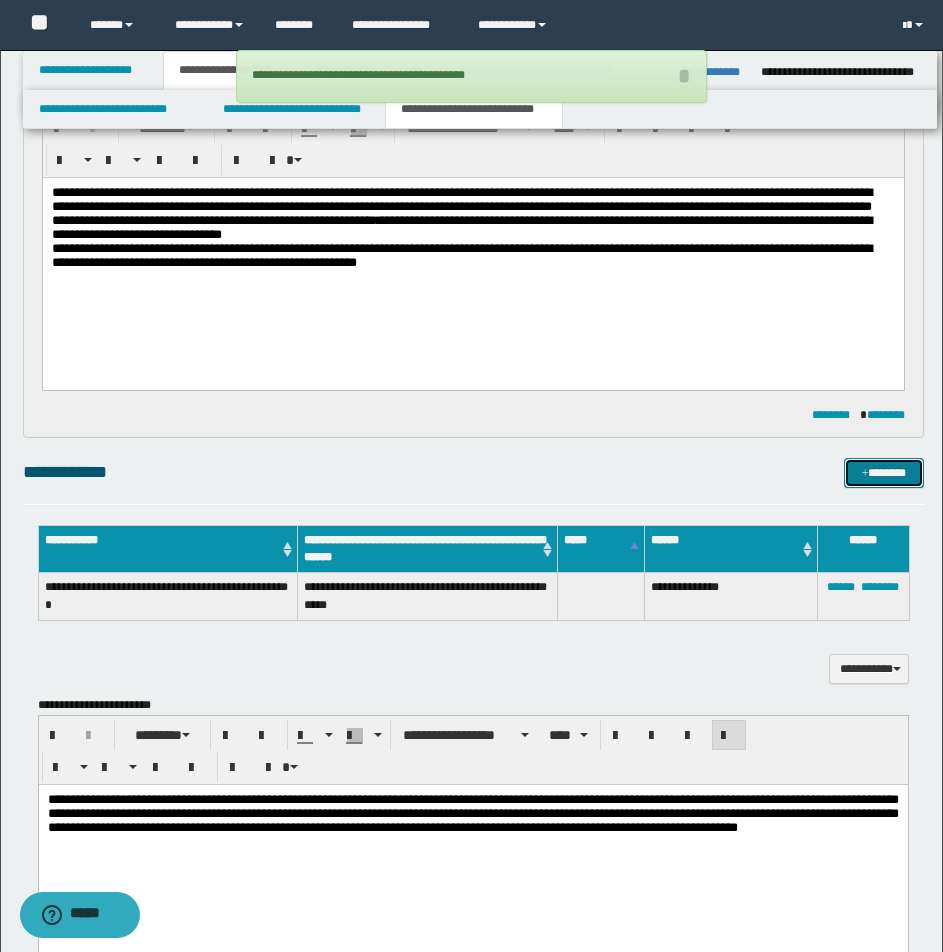 click on "*******" at bounding box center [884, 473] 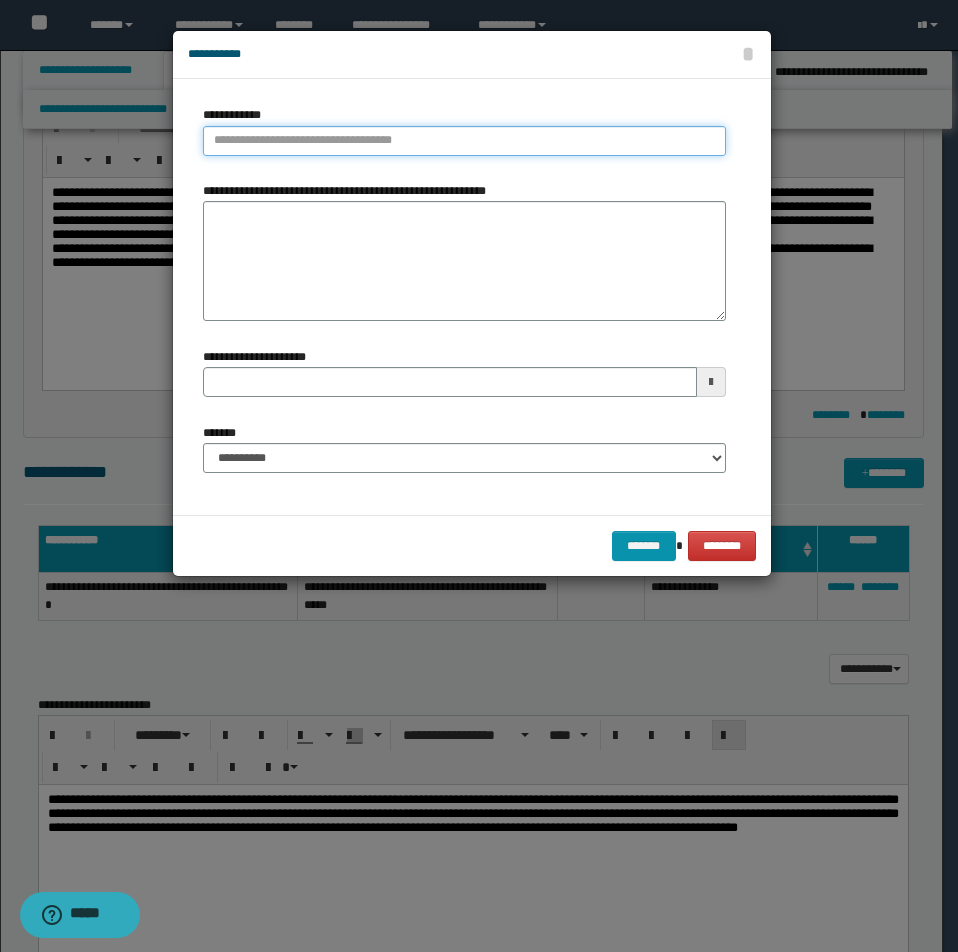 type on "**********" 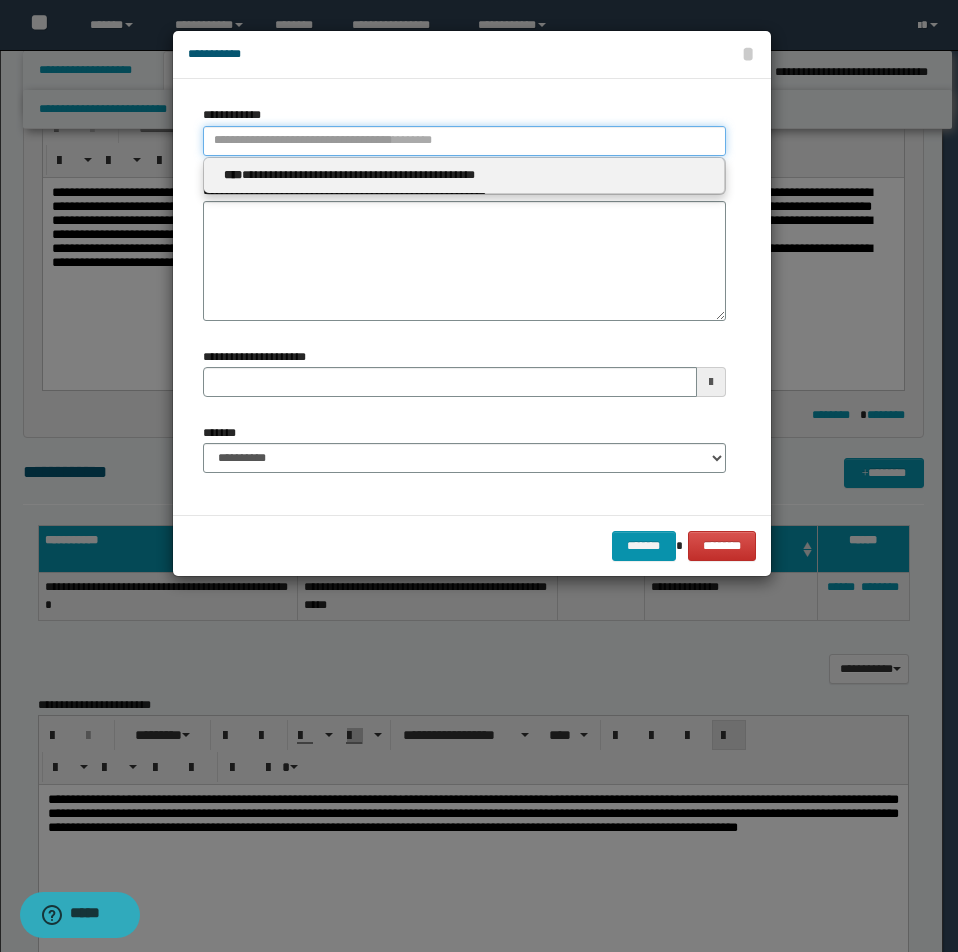 click on "**********" at bounding box center (464, 141) 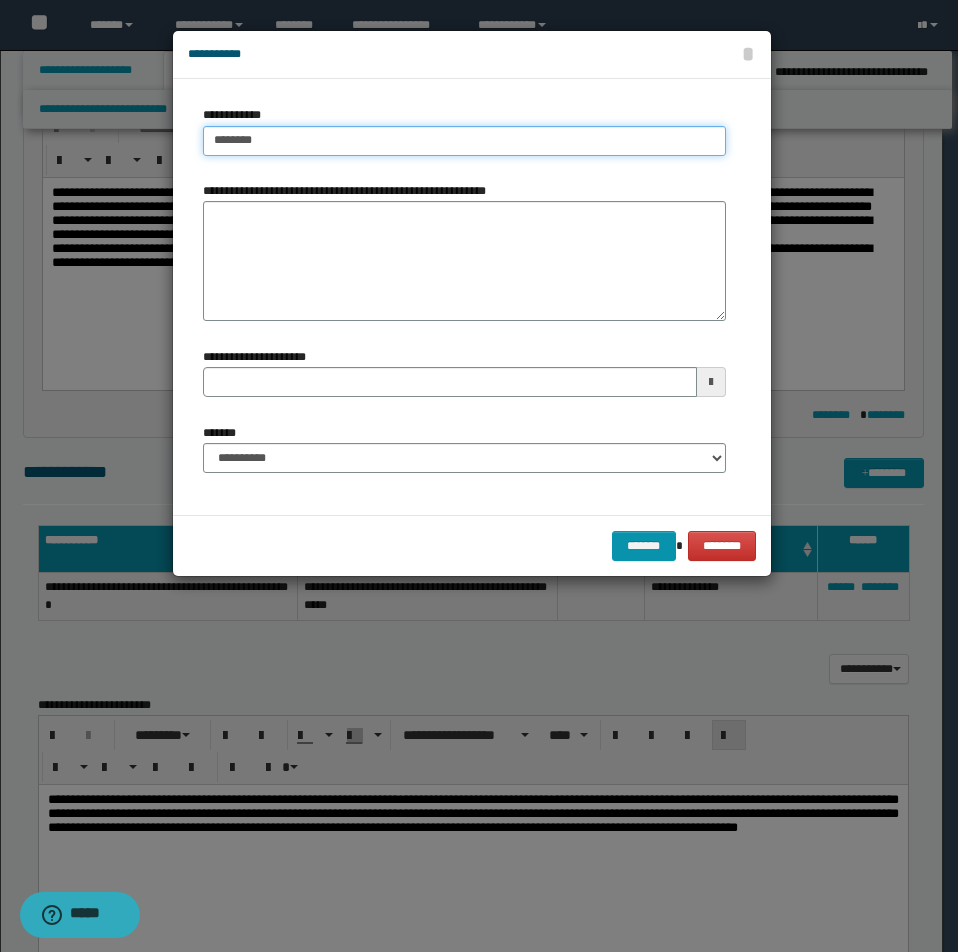 click on "*******" at bounding box center [464, 141] 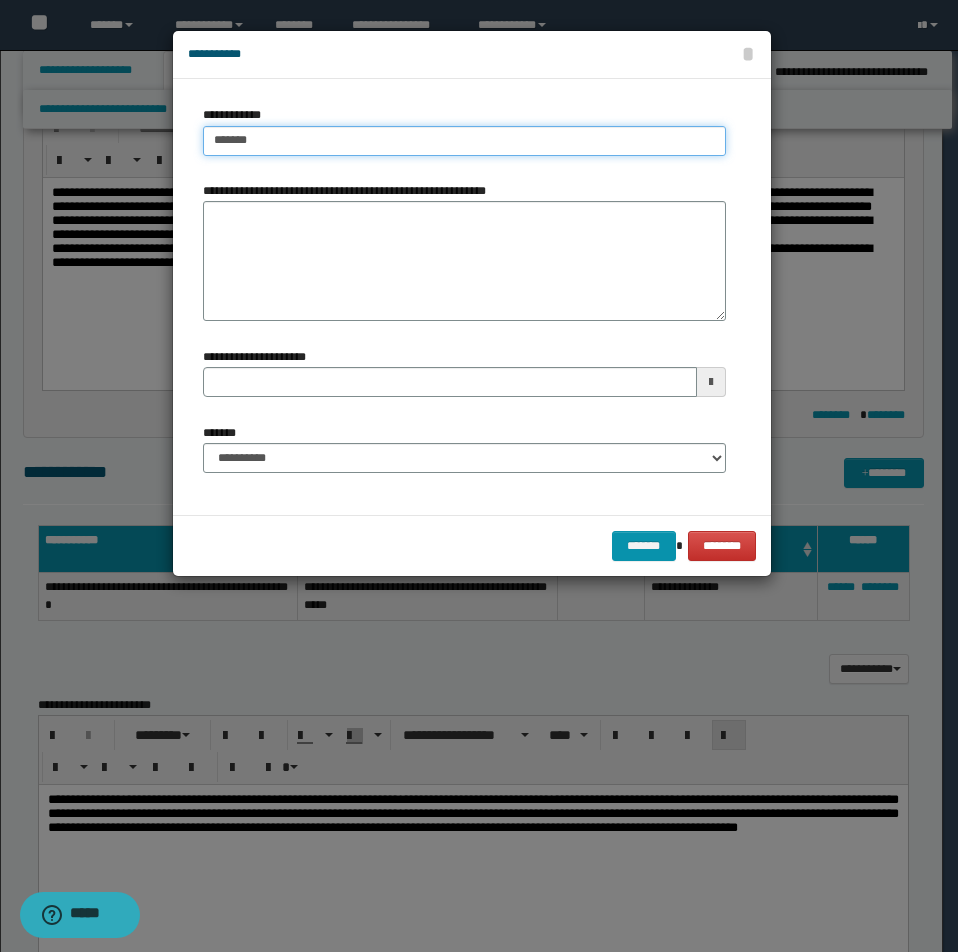 type on "******" 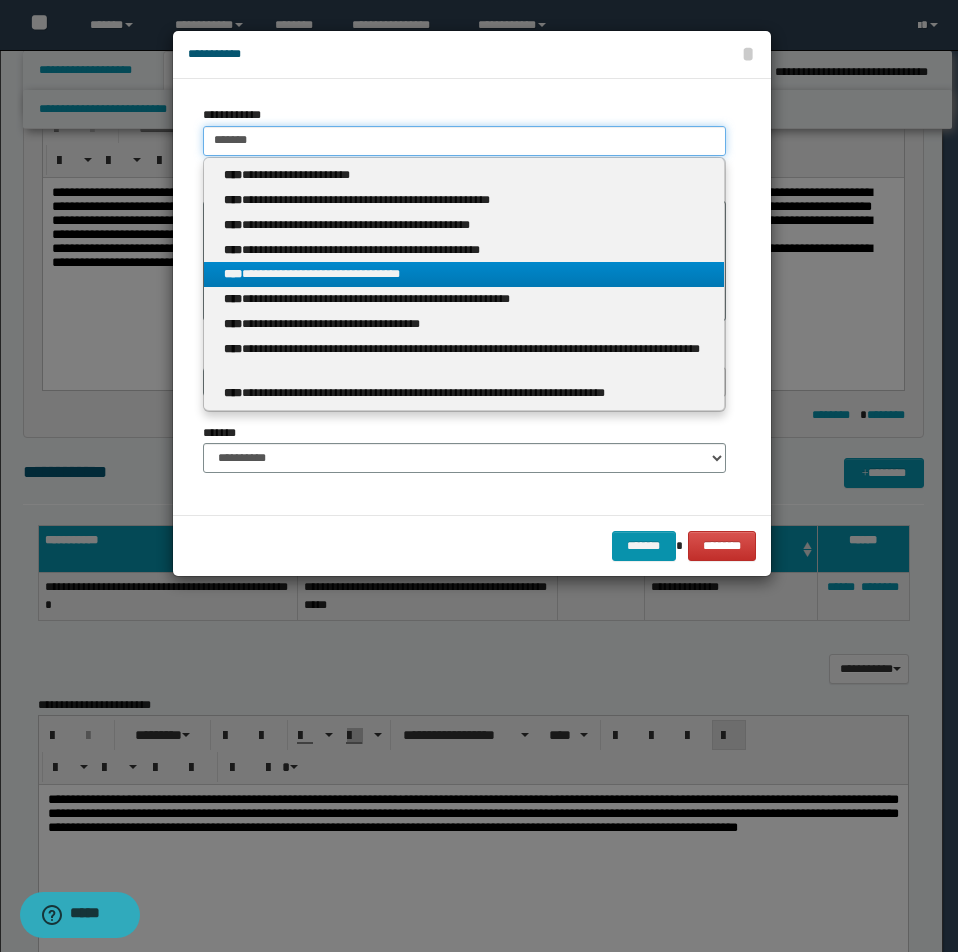 type on "******" 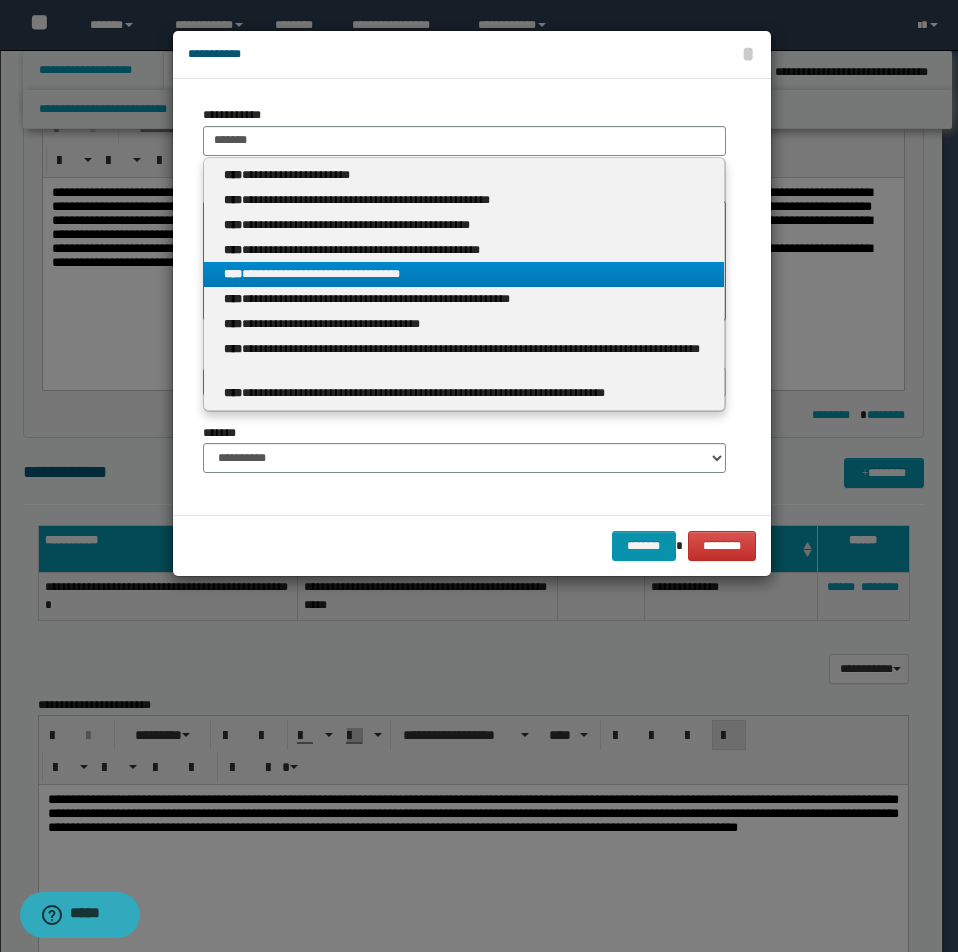 click on "**********" at bounding box center (464, 274) 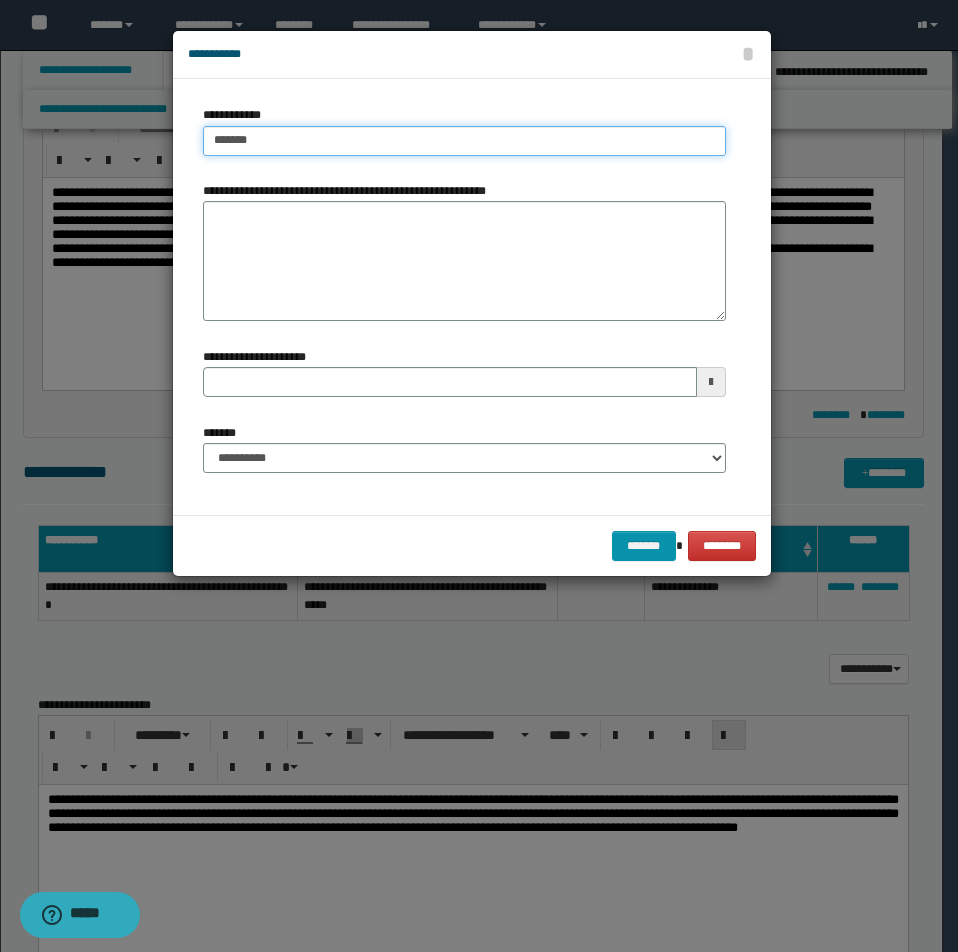 type 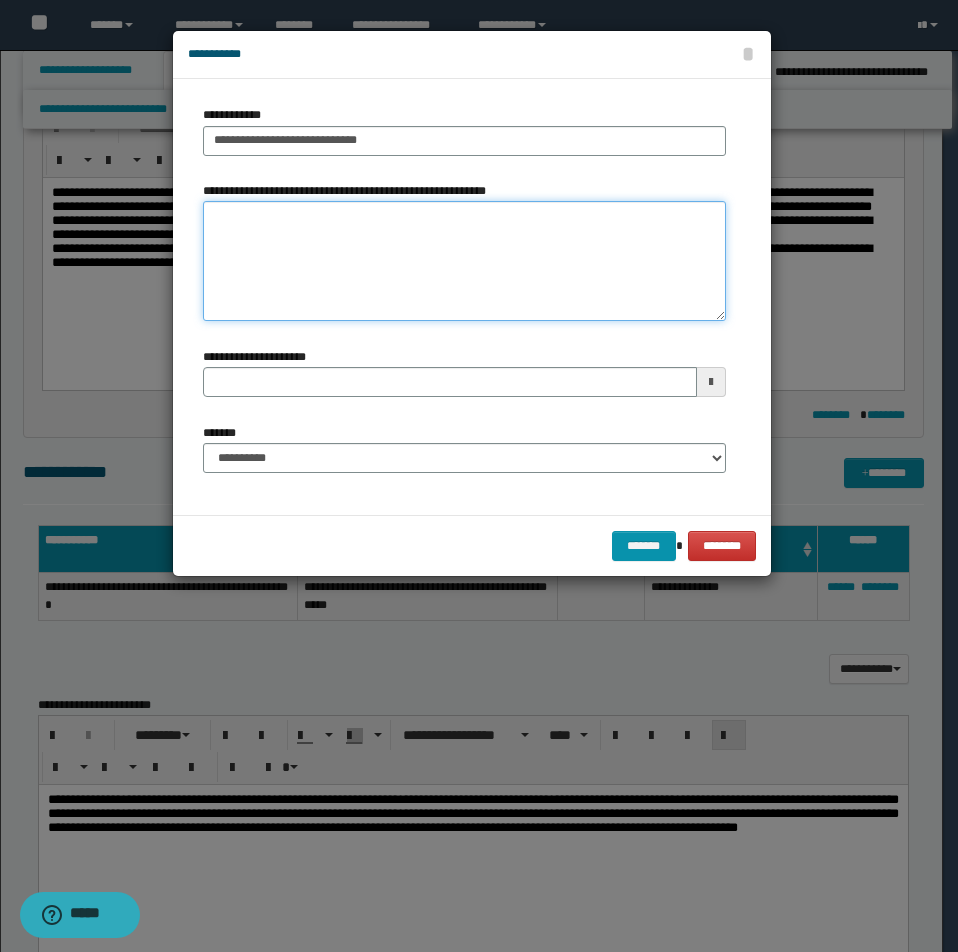 click on "**********" at bounding box center [464, 261] 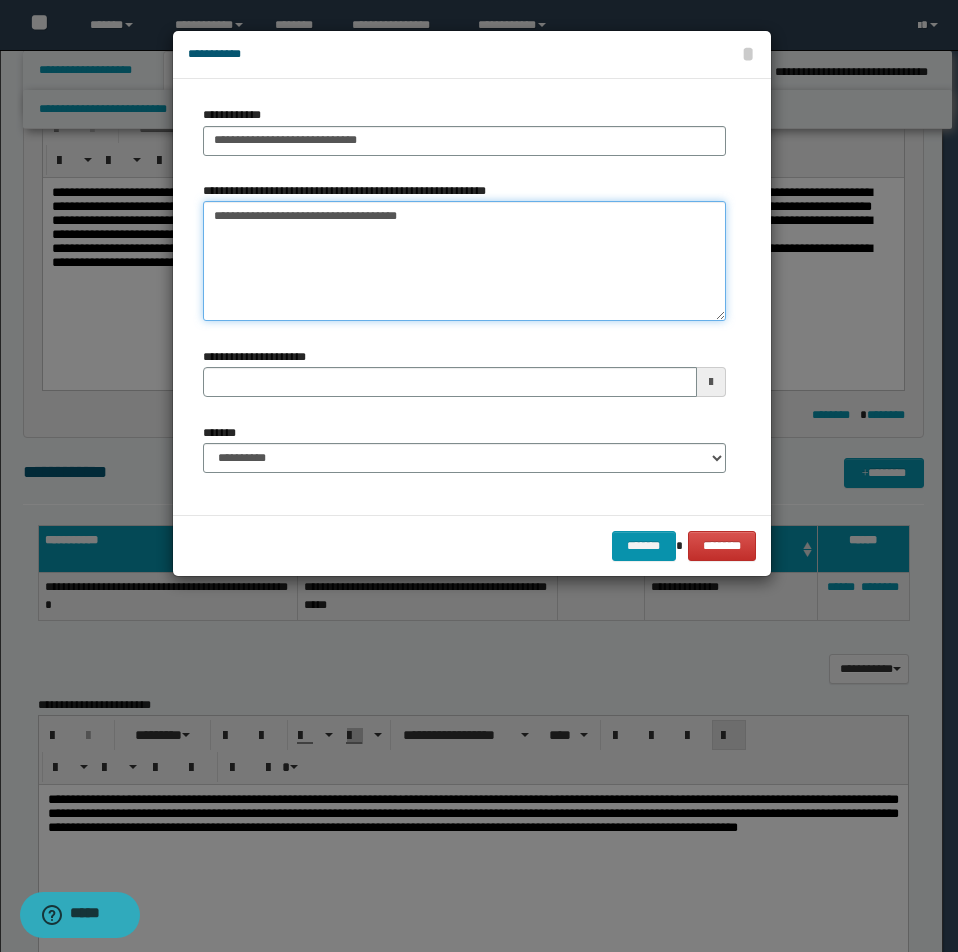 type on "**********" 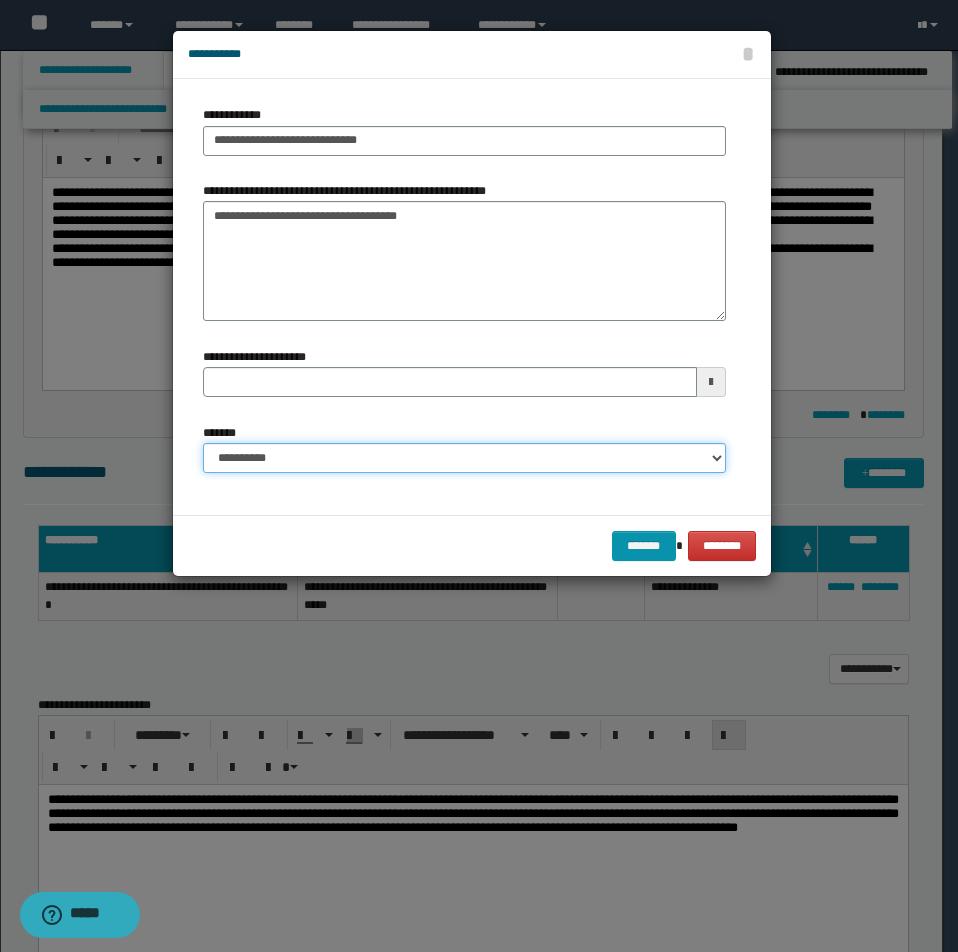 click on "**********" at bounding box center (464, 458) 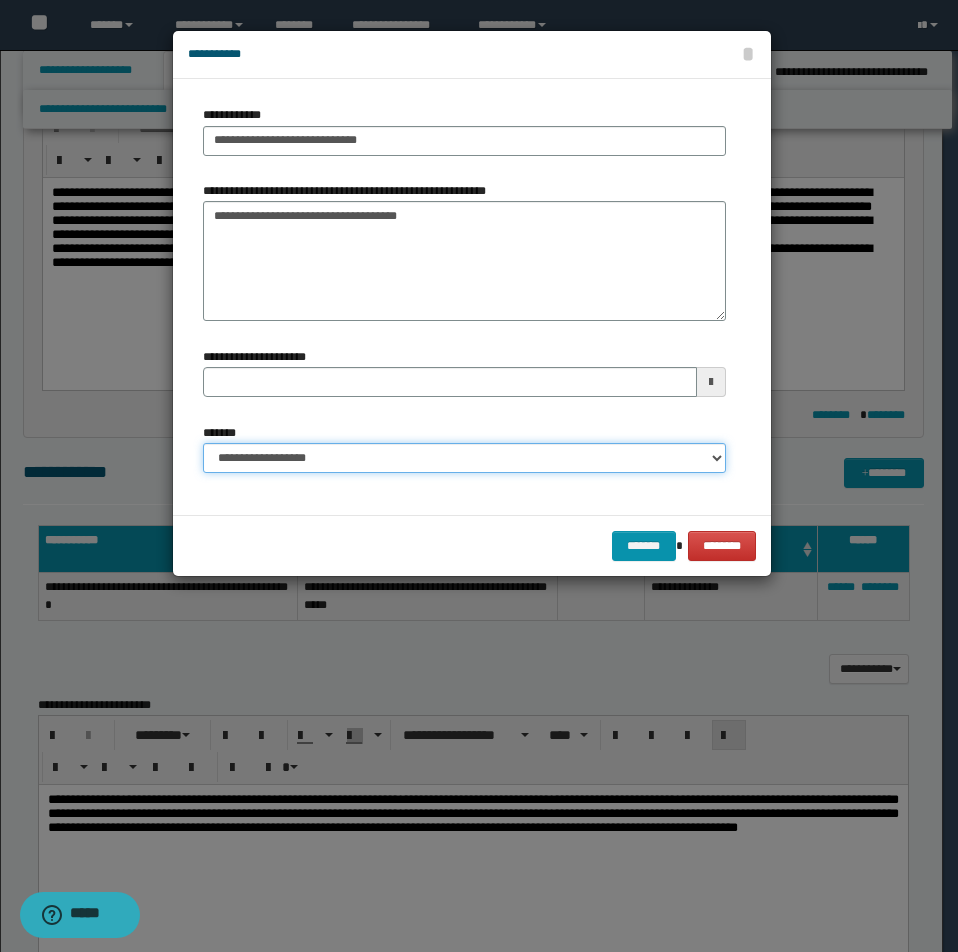 click on "**********" at bounding box center [464, 458] 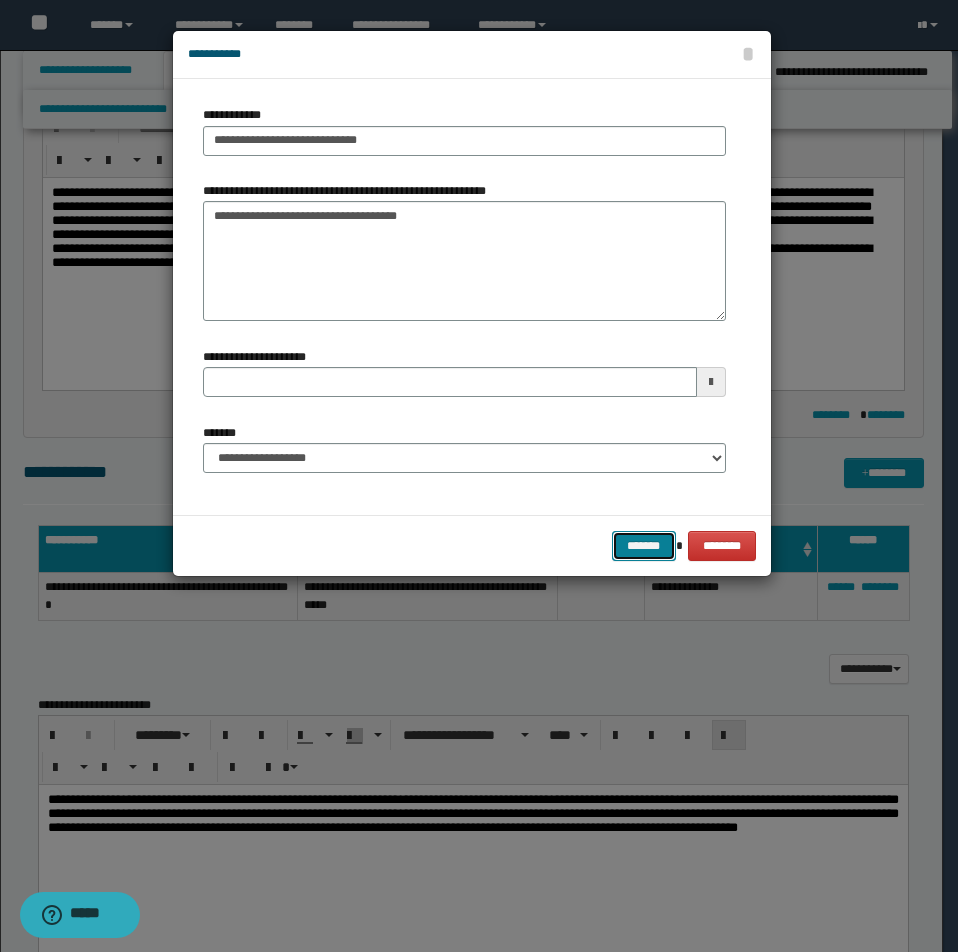 click on "*******" at bounding box center [644, 546] 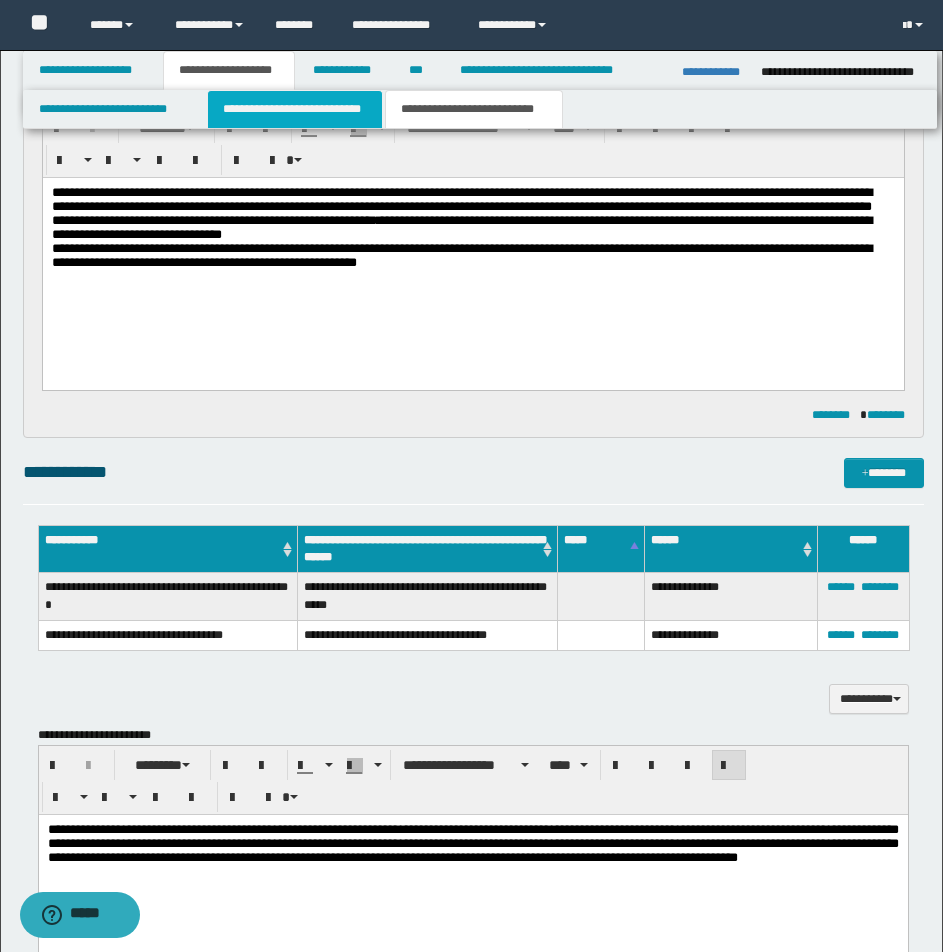 click on "**********" at bounding box center (295, 109) 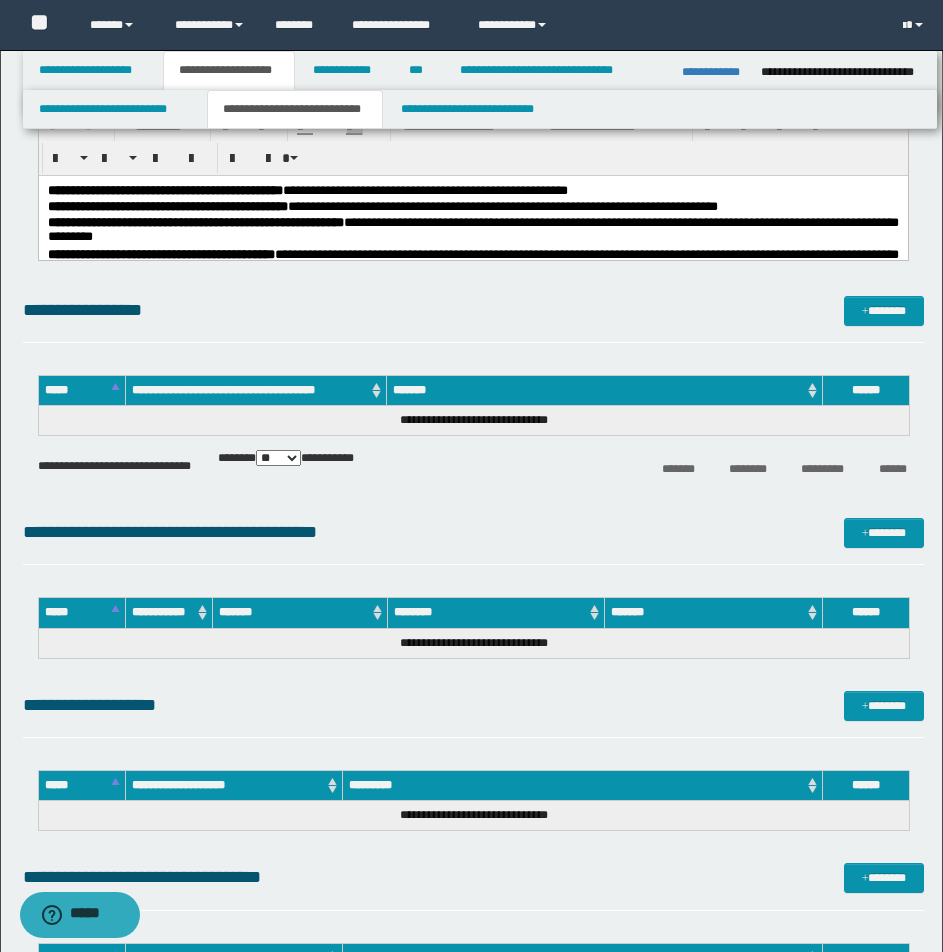 click on "**********" at bounding box center [295, 109] 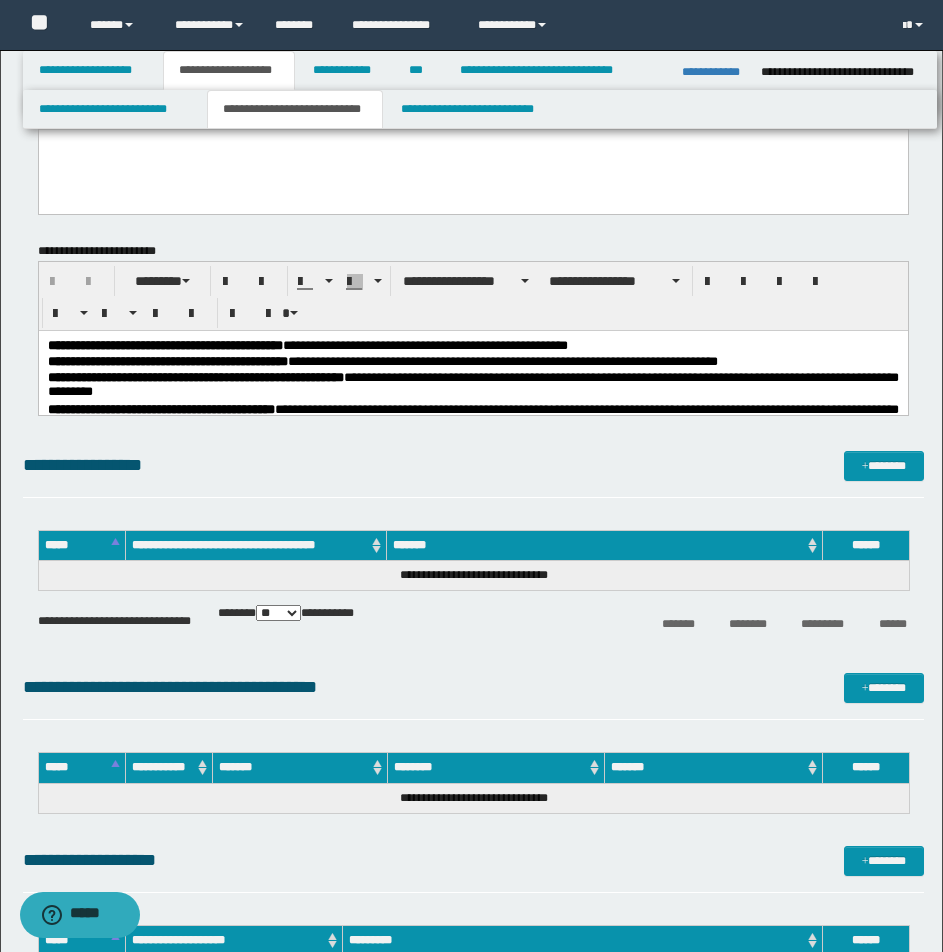 scroll, scrollTop: 78, scrollLeft: 0, axis: vertical 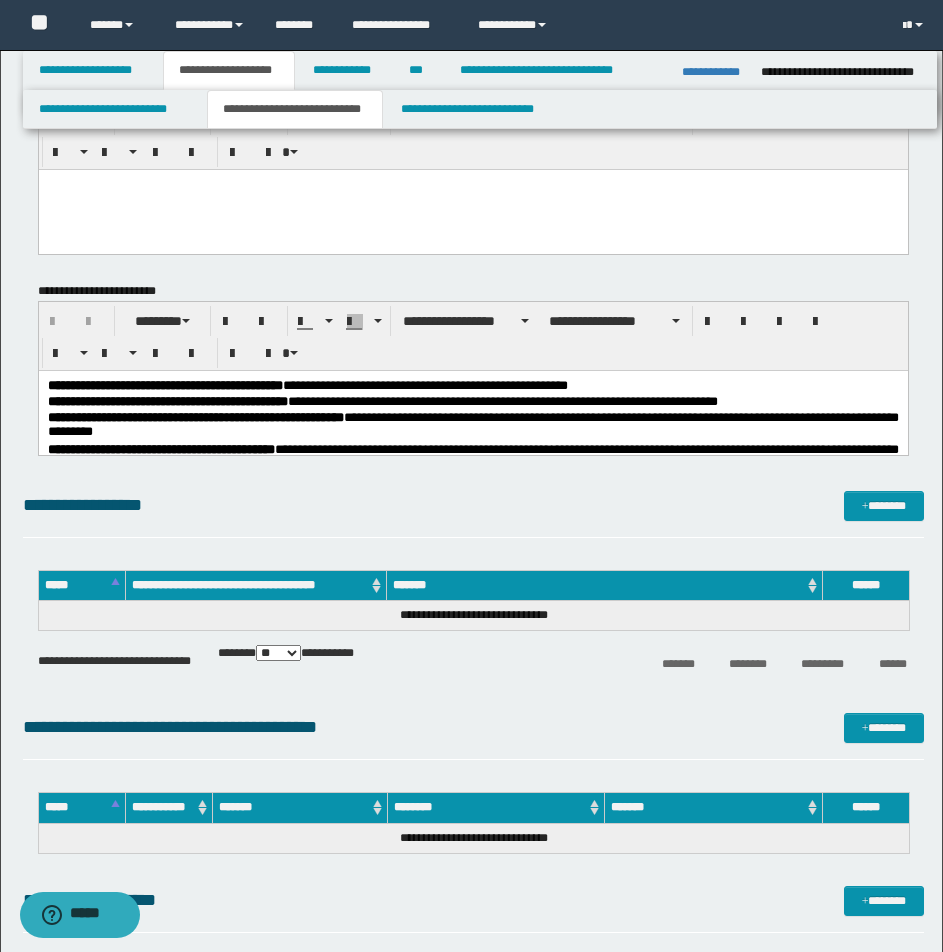 click on "**********" at bounding box center (195, 416) 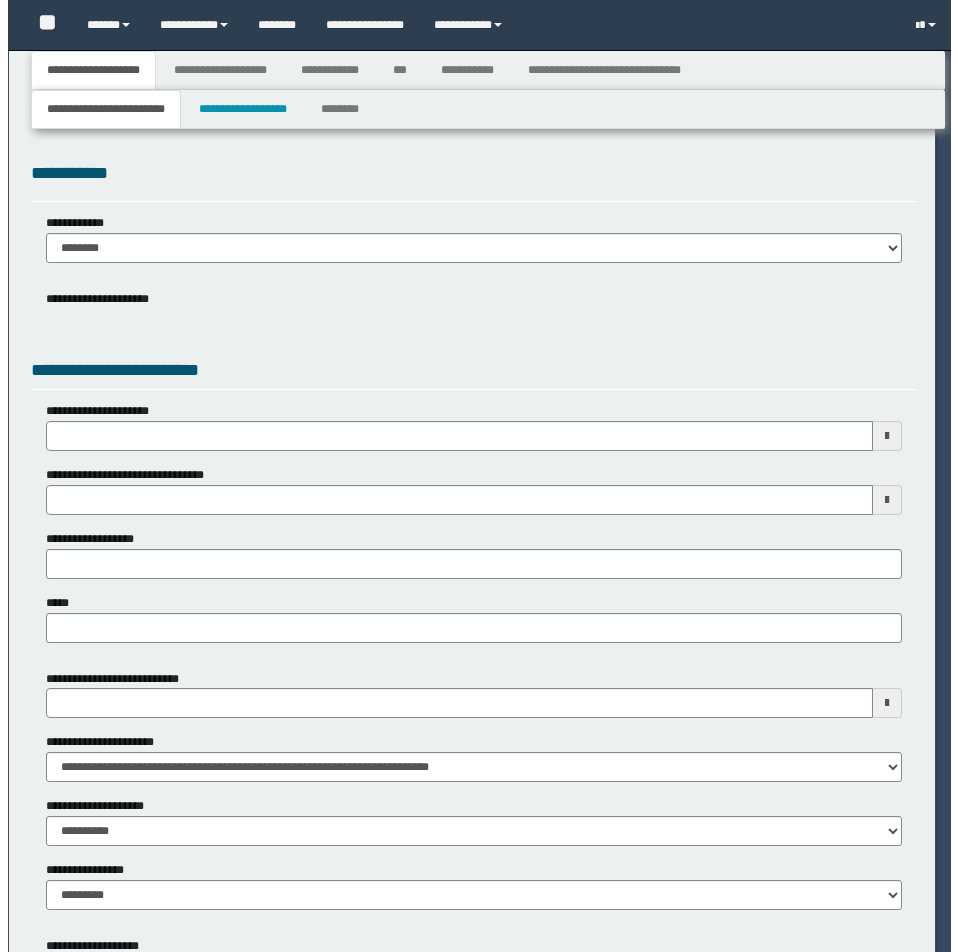 scroll, scrollTop: 0, scrollLeft: 0, axis: both 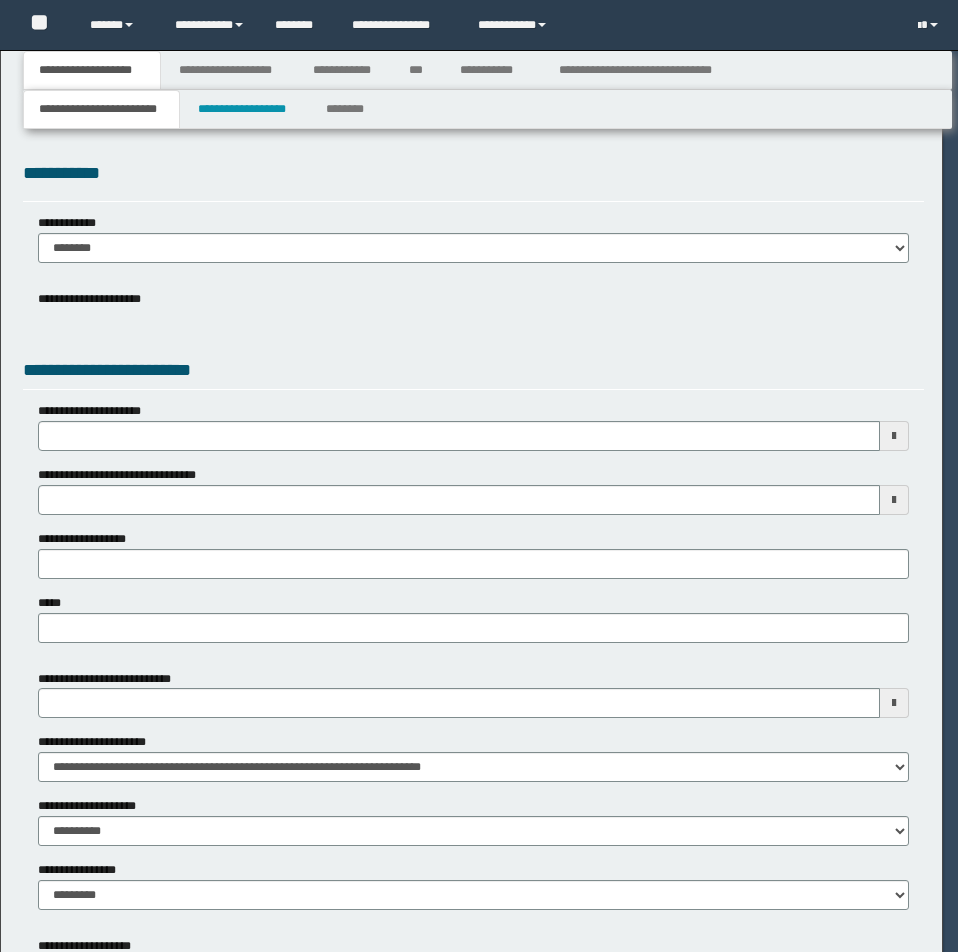 select on "**" 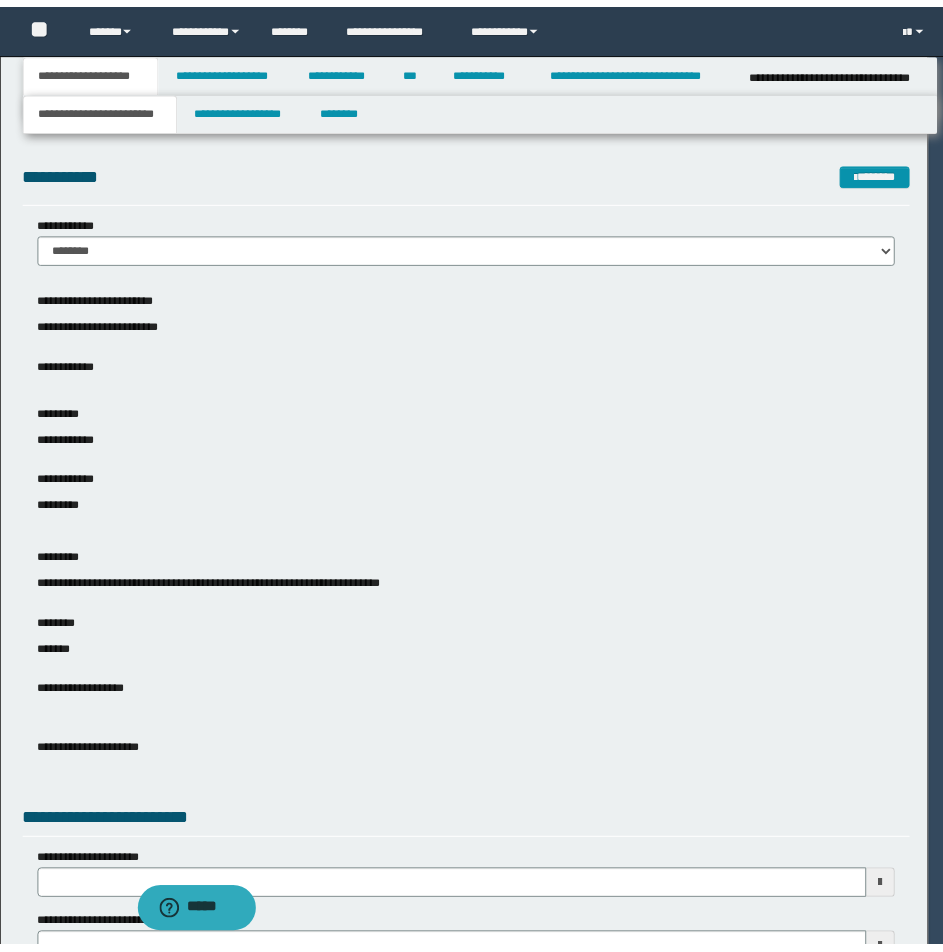 scroll, scrollTop: 0, scrollLeft: 0, axis: both 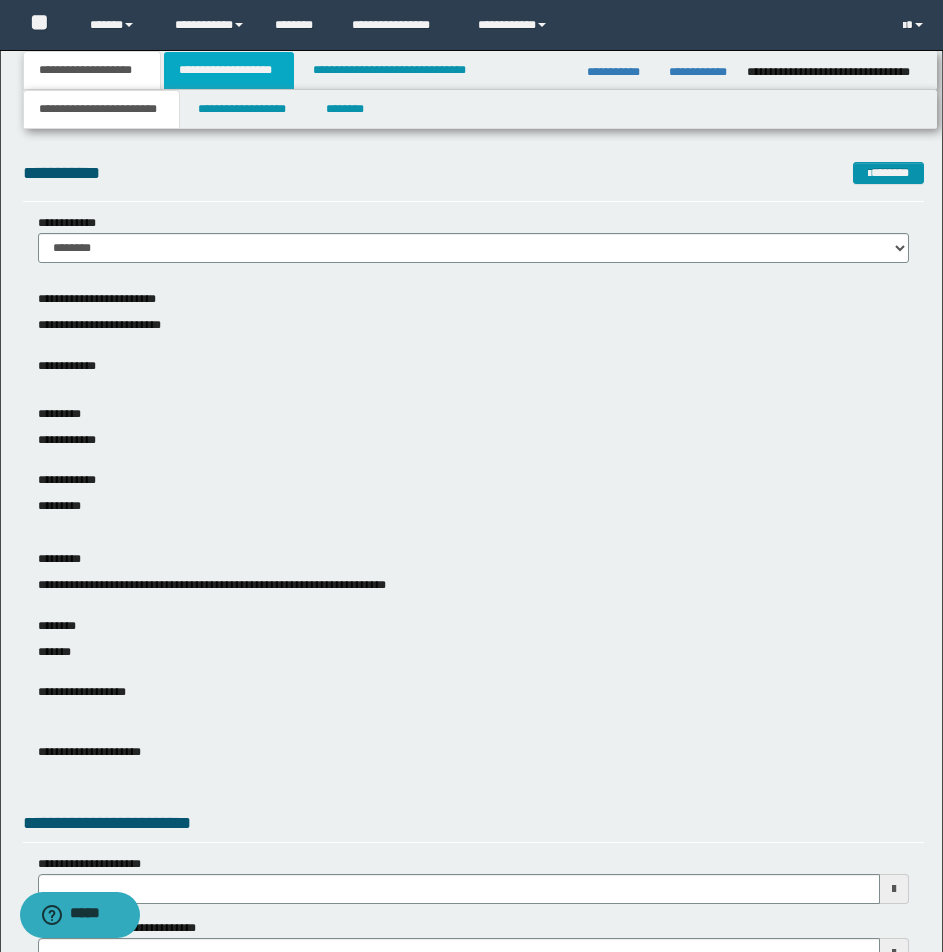 click on "**********" at bounding box center (229, 70) 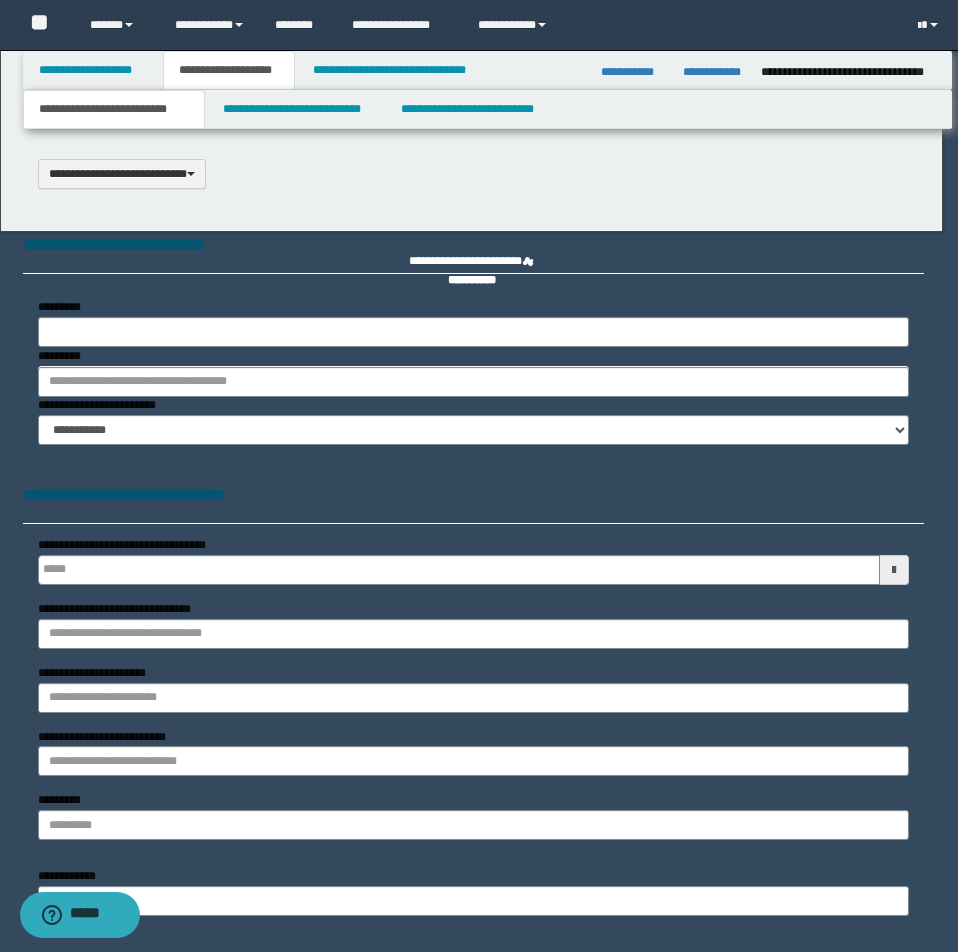 type 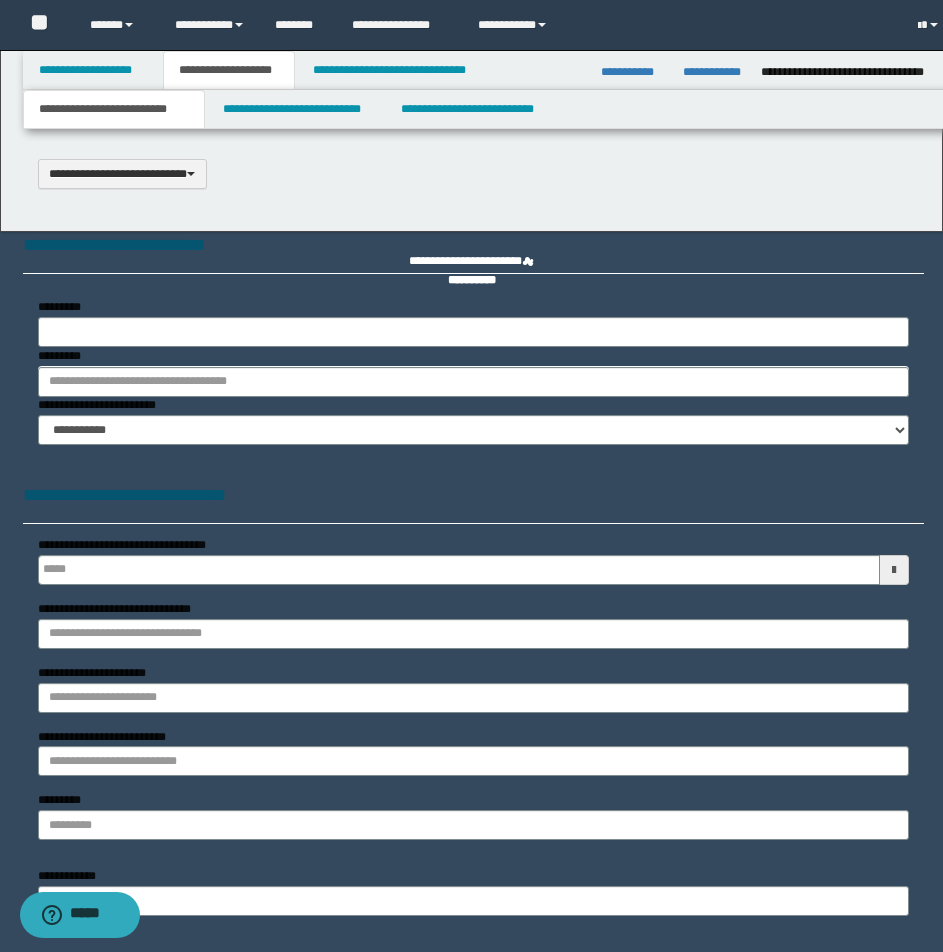 select on "*" 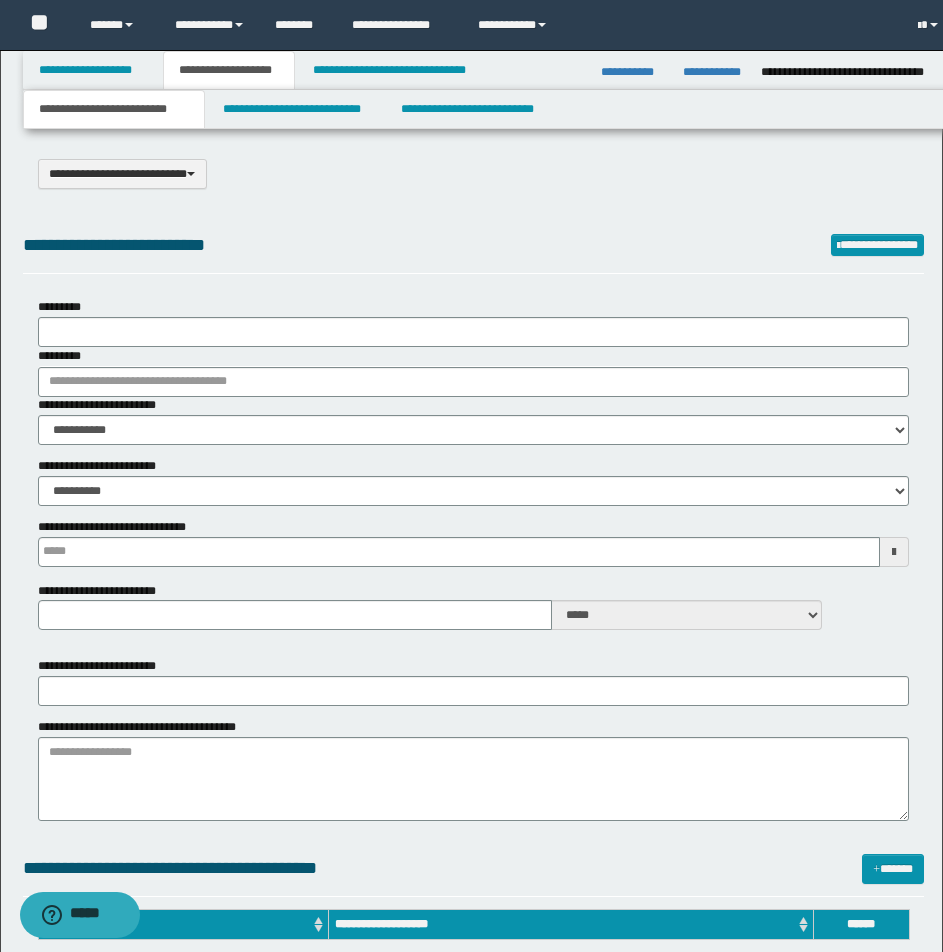 scroll, scrollTop: 0, scrollLeft: 0, axis: both 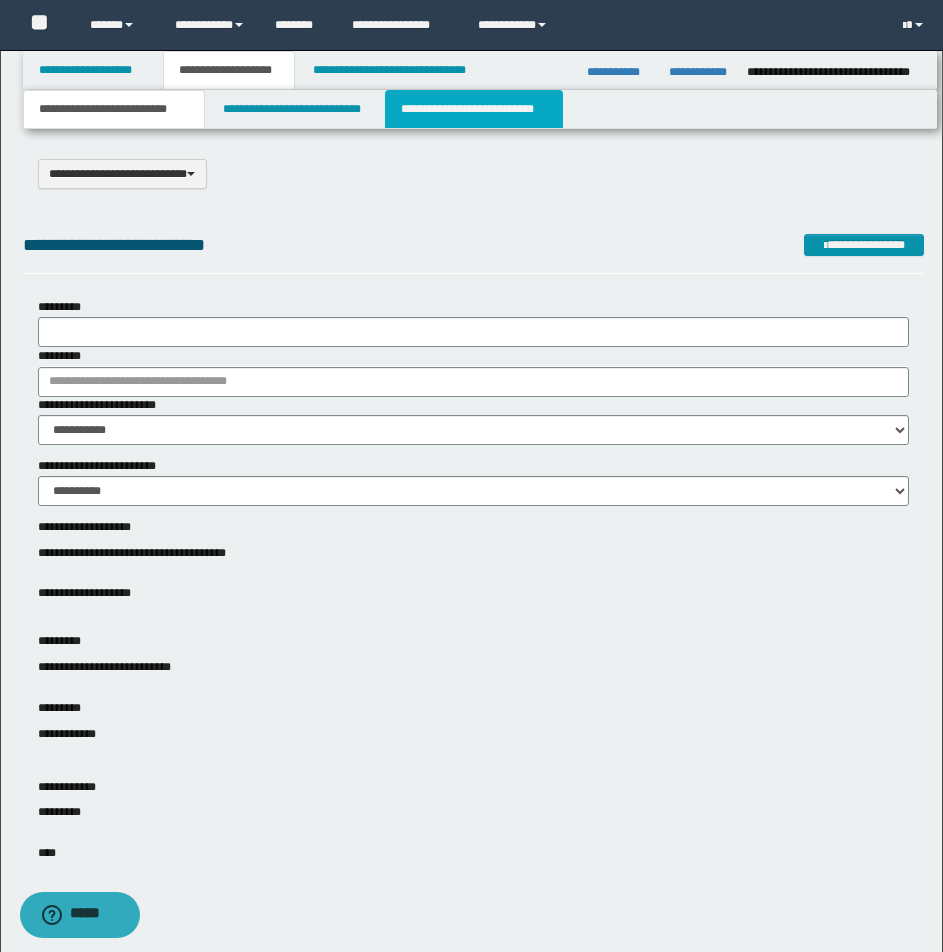 click on "**********" at bounding box center [474, 109] 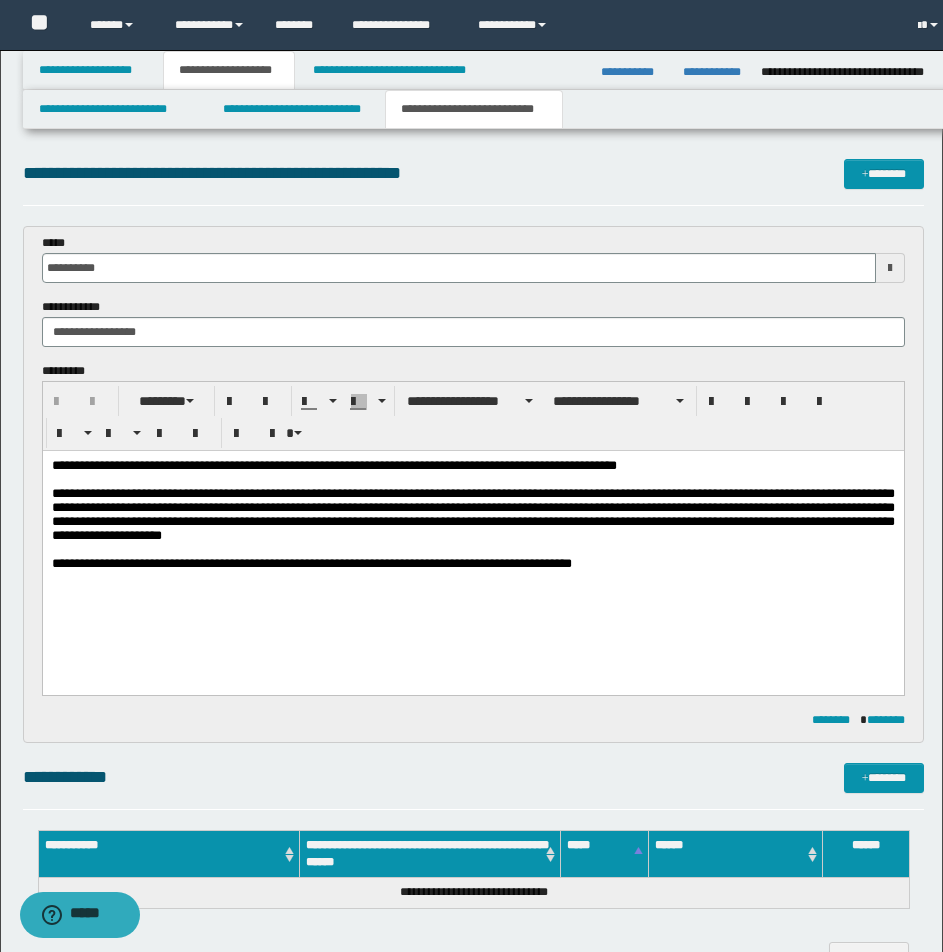 scroll, scrollTop: 0, scrollLeft: 0, axis: both 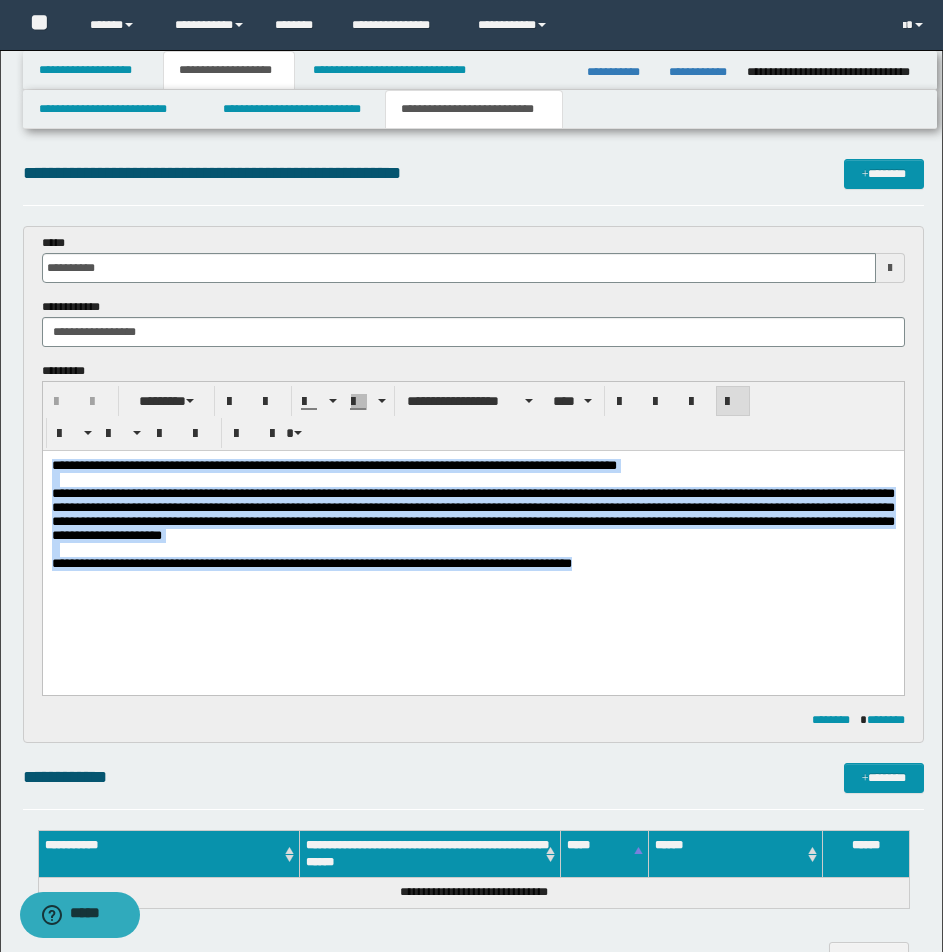 drag, startPoint x: 51, startPoint y: 464, endPoint x: 635, endPoint y: 585, distance: 596.4034 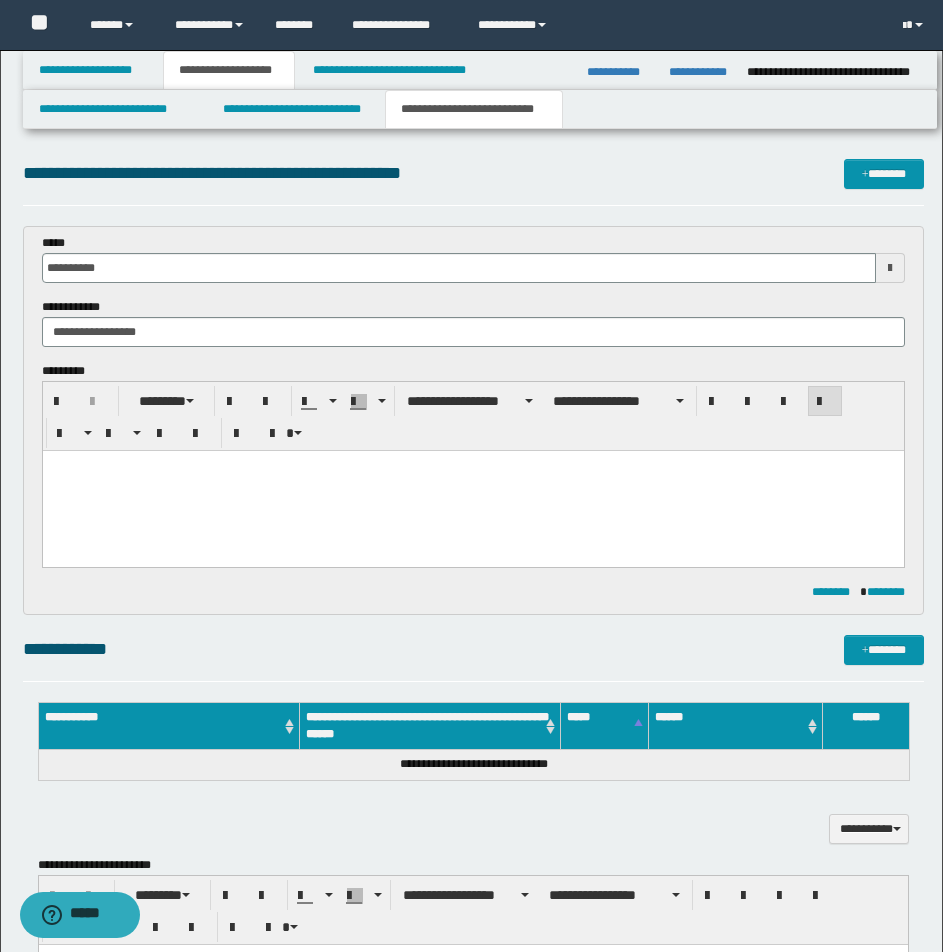 paste 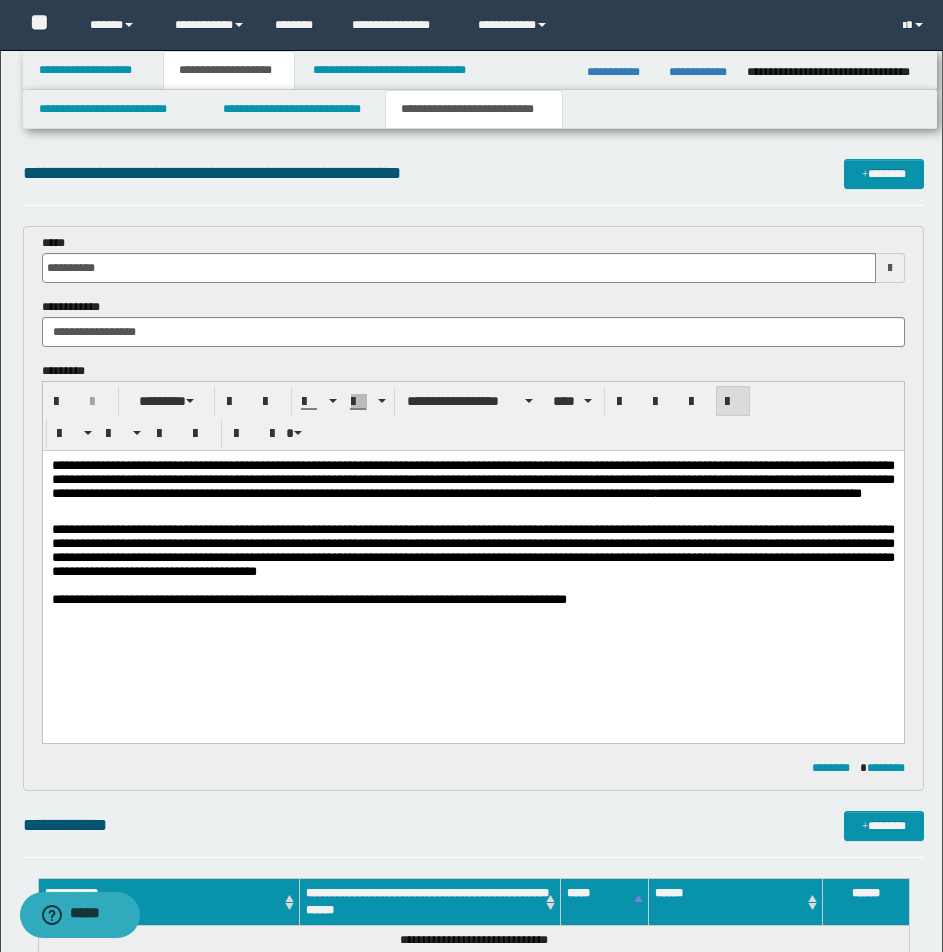 click on "**********" at bounding box center (472, 551) 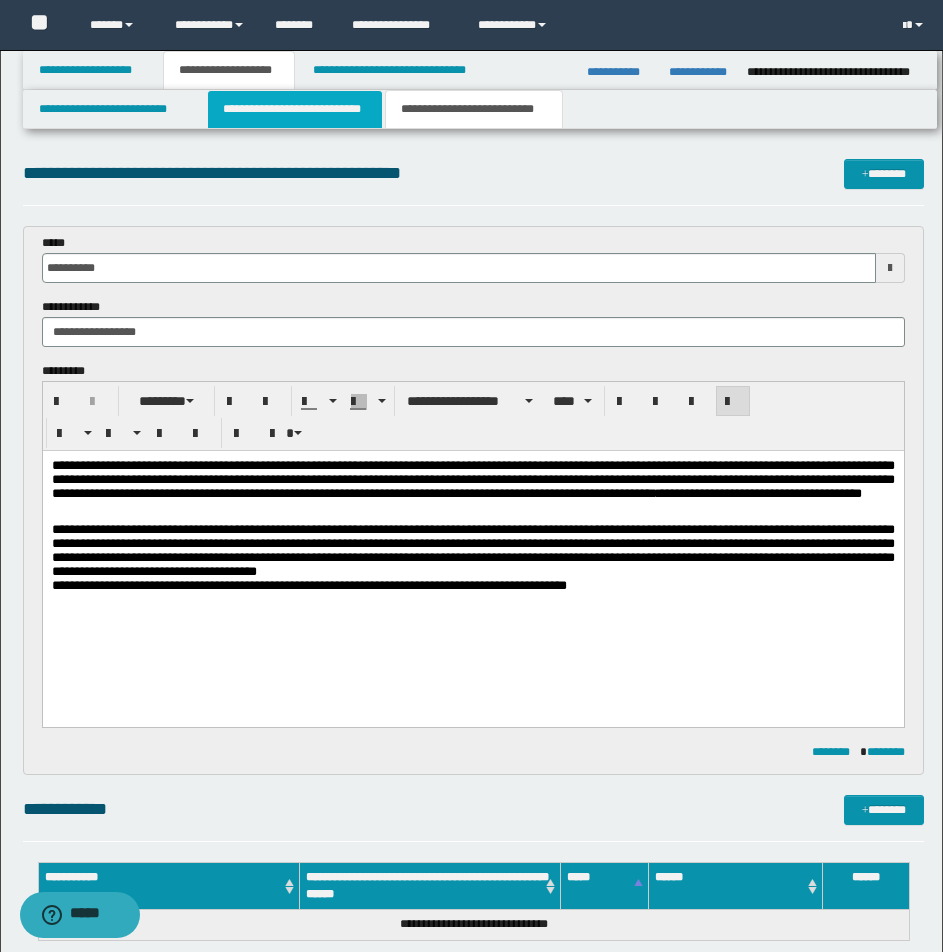 click on "**********" at bounding box center (295, 109) 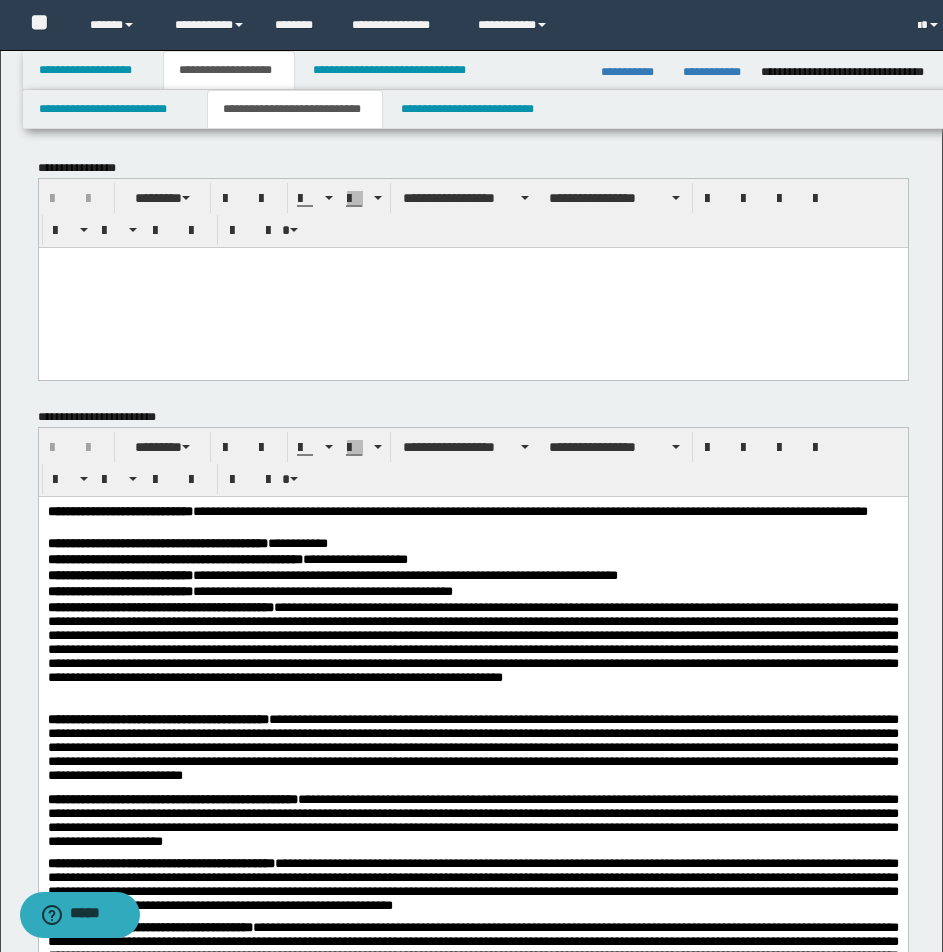 scroll, scrollTop: 0, scrollLeft: 0, axis: both 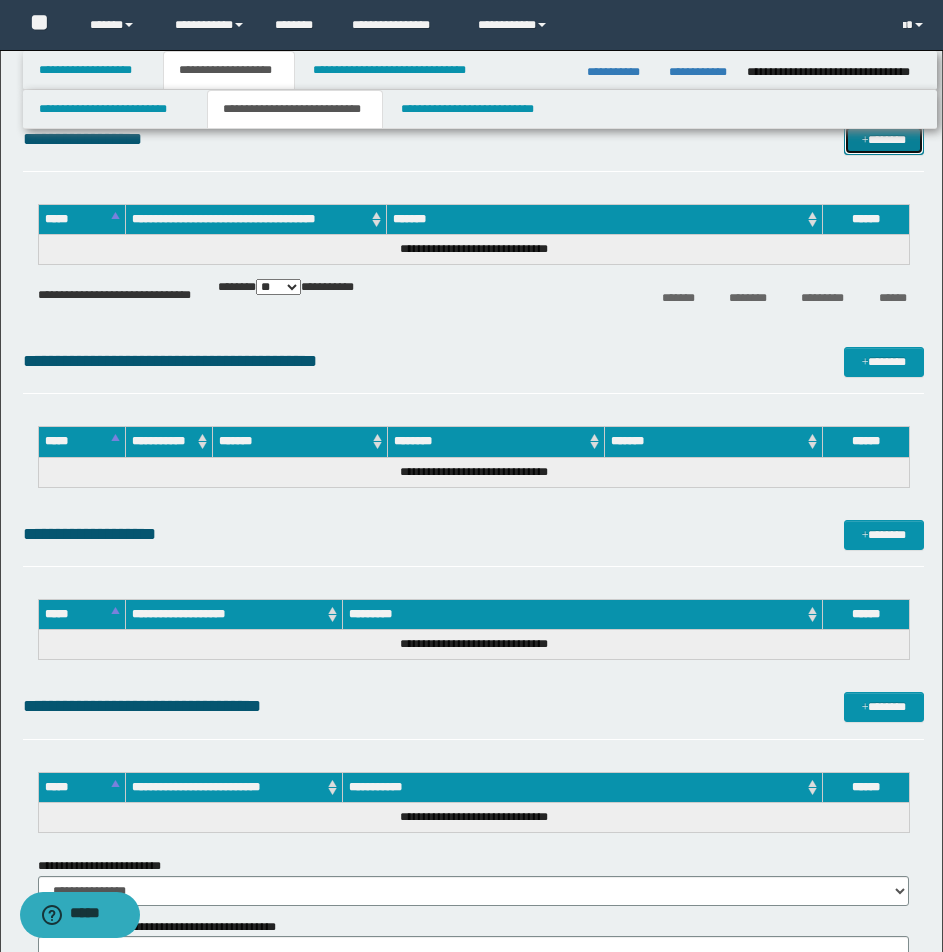 click on "*******" at bounding box center [884, 140] 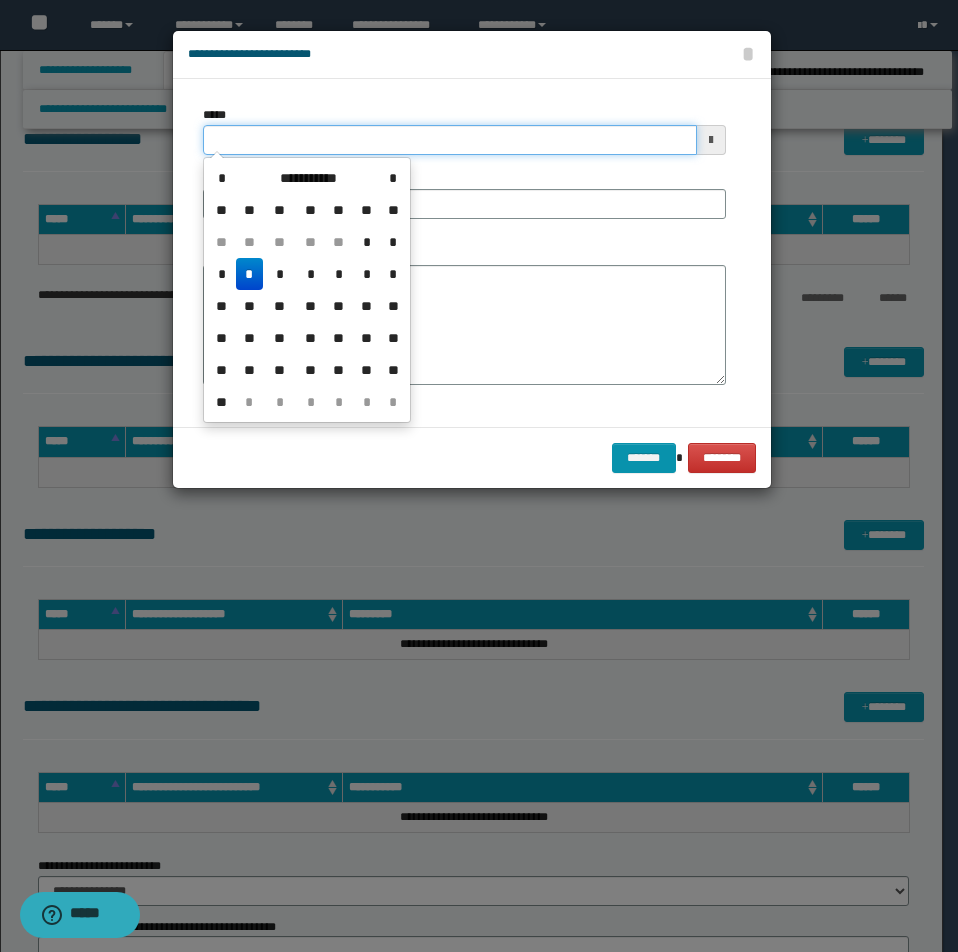 click on "*****" at bounding box center [450, 140] 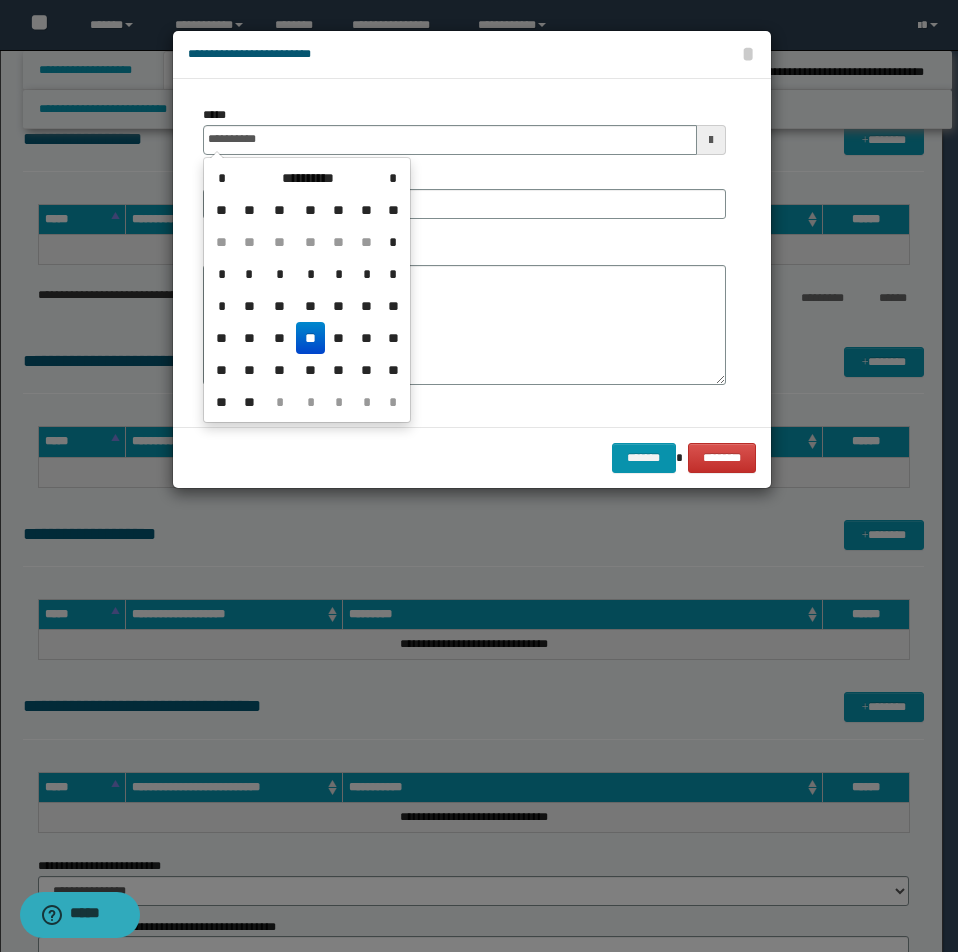 click on "**" at bounding box center (310, 338) 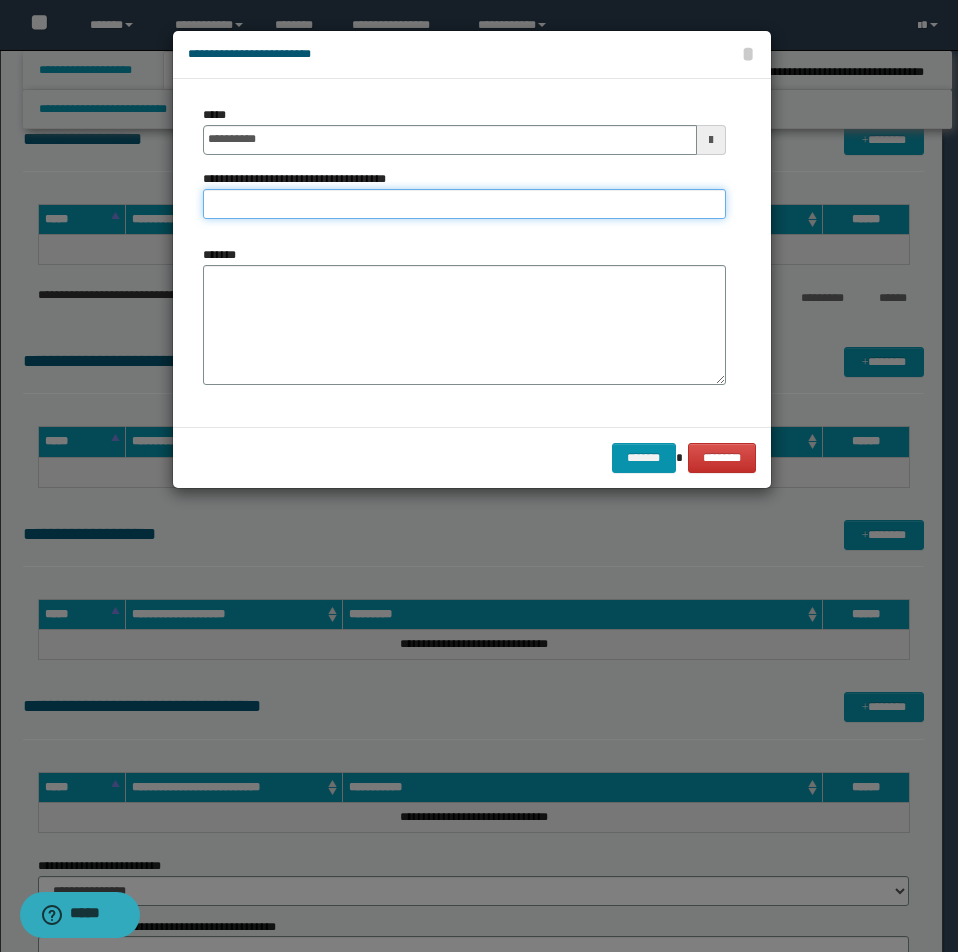 click on "**********" at bounding box center [464, 204] 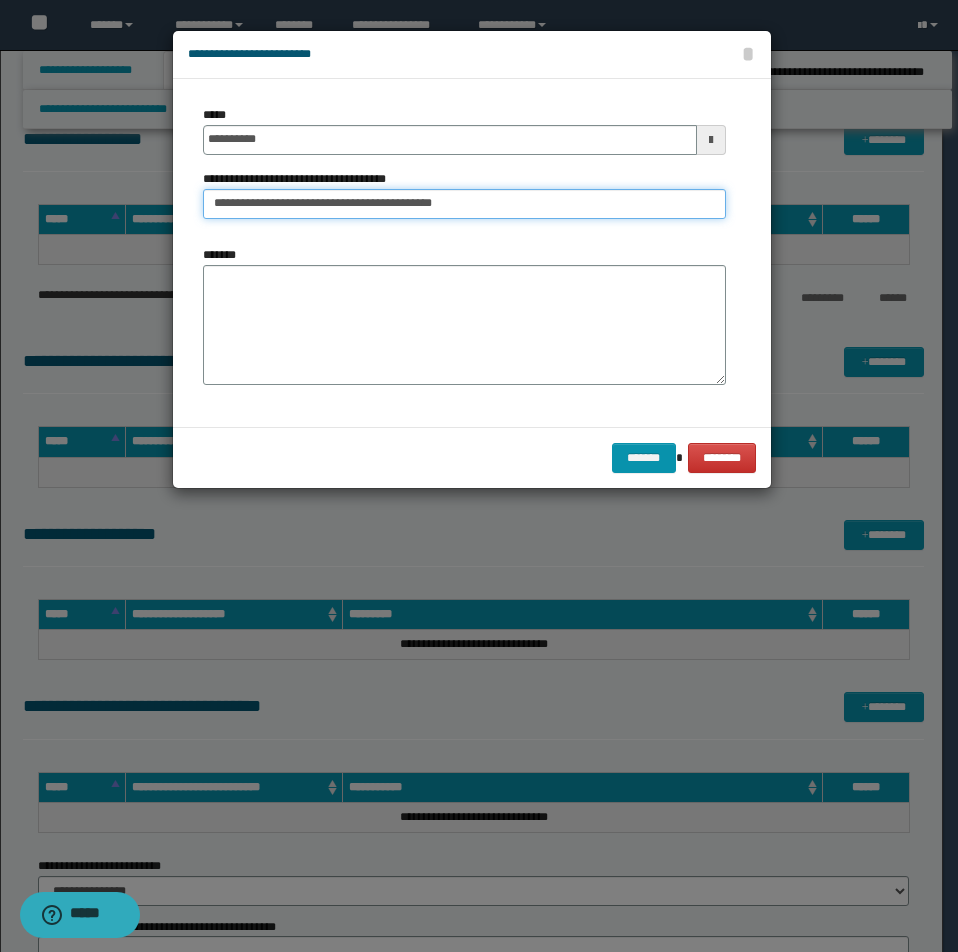 type on "**********" 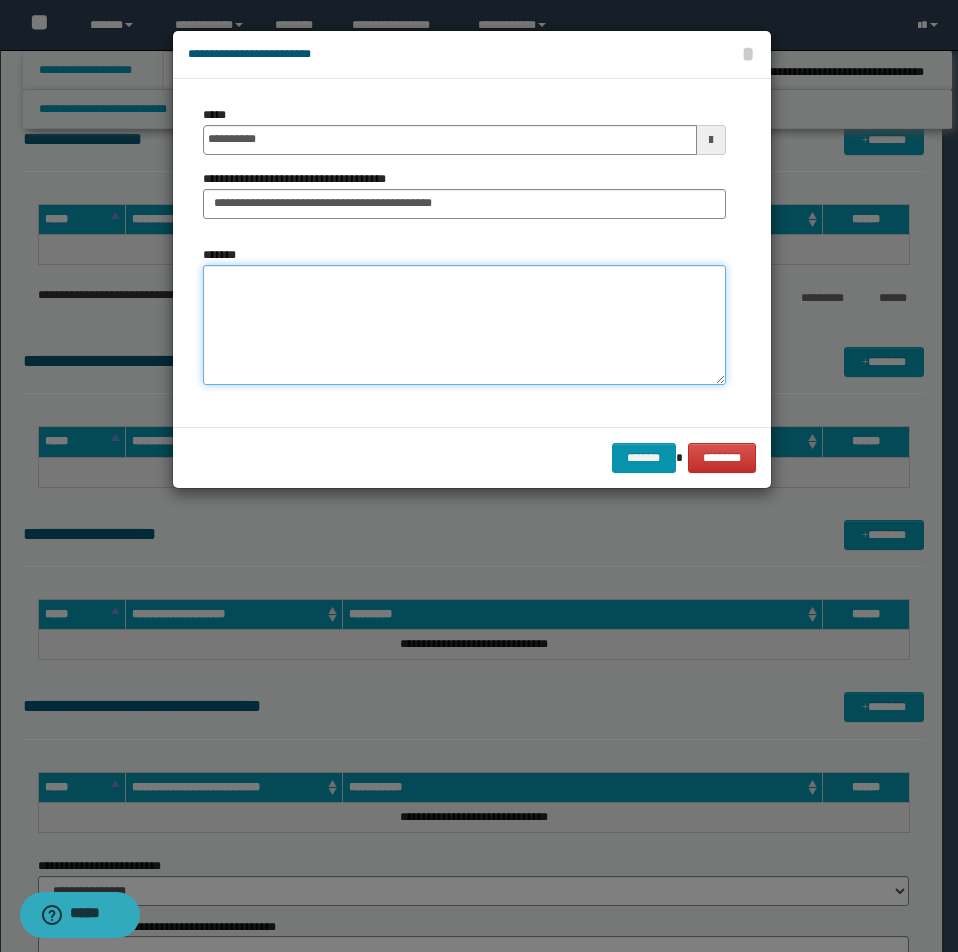 click on "*******" at bounding box center (464, 325) 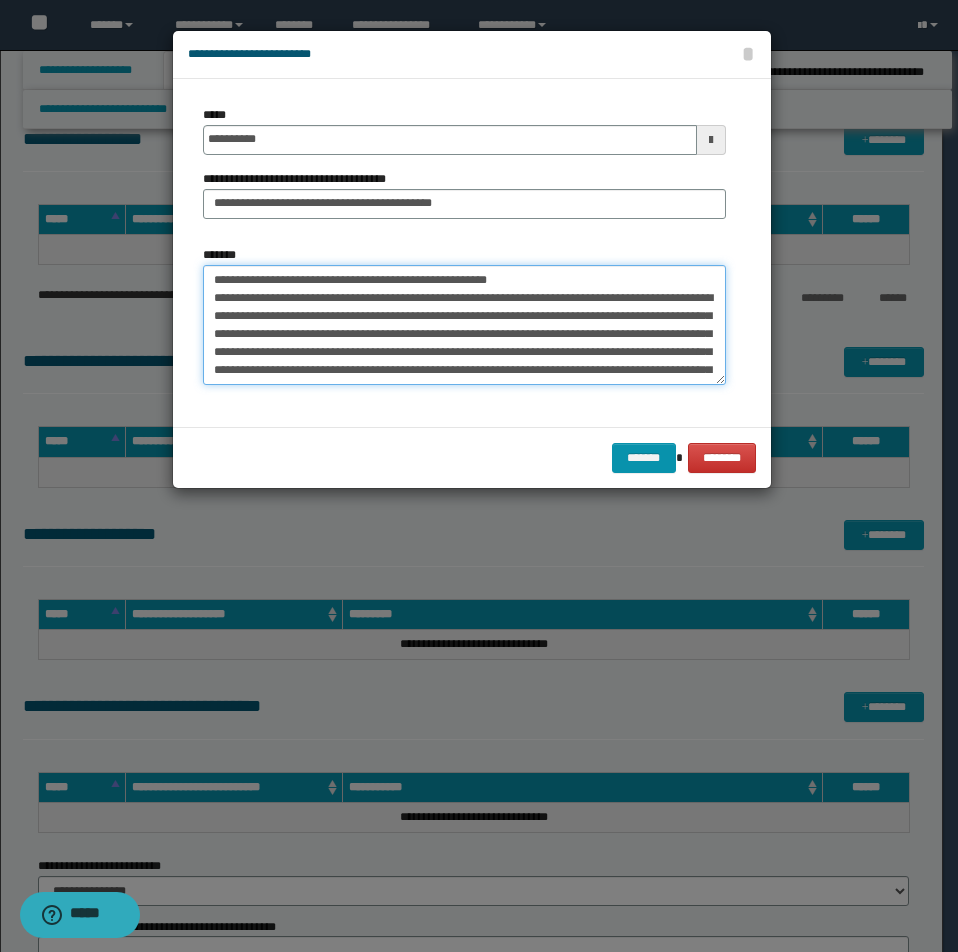 scroll, scrollTop: 336, scrollLeft: 0, axis: vertical 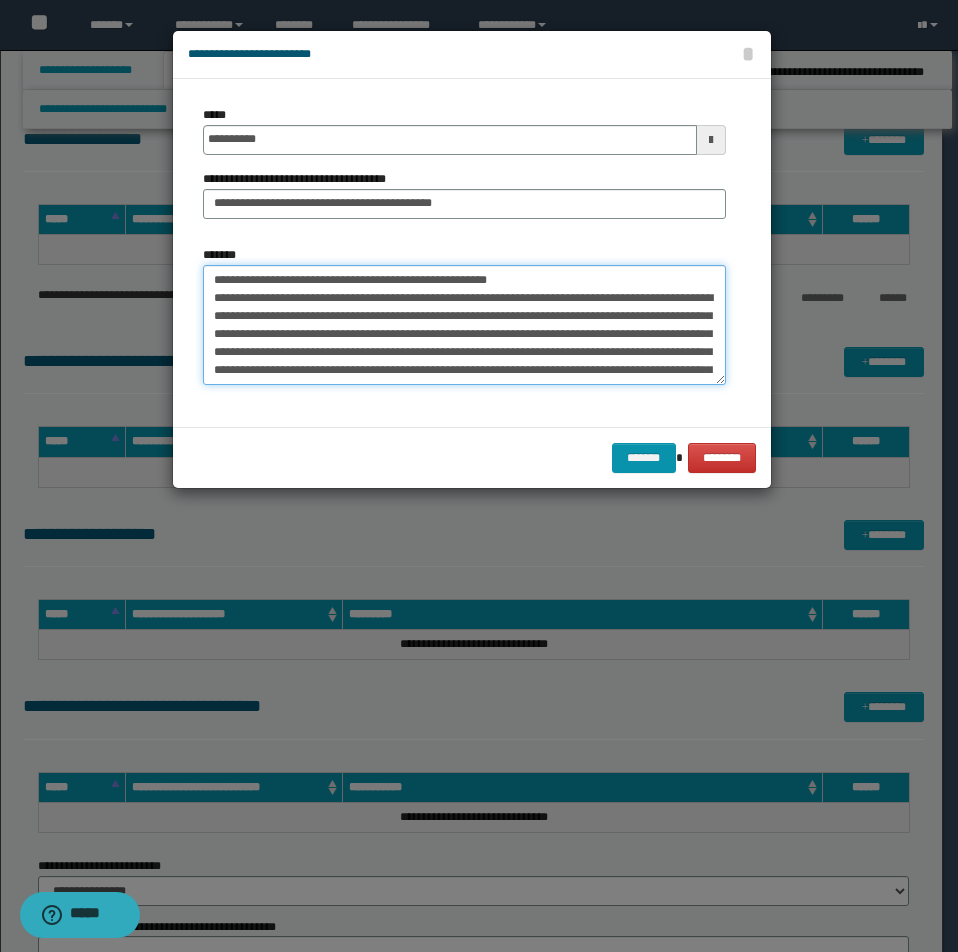 drag, startPoint x: 213, startPoint y: 278, endPoint x: 509, endPoint y: 278, distance: 296 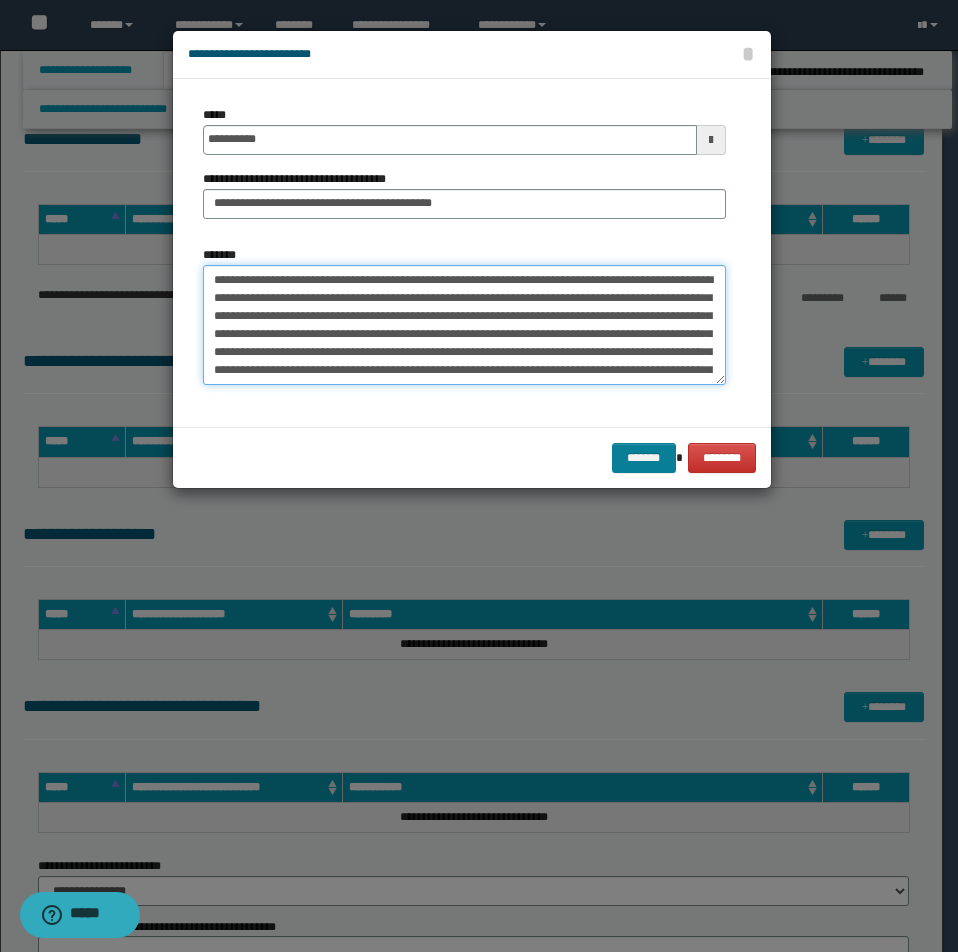 type on "**********" 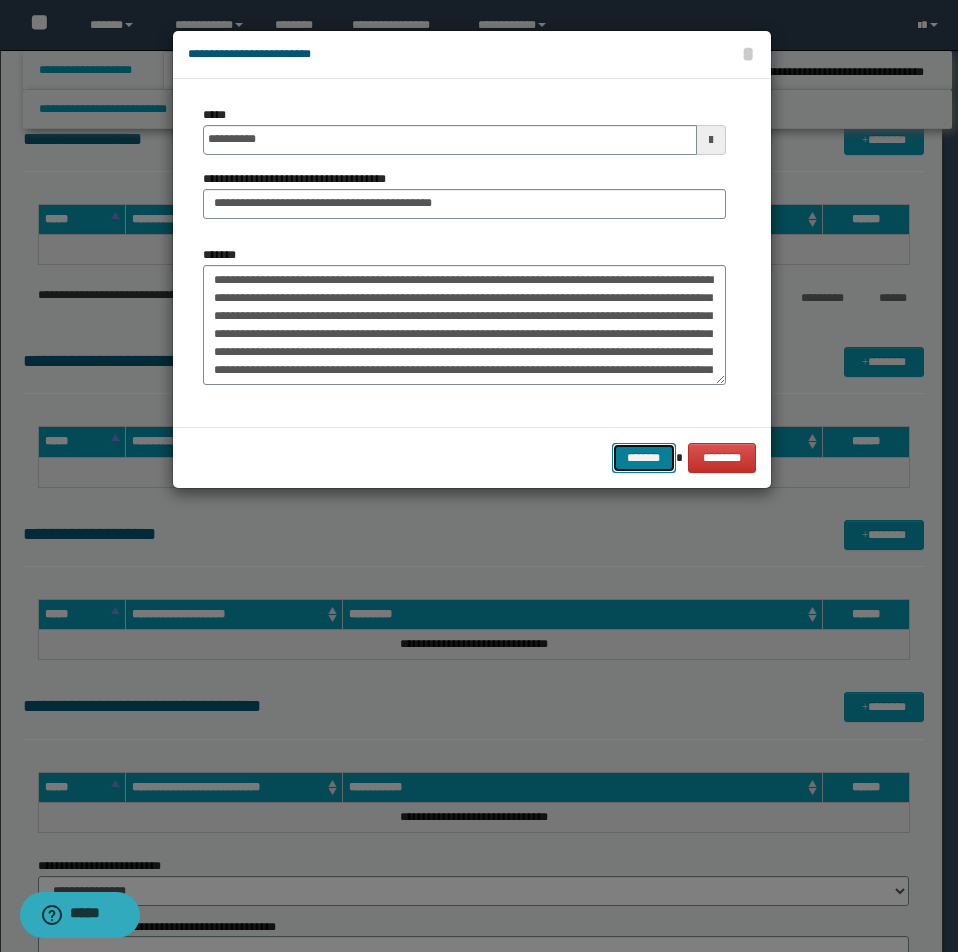 click on "*******" at bounding box center (644, 458) 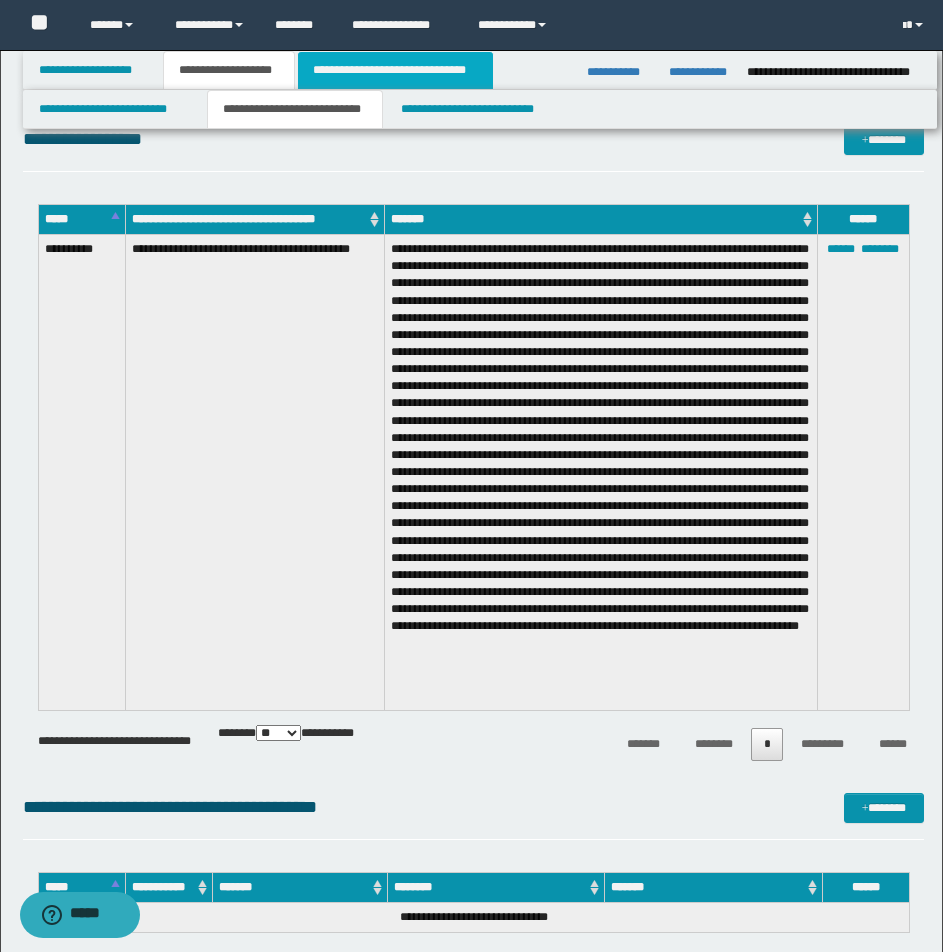 click on "**********" at bounding box center [395, 70] 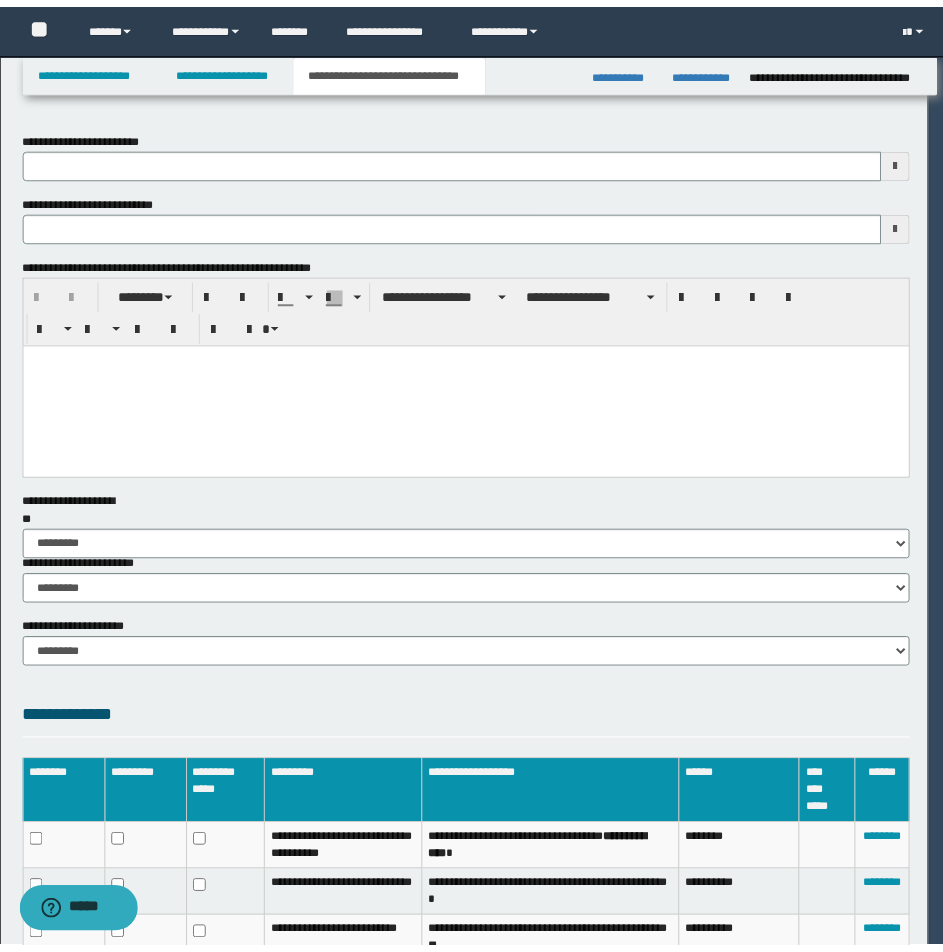 scroll, scrollTop: 0, scrollLeft: 0, axis: both 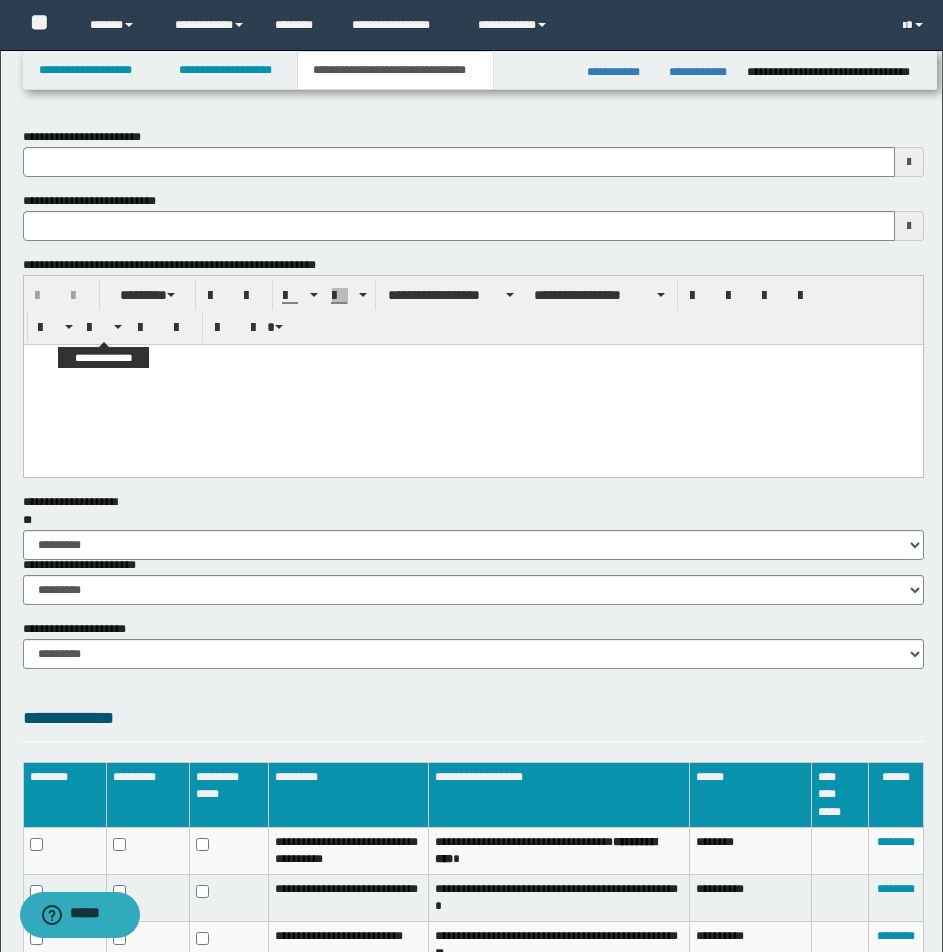 type 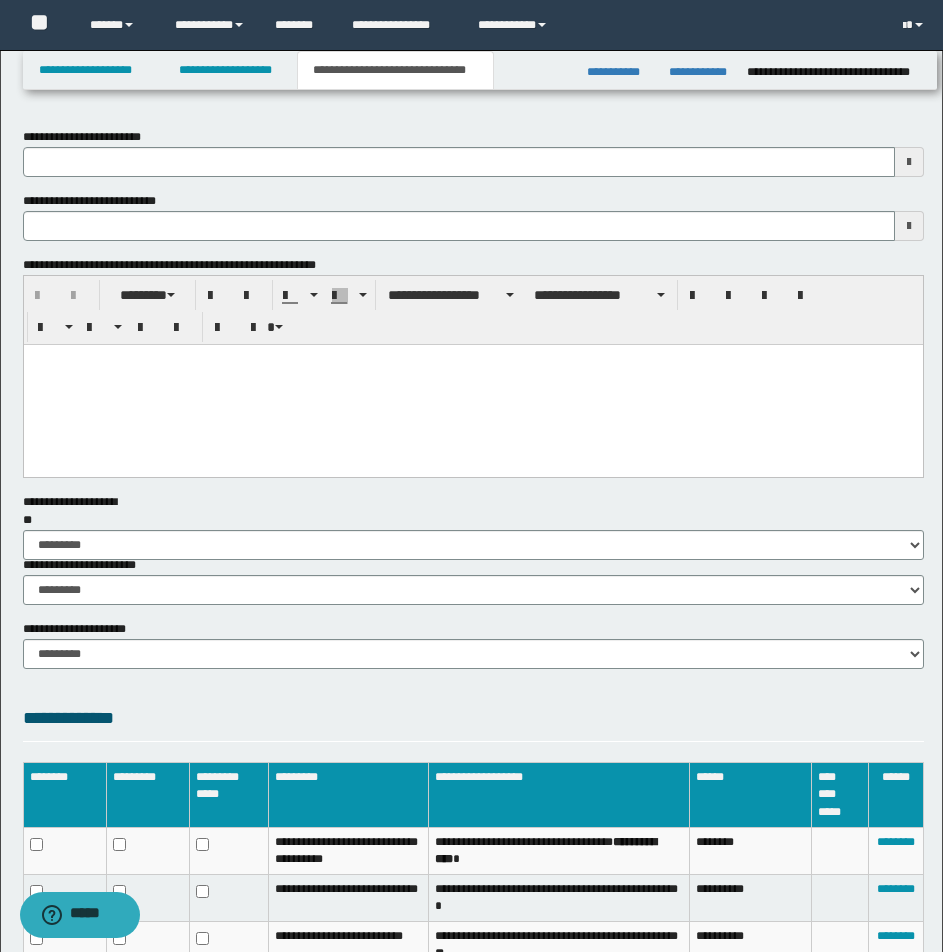 type 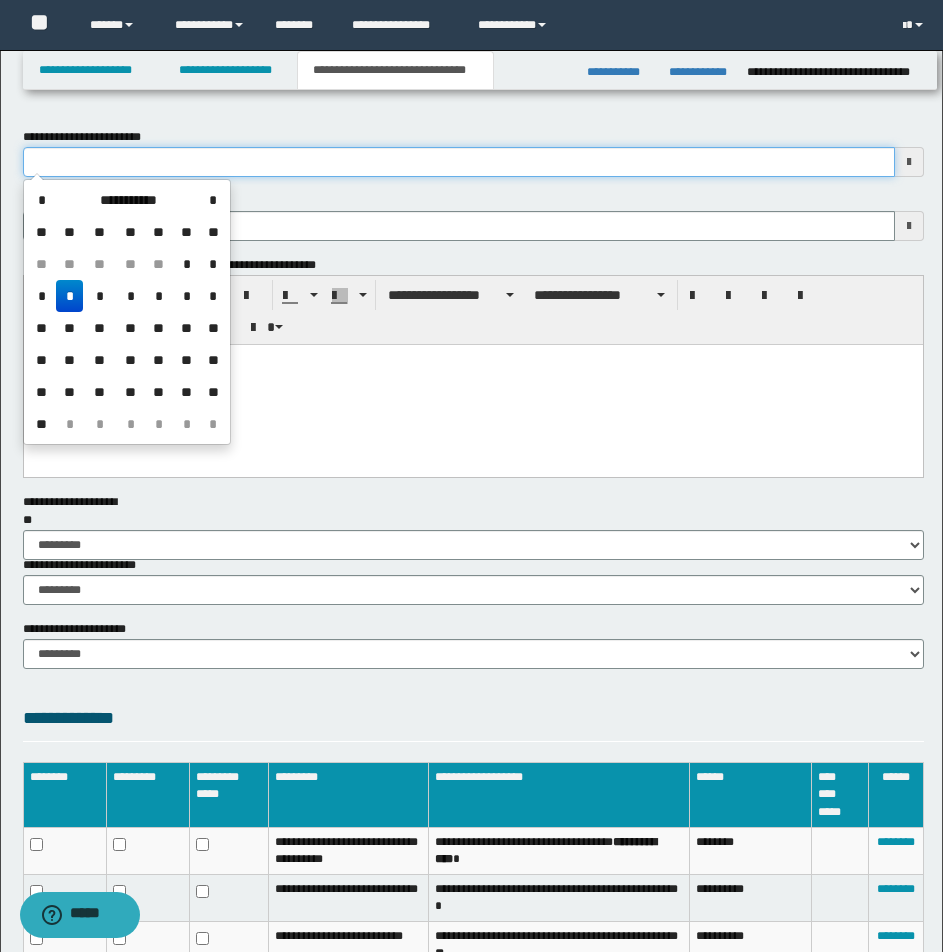 click on "**********" at bounding box center [459, 162] 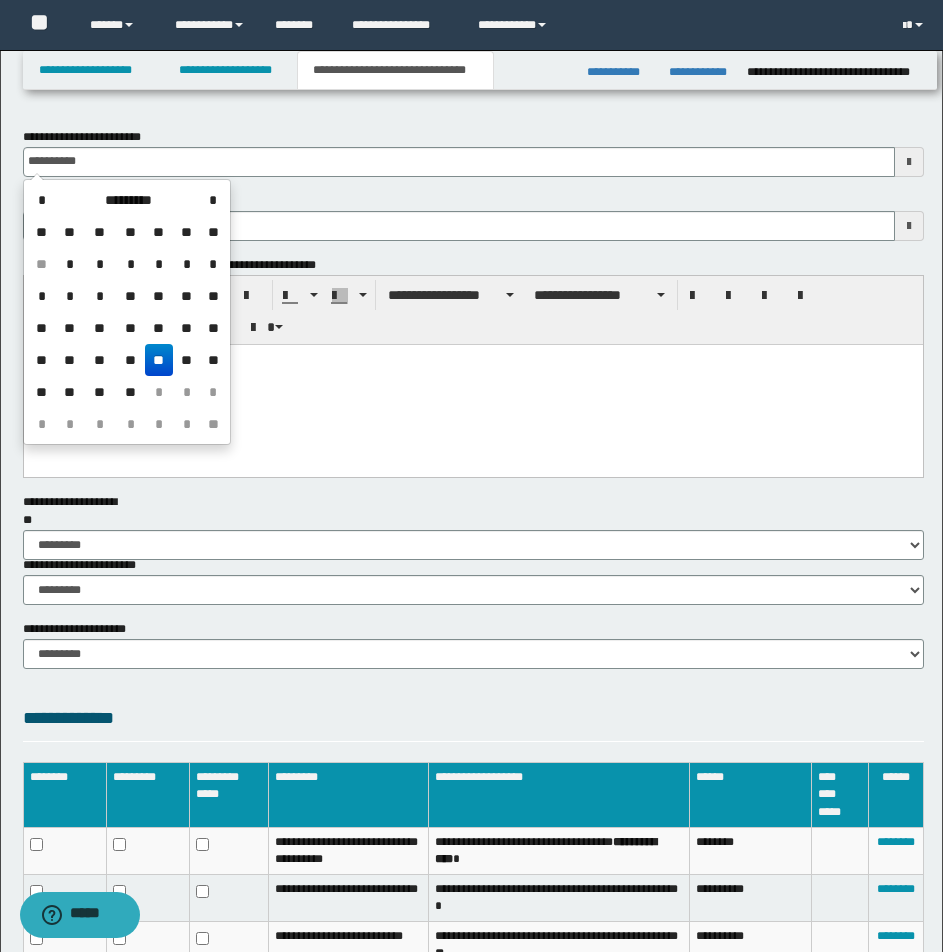 click on "**" at bounding box center [159, 360] 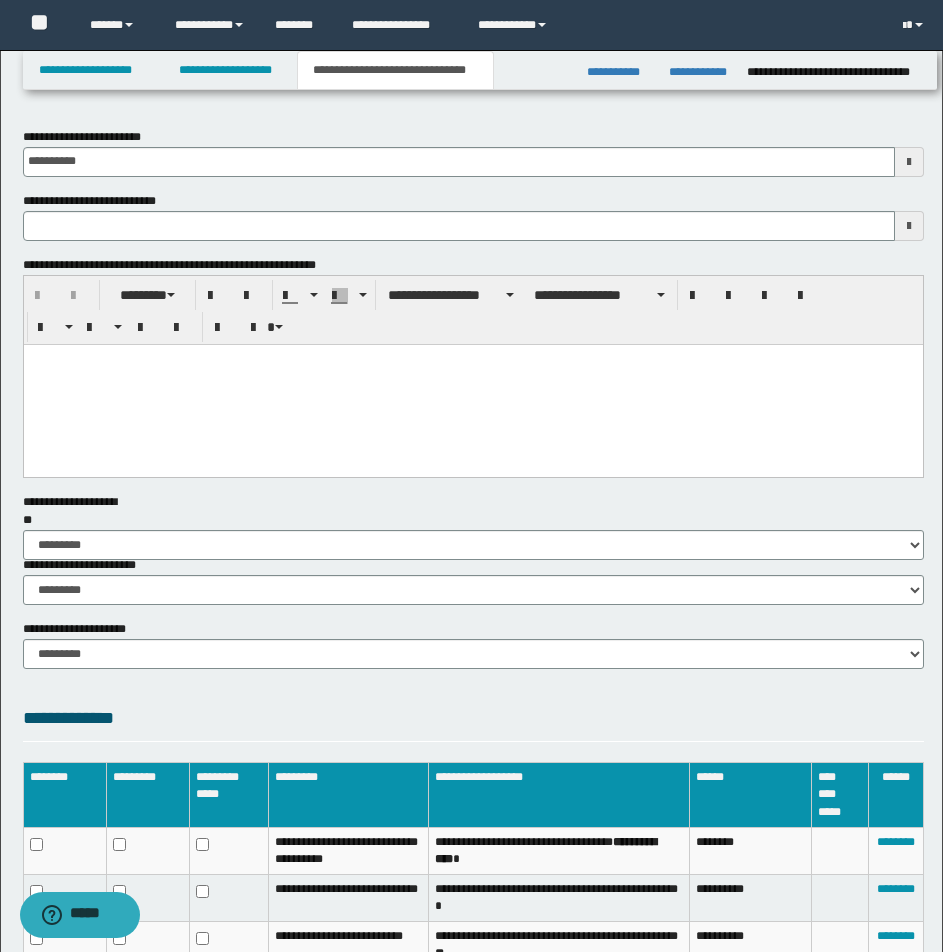 click at bounding box center (472, 359) 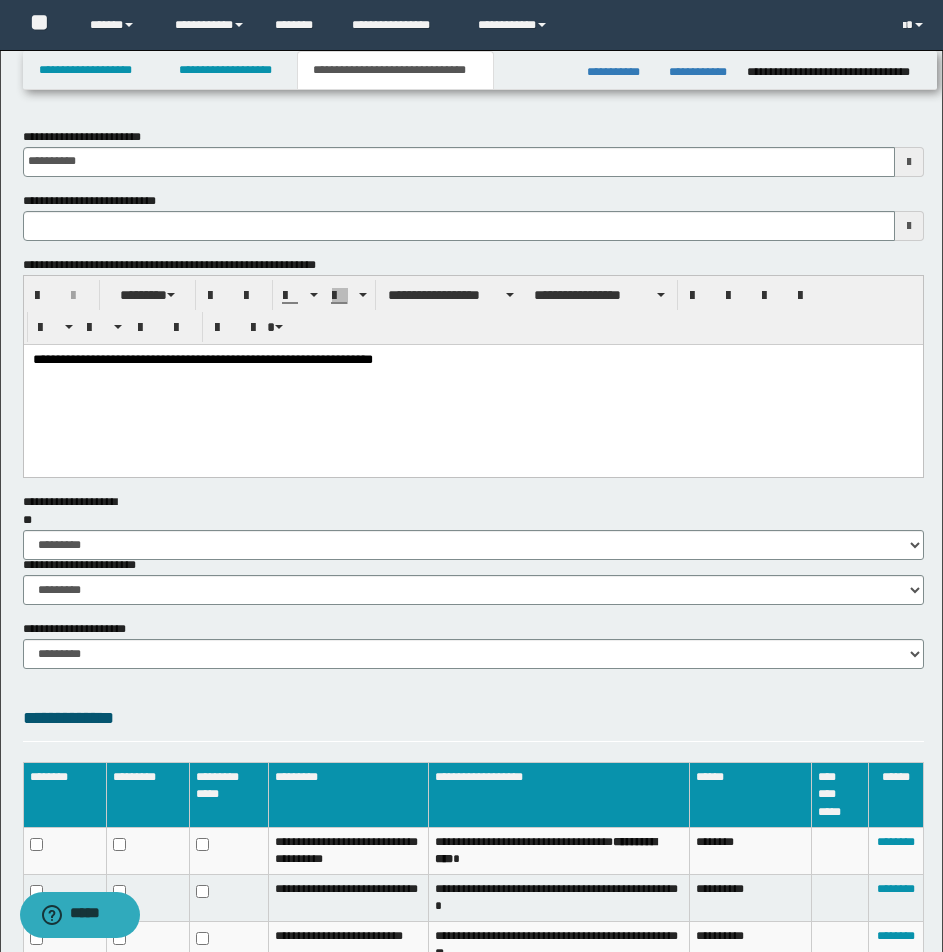 click on "**********" at bounding box center [472, 360] 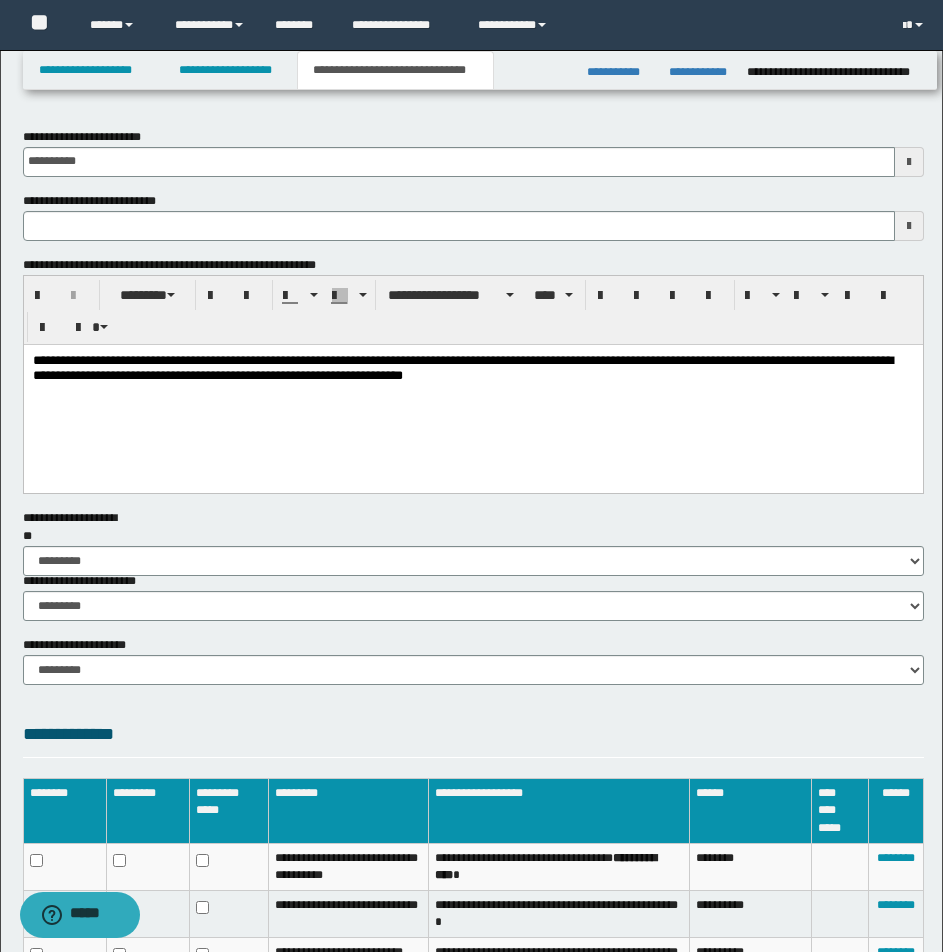 type 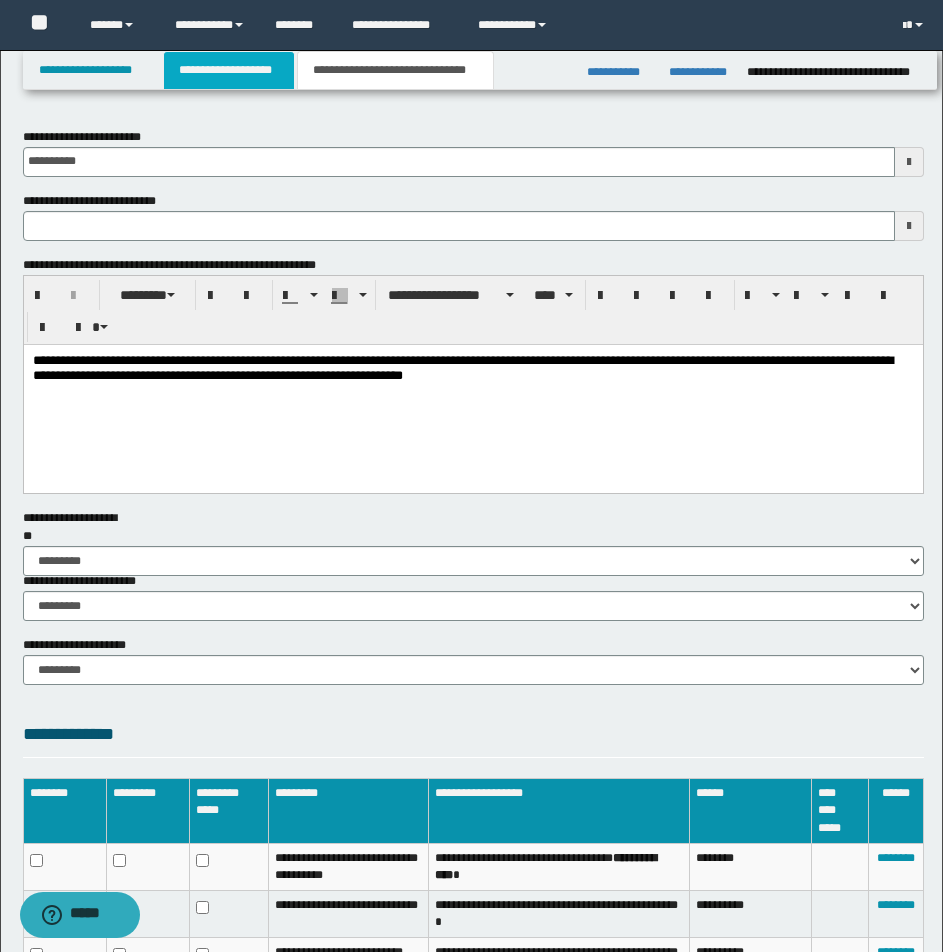 click on "**********" at bounding box center (229, 70) 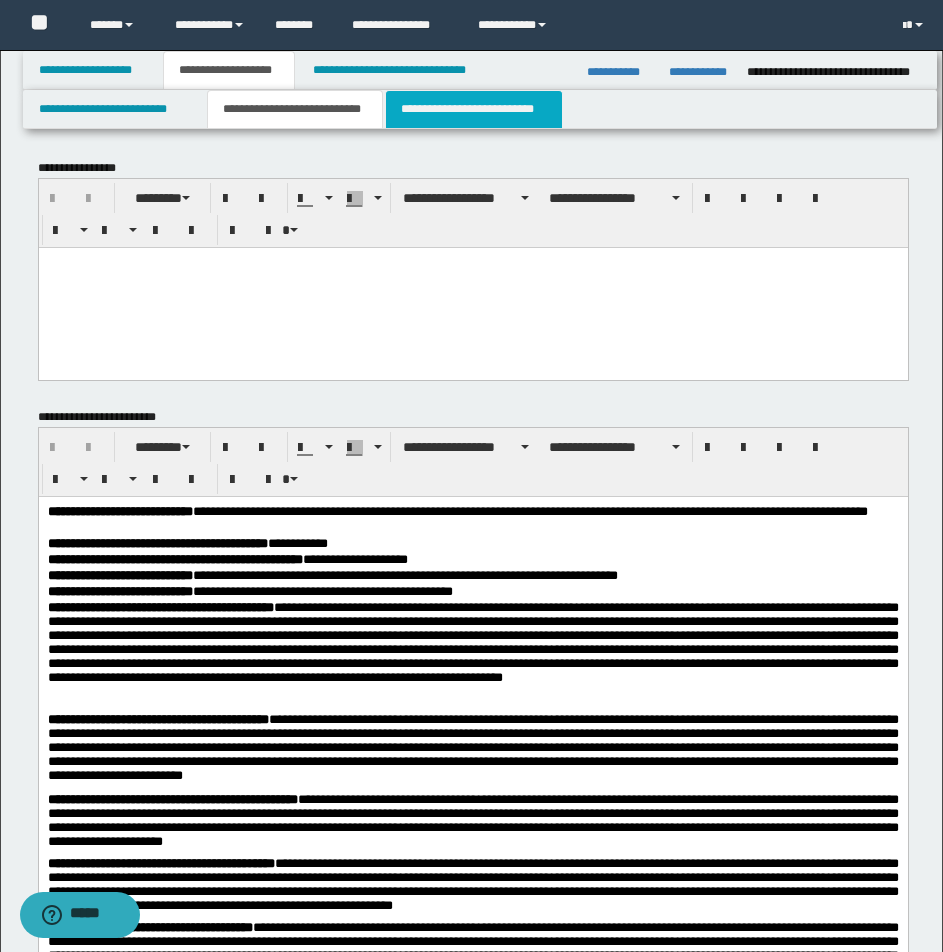 click on "**********" at bounding box center [474, 109] 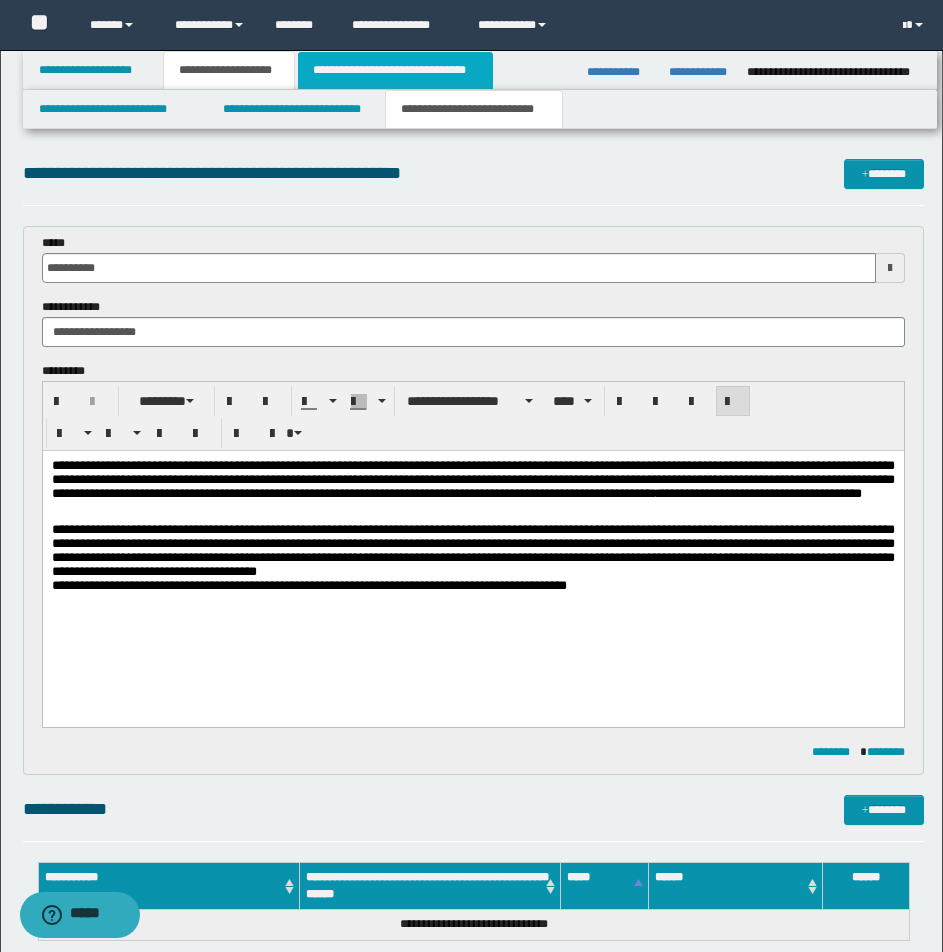 click on "**********" at bounding box center [395, 70] 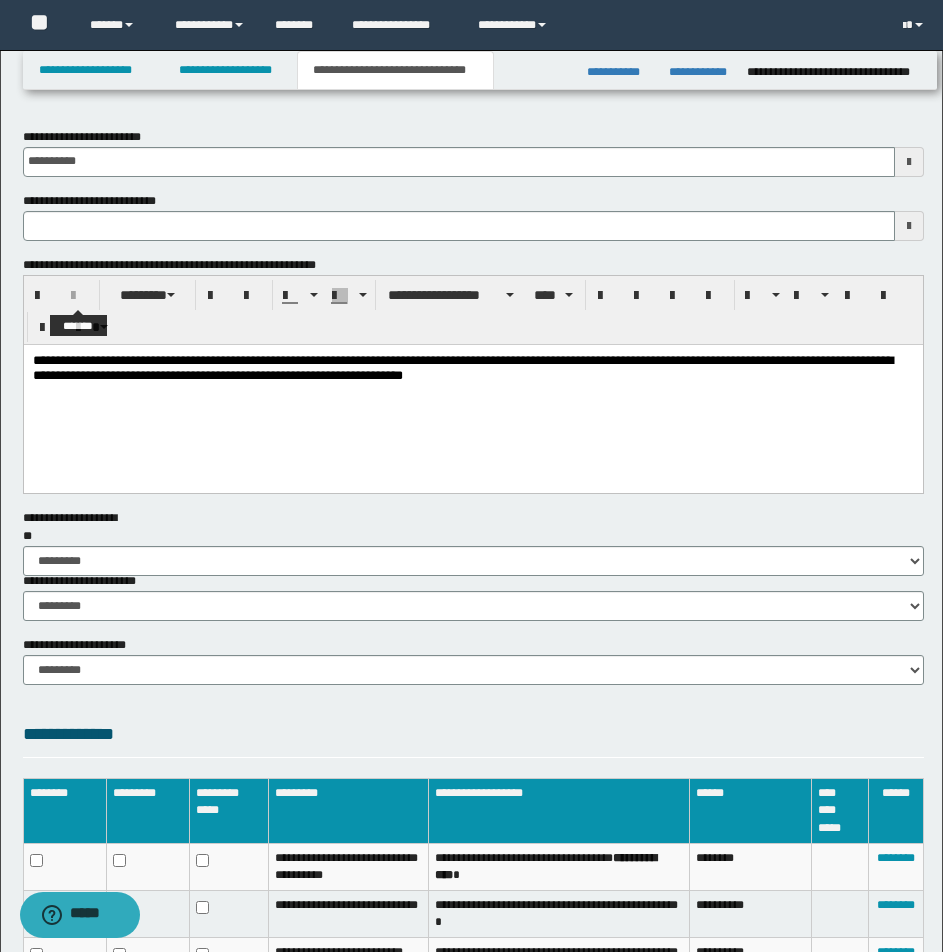 type 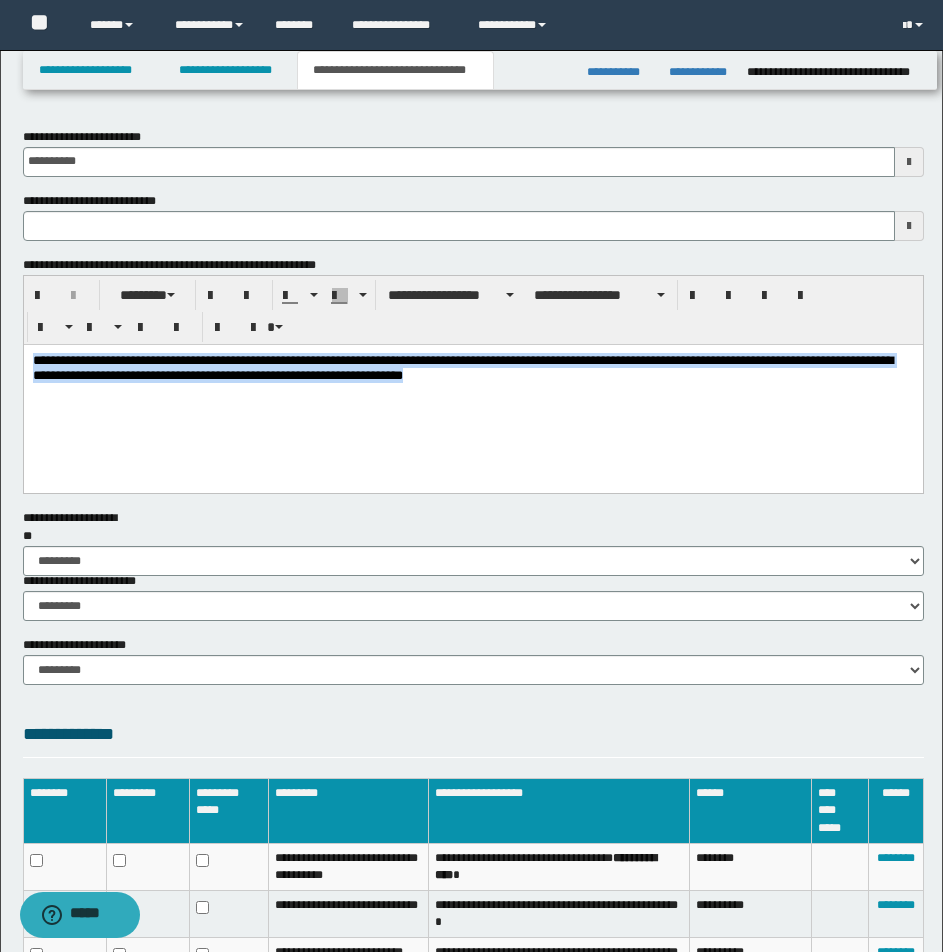 drag, startPoint x: 30, startPoint y: 357, endPoint x: 667, endPoint y: 423, distance: 640.41003 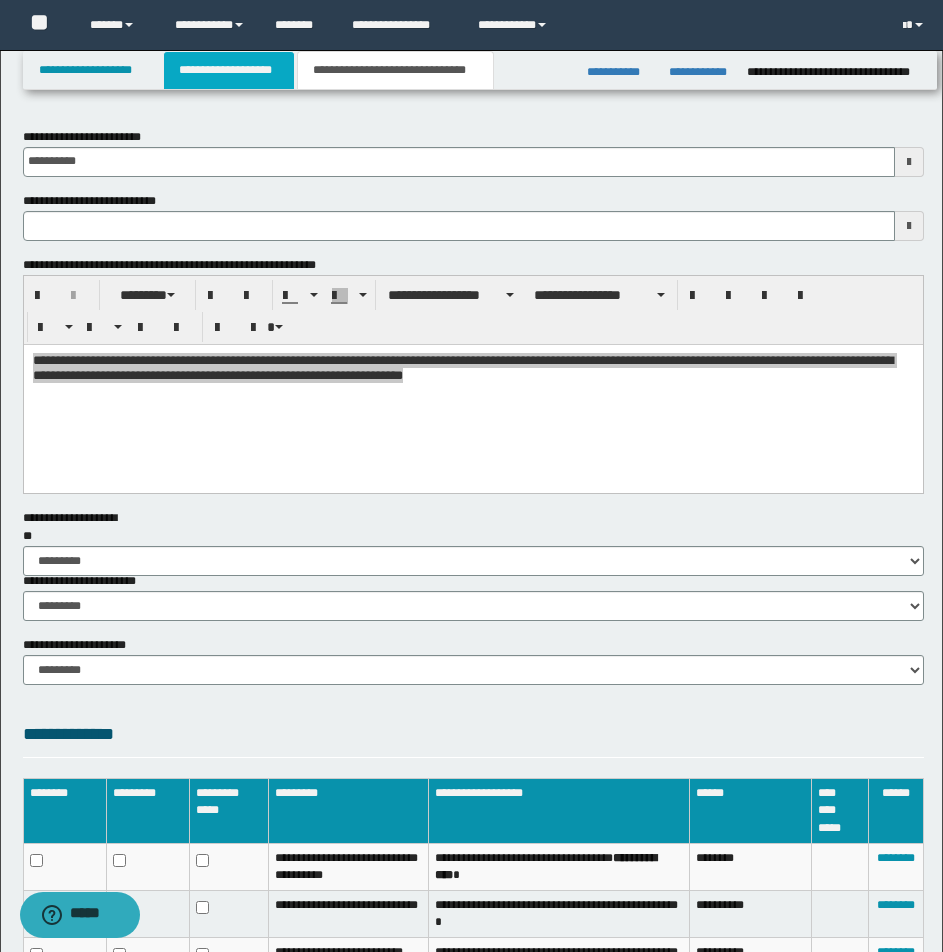 click on "**********" at bounding box center (229, 70) 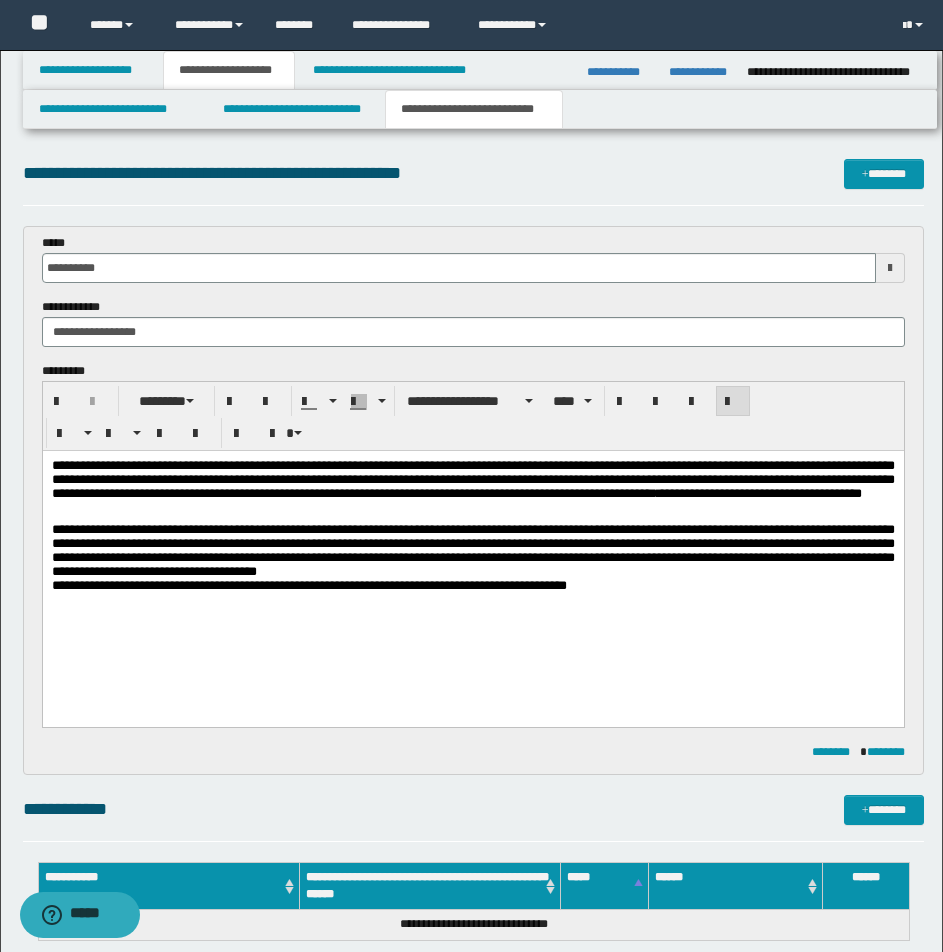 scroll, scrollTop: 833, scrollLeft: 0, axis: vertical 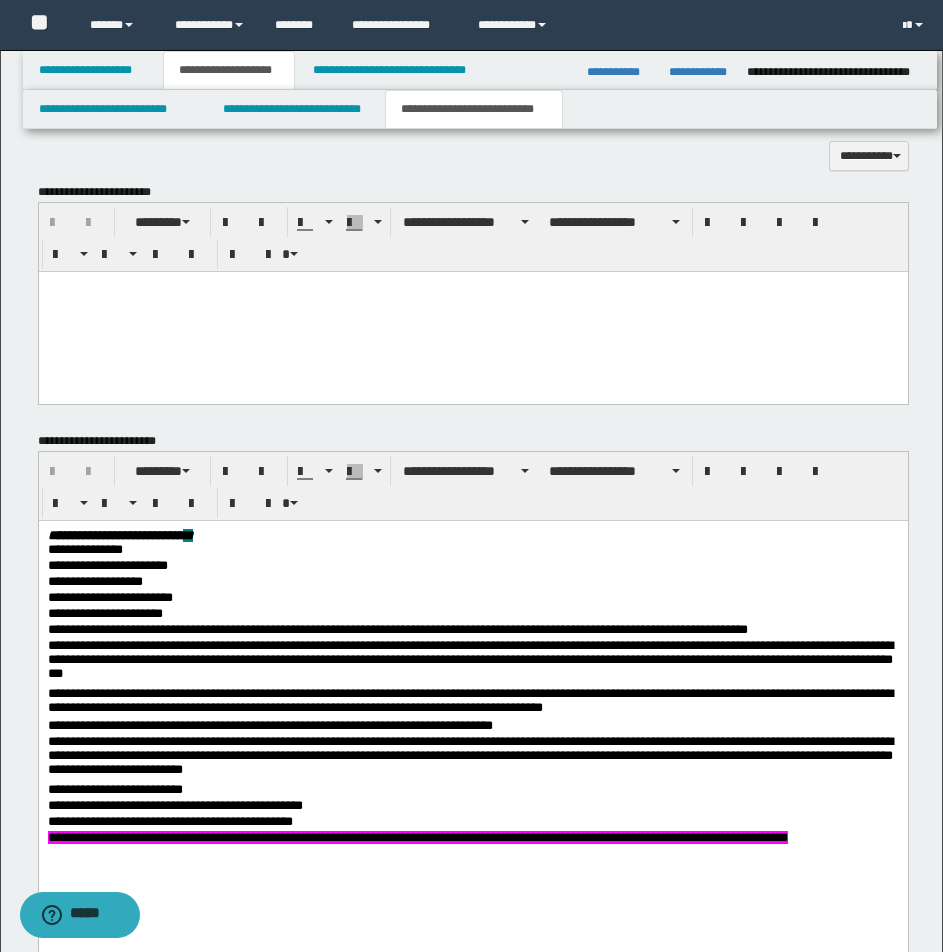 click at bounding box center [472, 286] 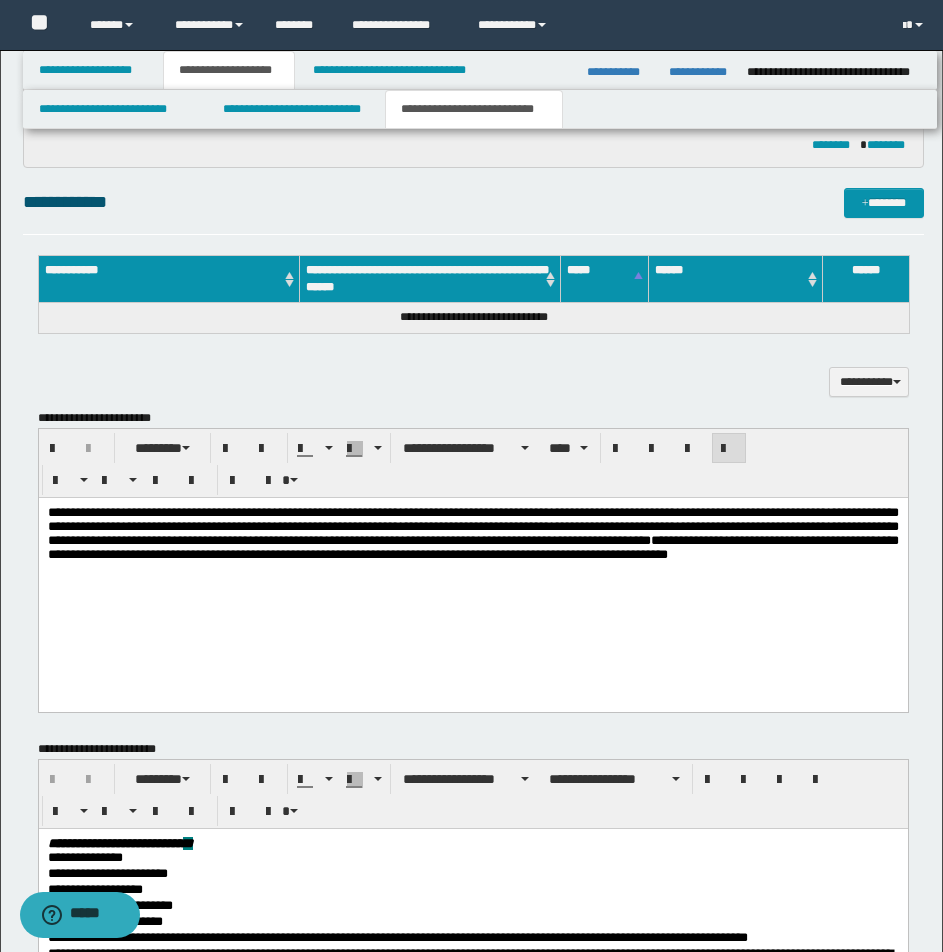 scroll, scrollTop: 593, scrollLeft: 0, axis: vertical 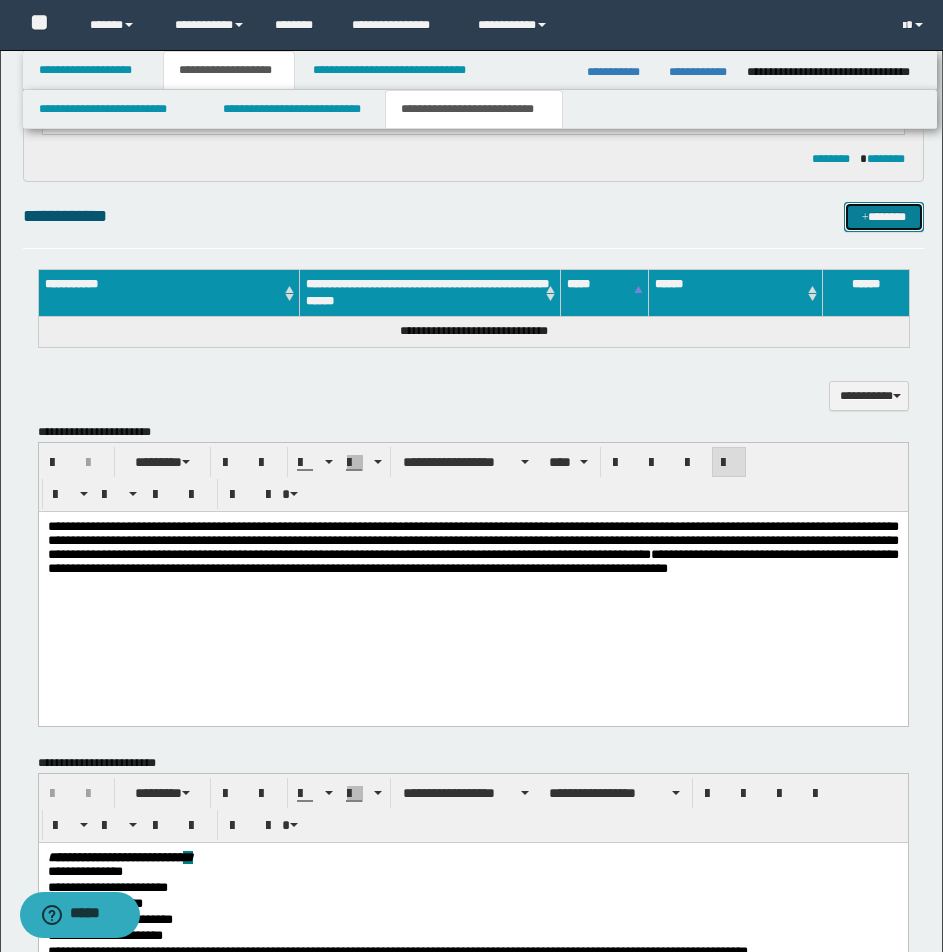 click on "*******" at bounding box center (884, 217) 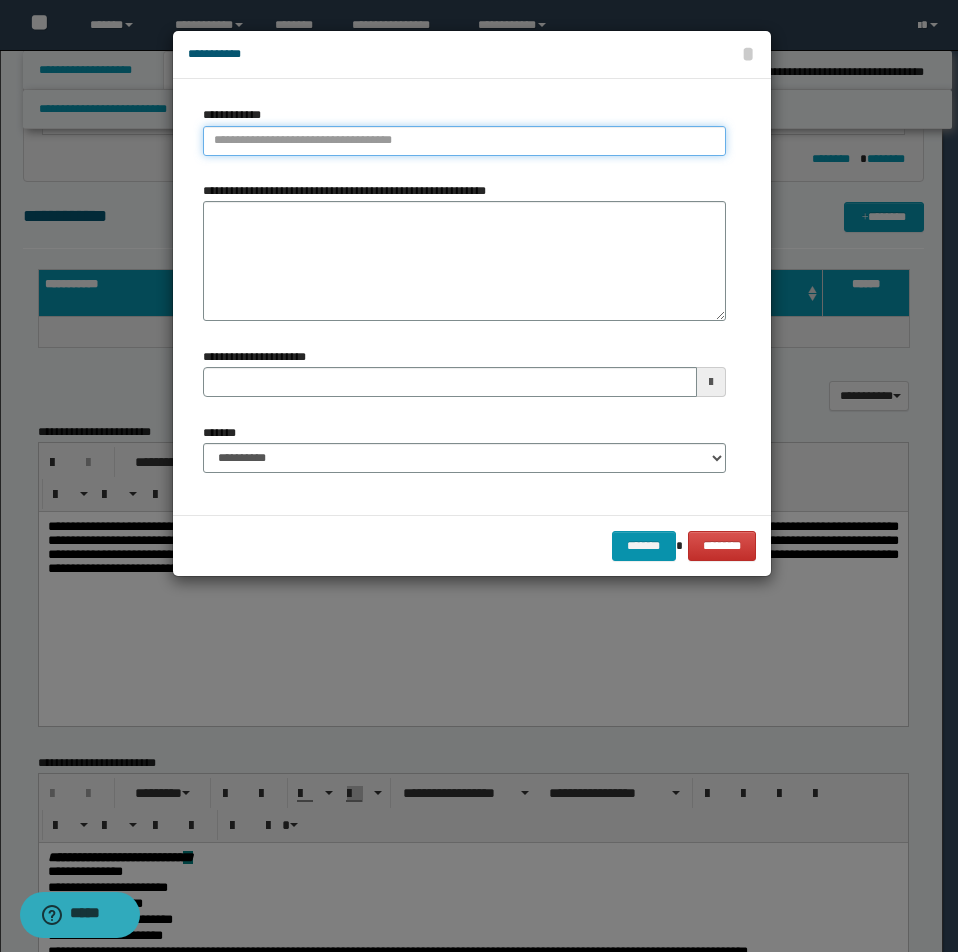 click on "**********" at bounding box center (464, 141) 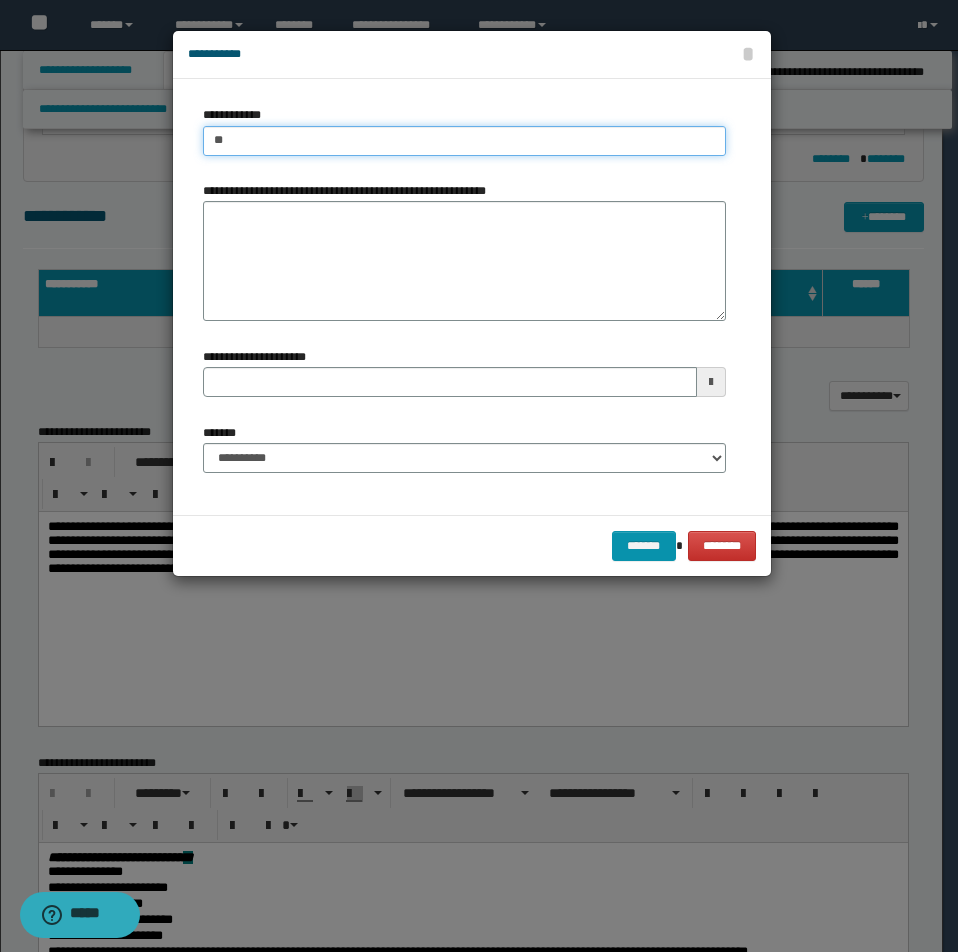 type on "***" 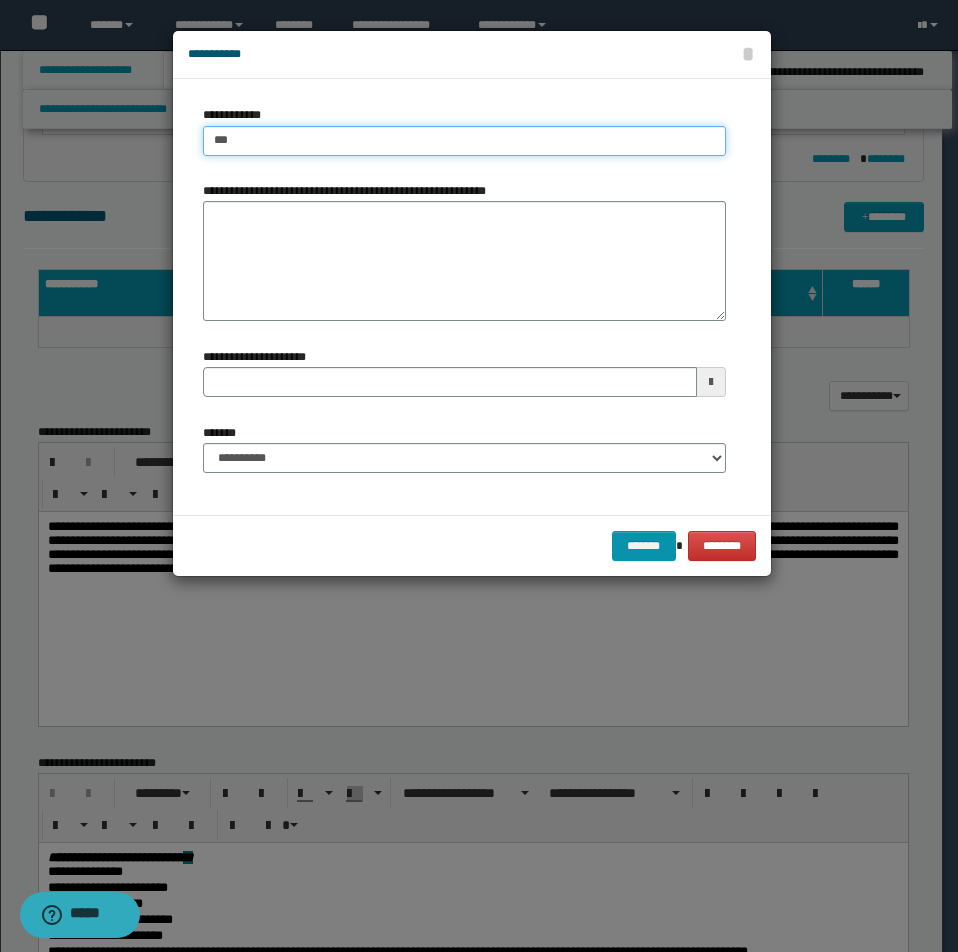 type on "***" 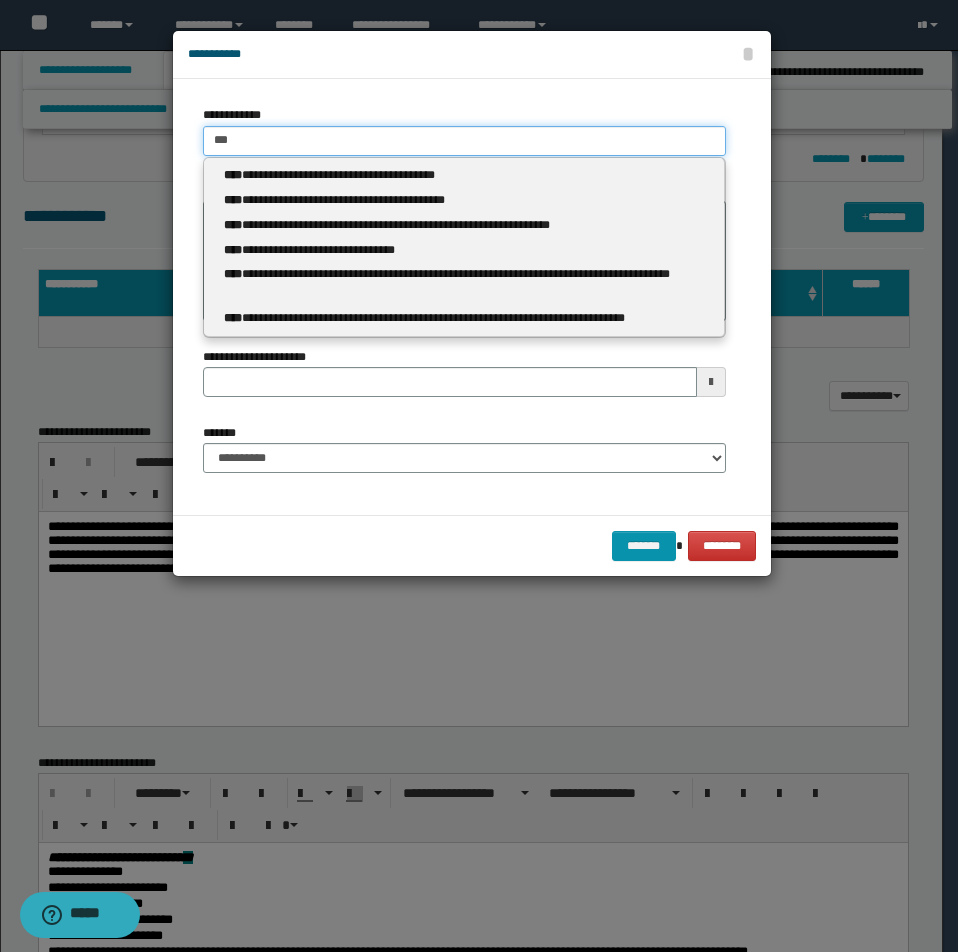 type 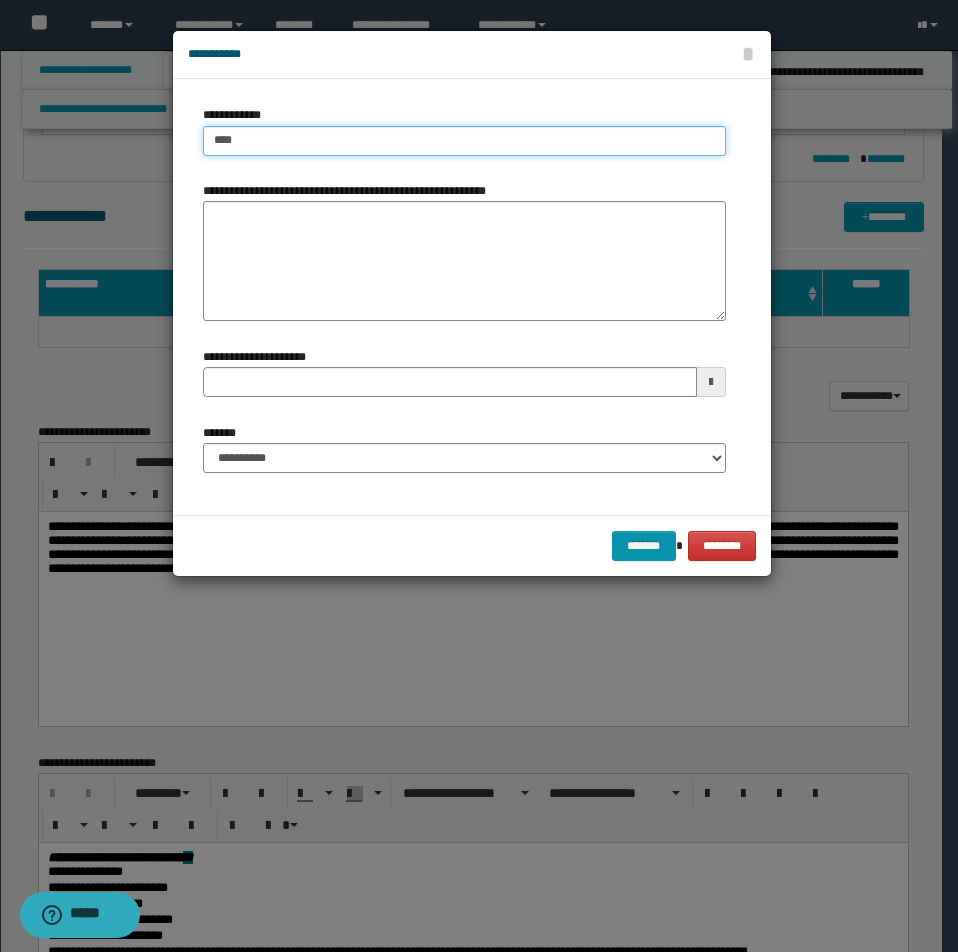 type on "****" 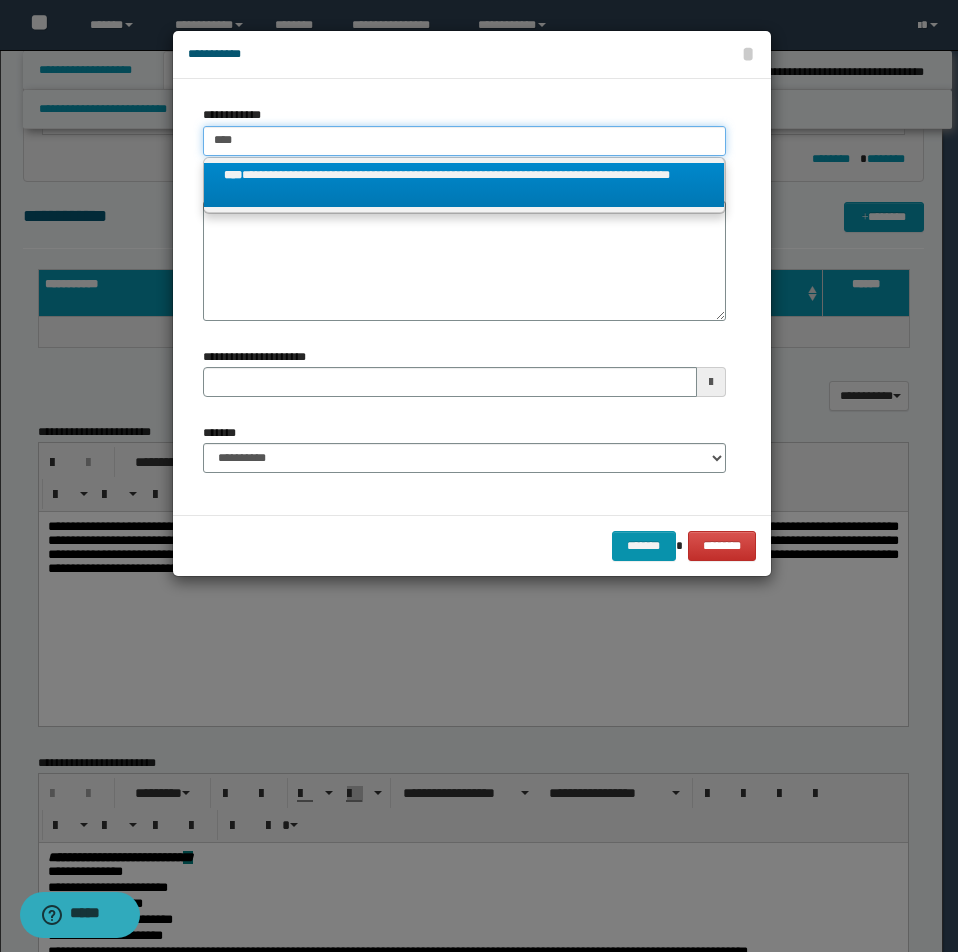 type on "****" 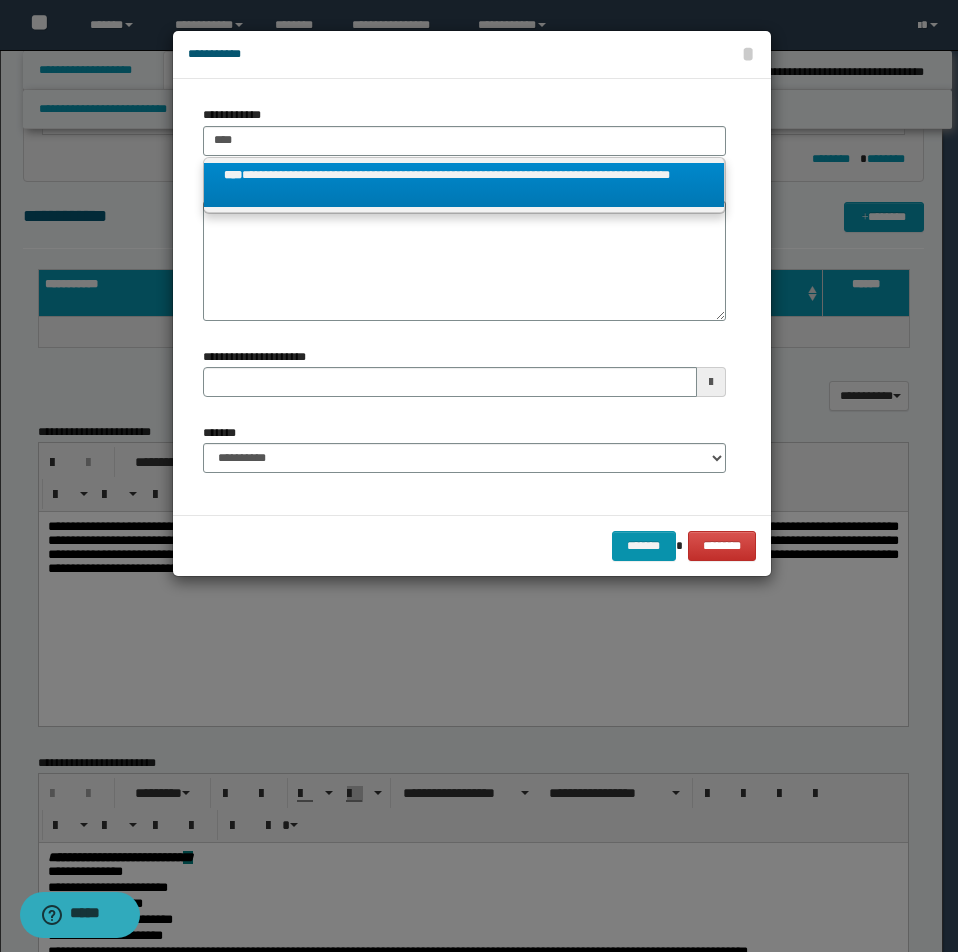 click on "**********" at bounding box center (464, 185) 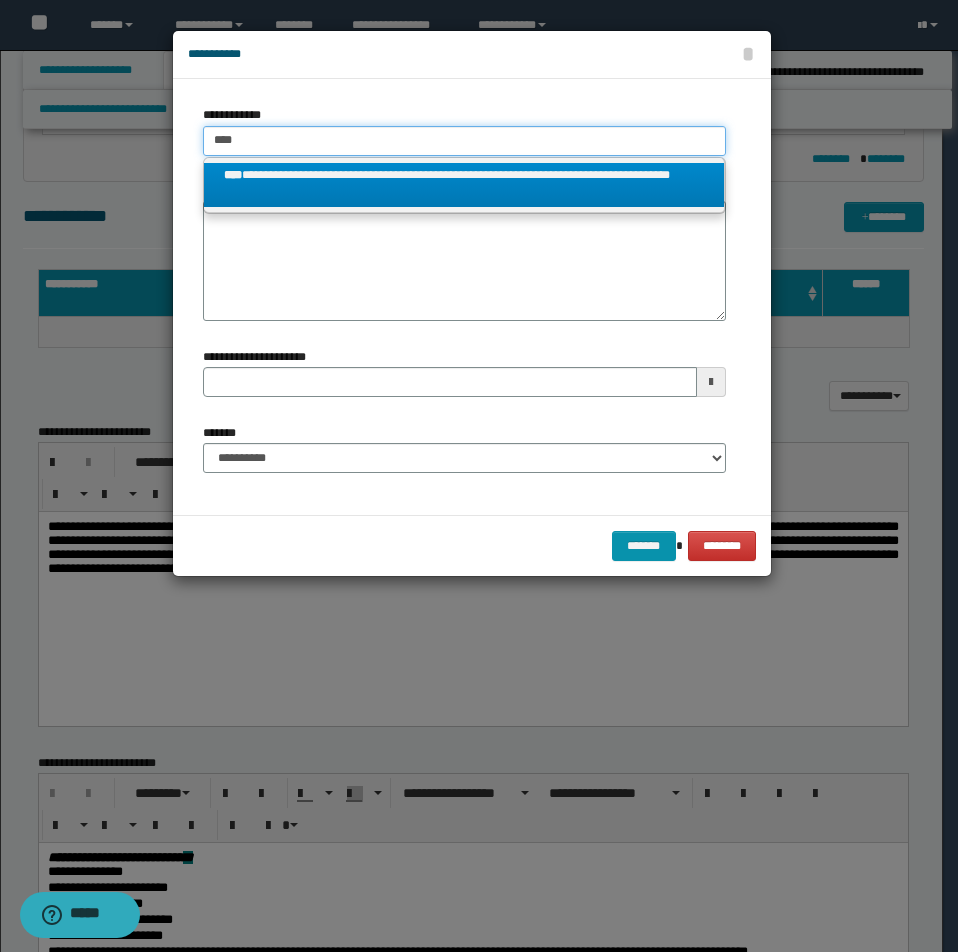 type 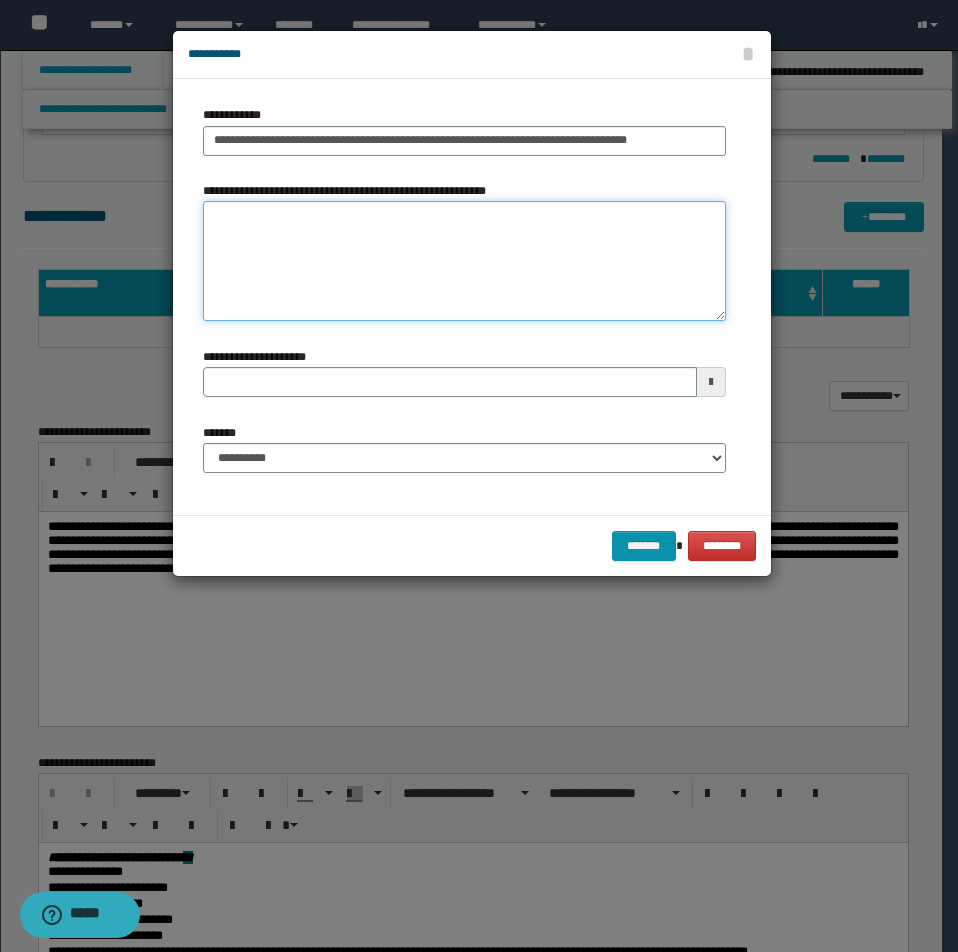 click on "**********" at bounding box center (464, 261) 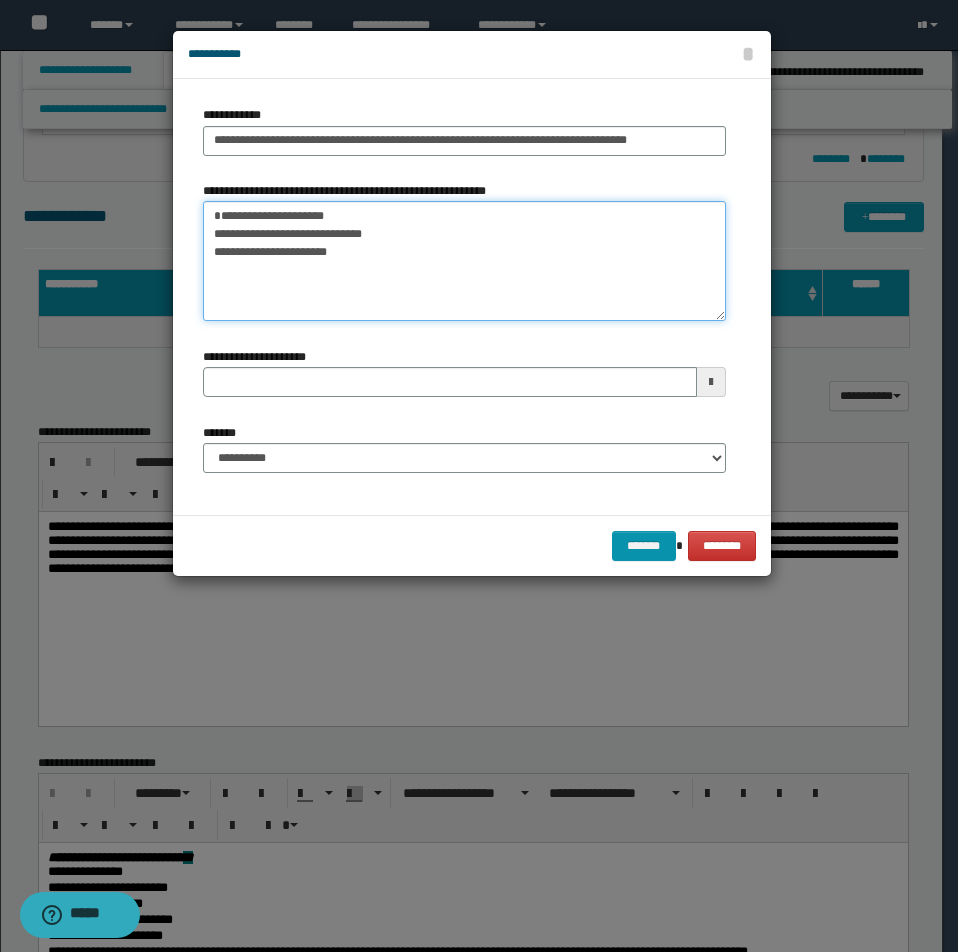 click on "**********" at bounding box center [464, 261] 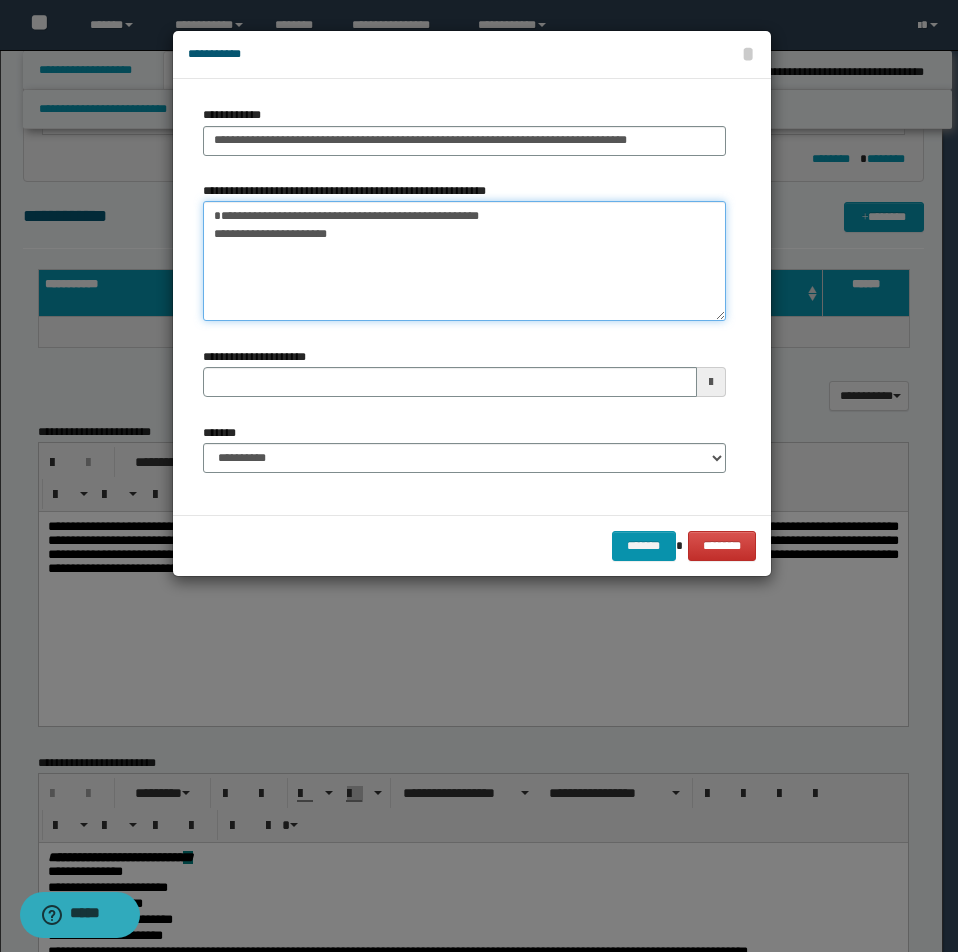 click on "**********" at bounding box center (464, 261) 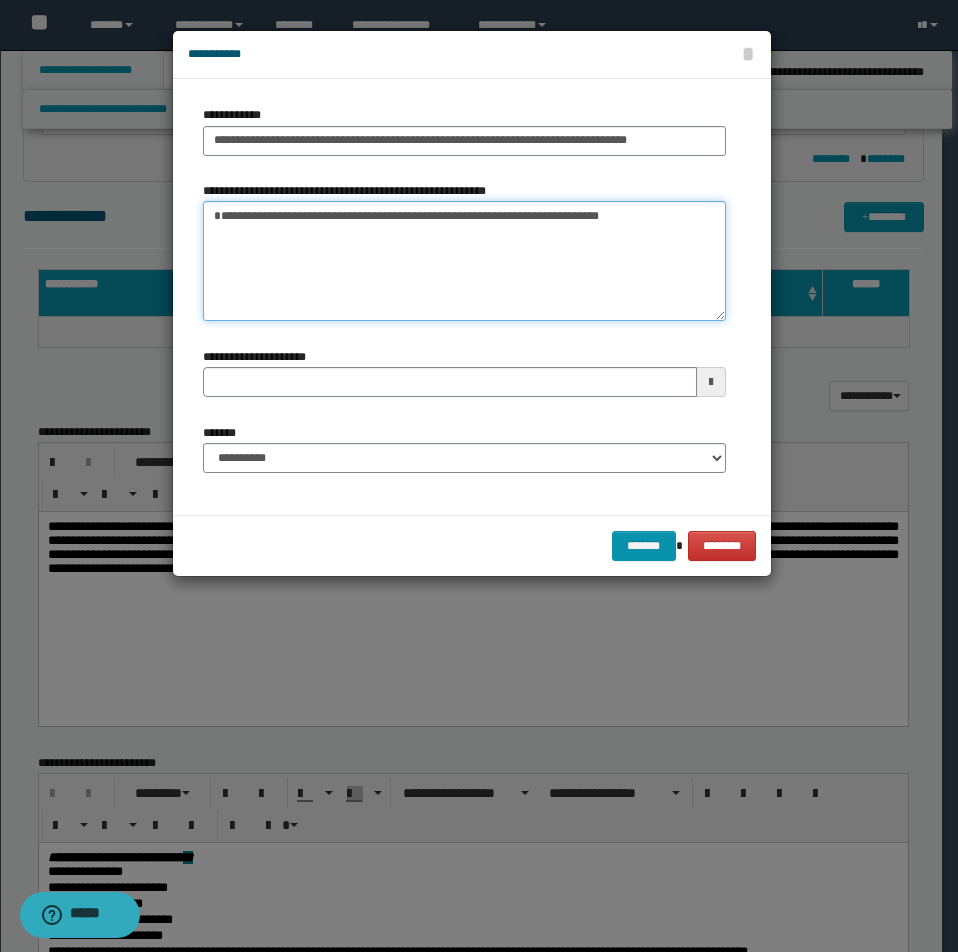 type on "**********" 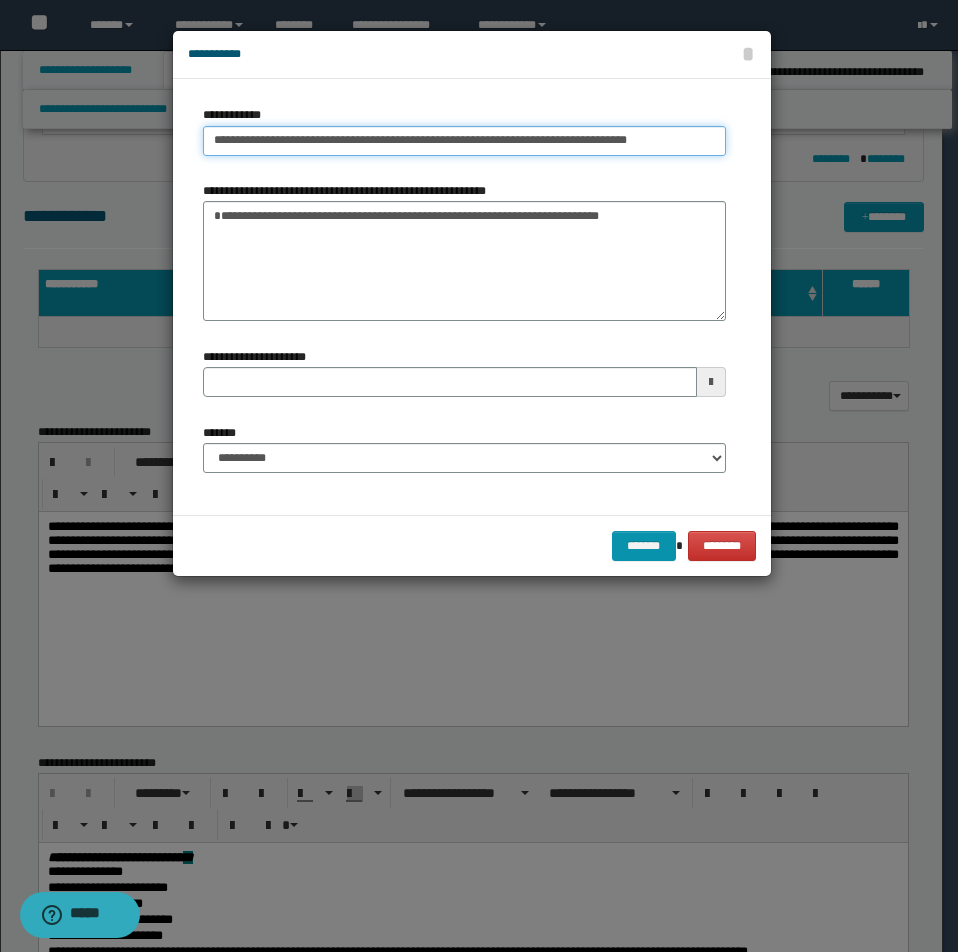type on "**********" 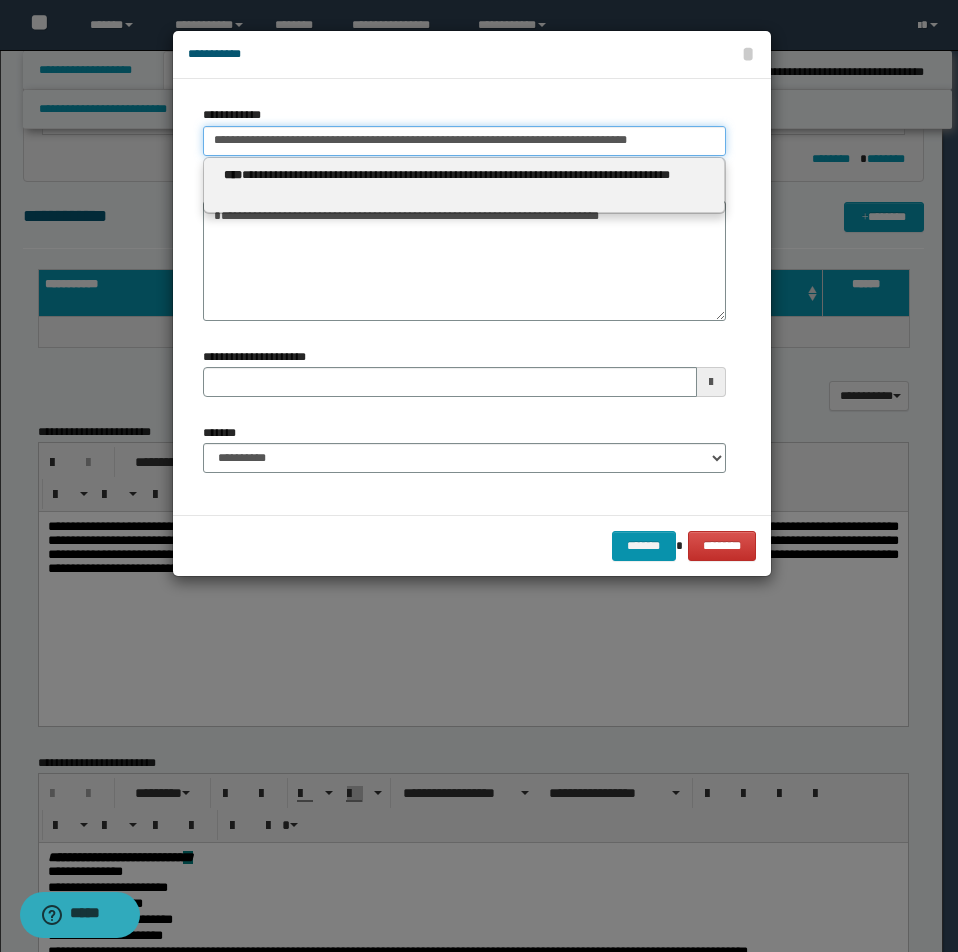 drag, startPoint x: 214, startPoint y: 140, endPoint x: 727, endPoint y: 156, distance: 513.24945 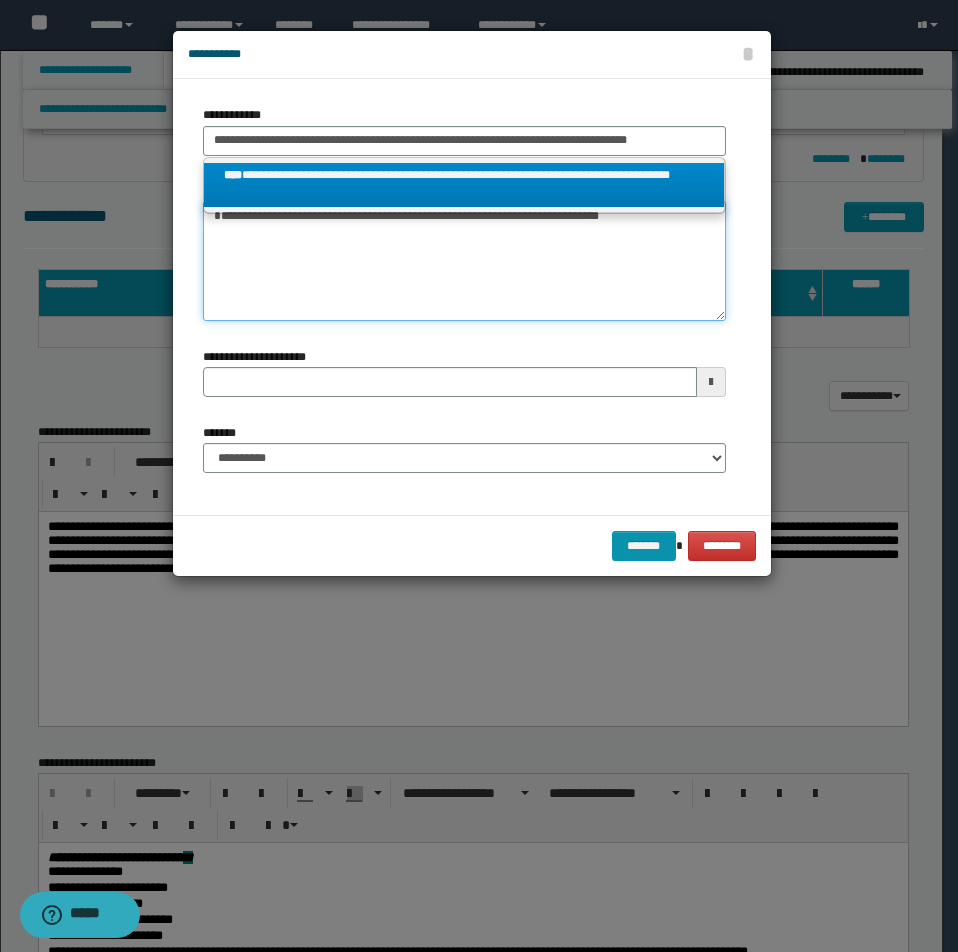 type 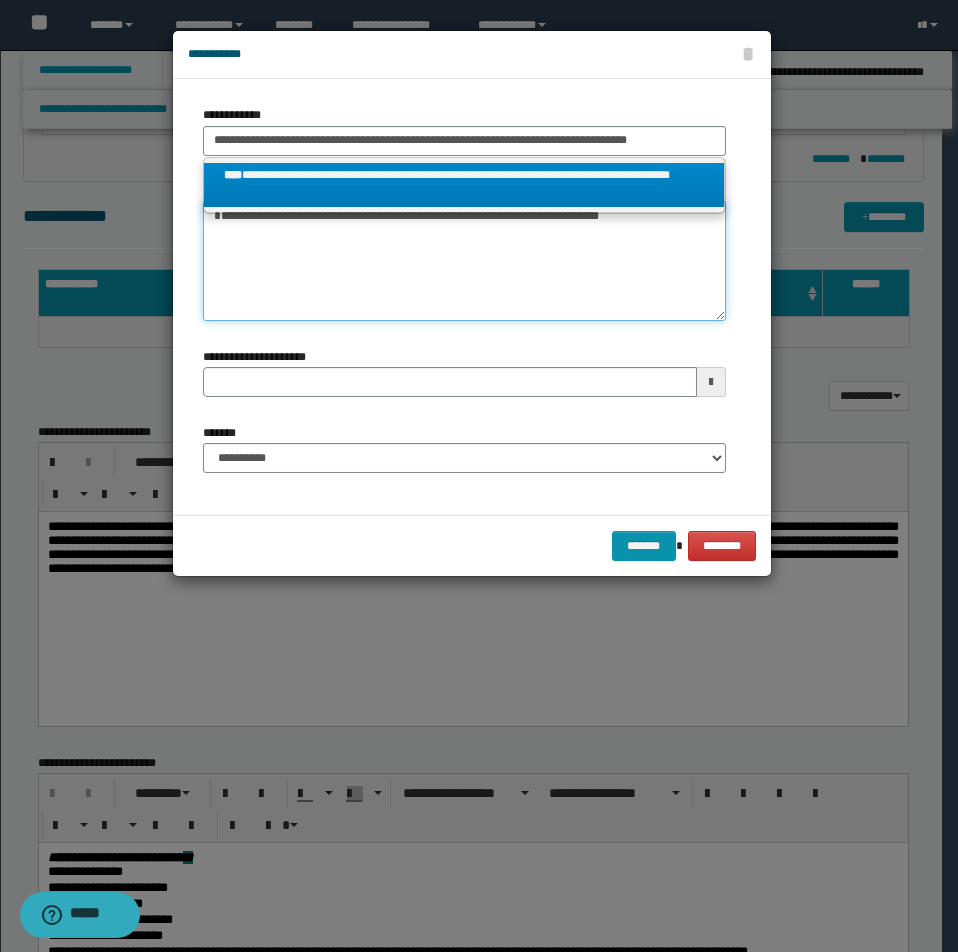 click on "**********" at bounding box center [464, 261] 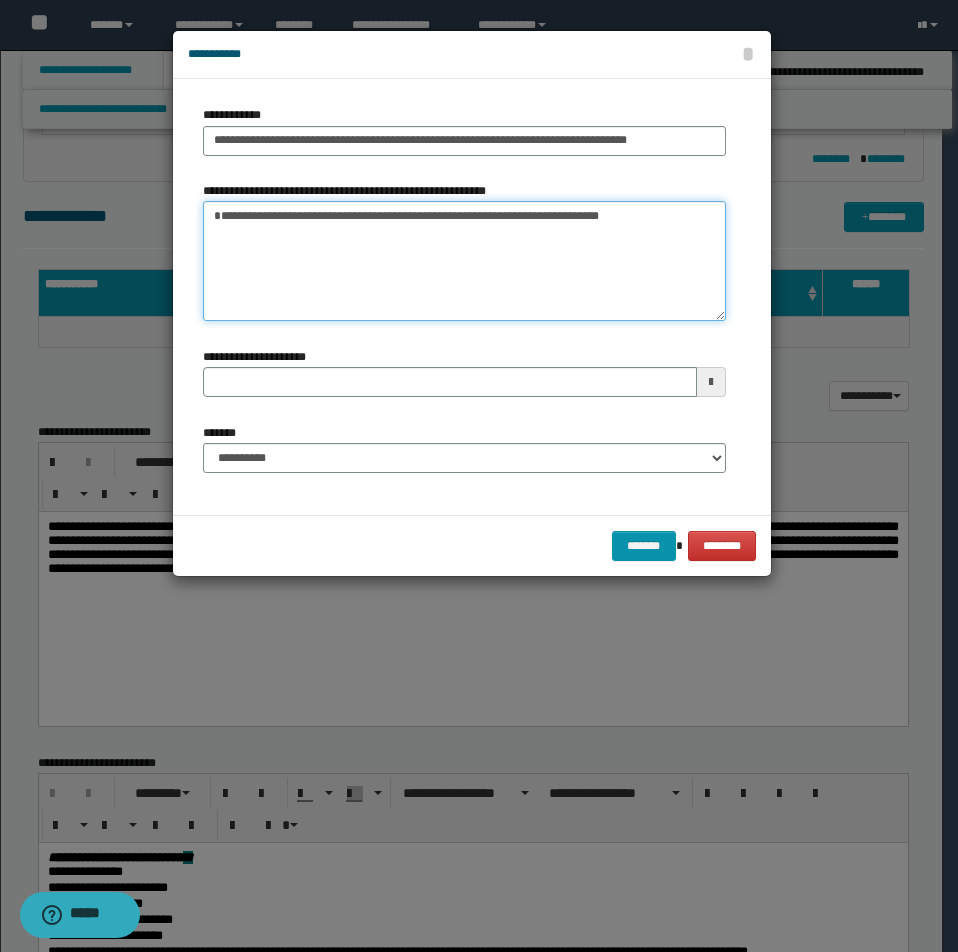 paste on "**********" 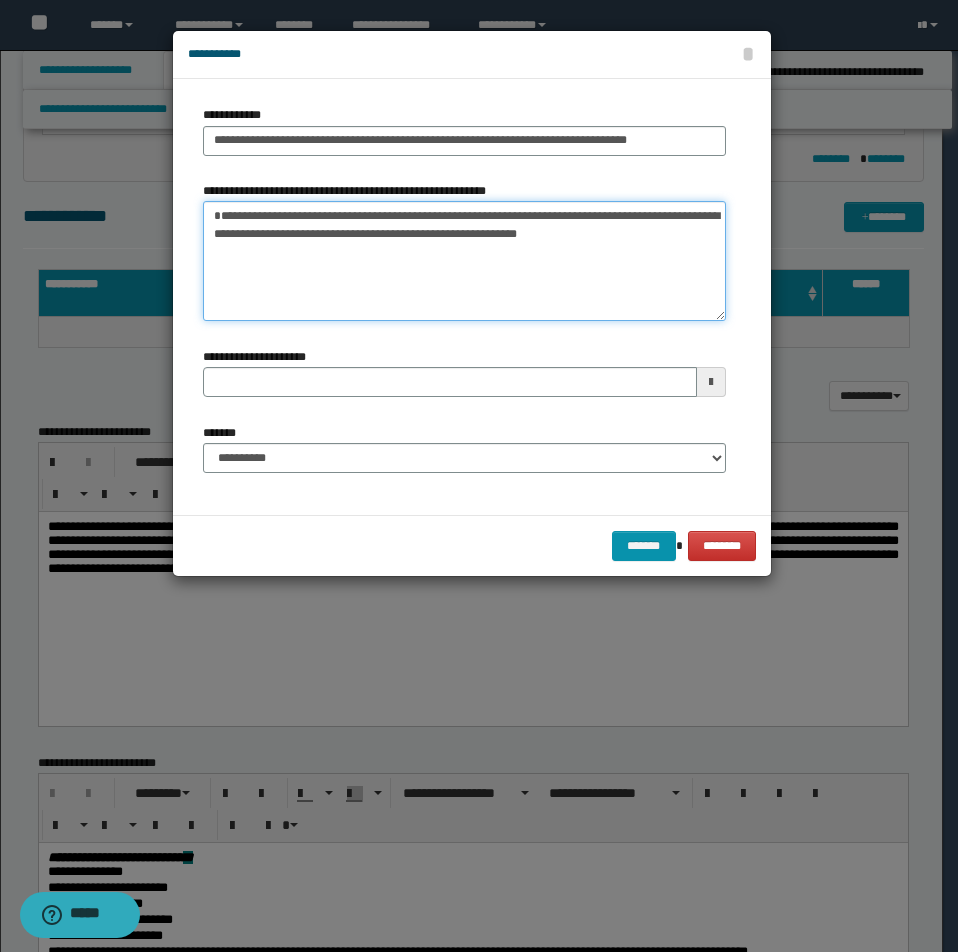 click on "**********" at bounding box center (464, 261) 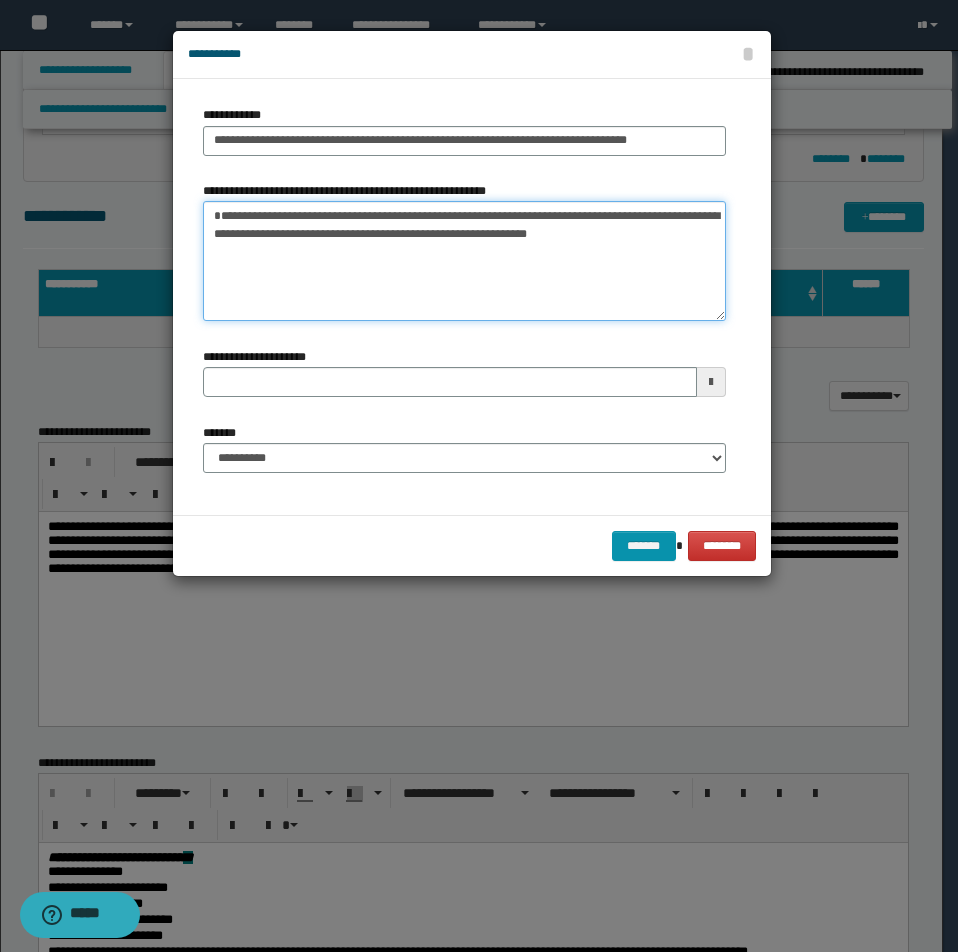 click on "**********" at bounding box center [464, 261] 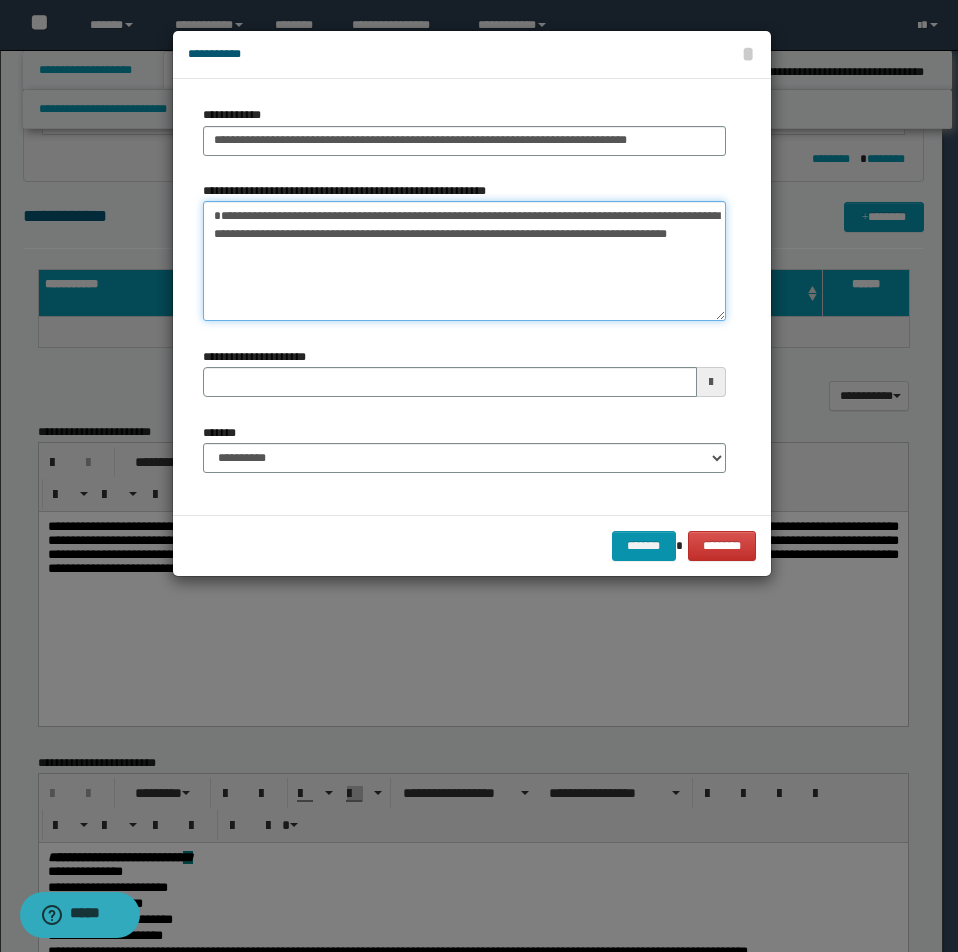 paste on "**********" 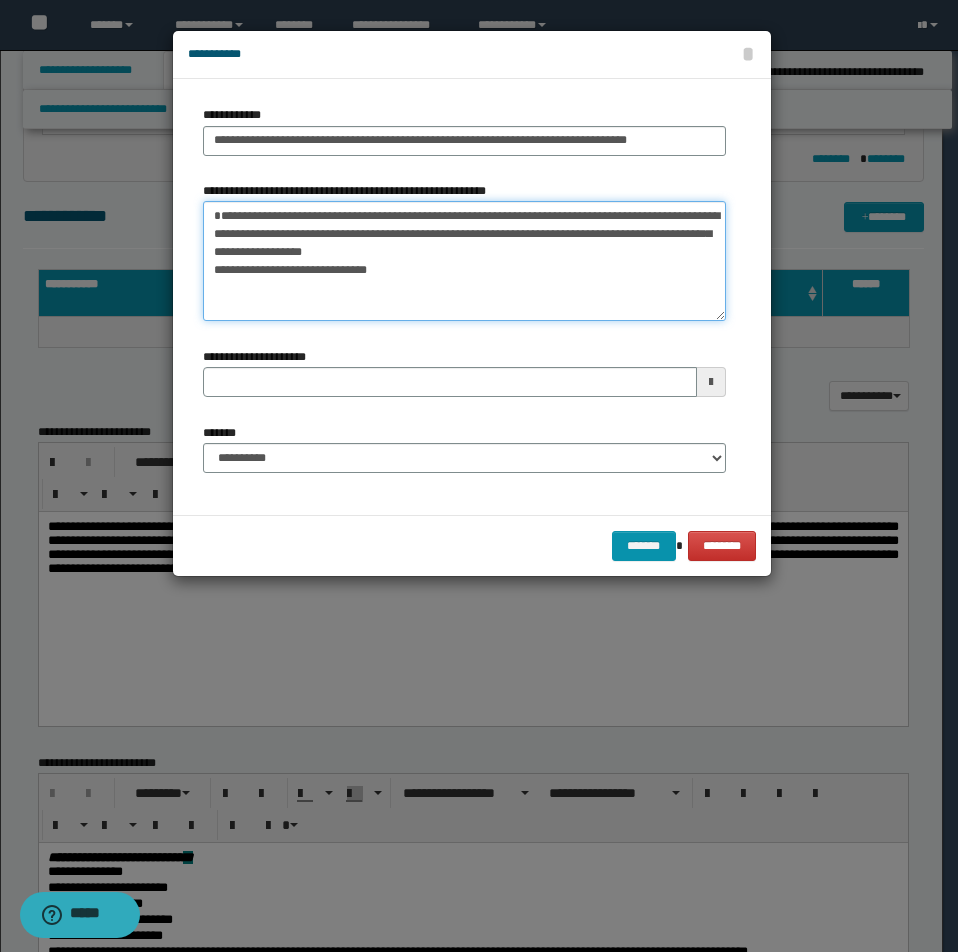 click on "**********" at bounding box center (464, 261) 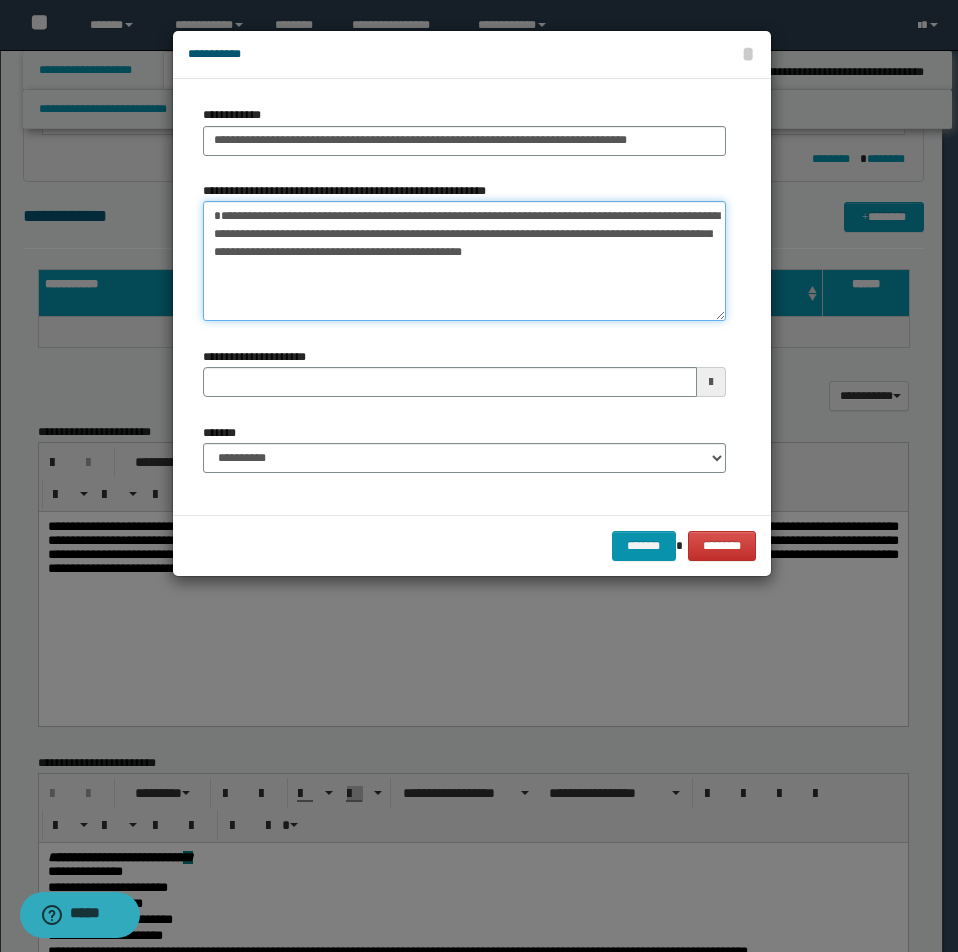 click on "**********" at bounding box center [464, 261] 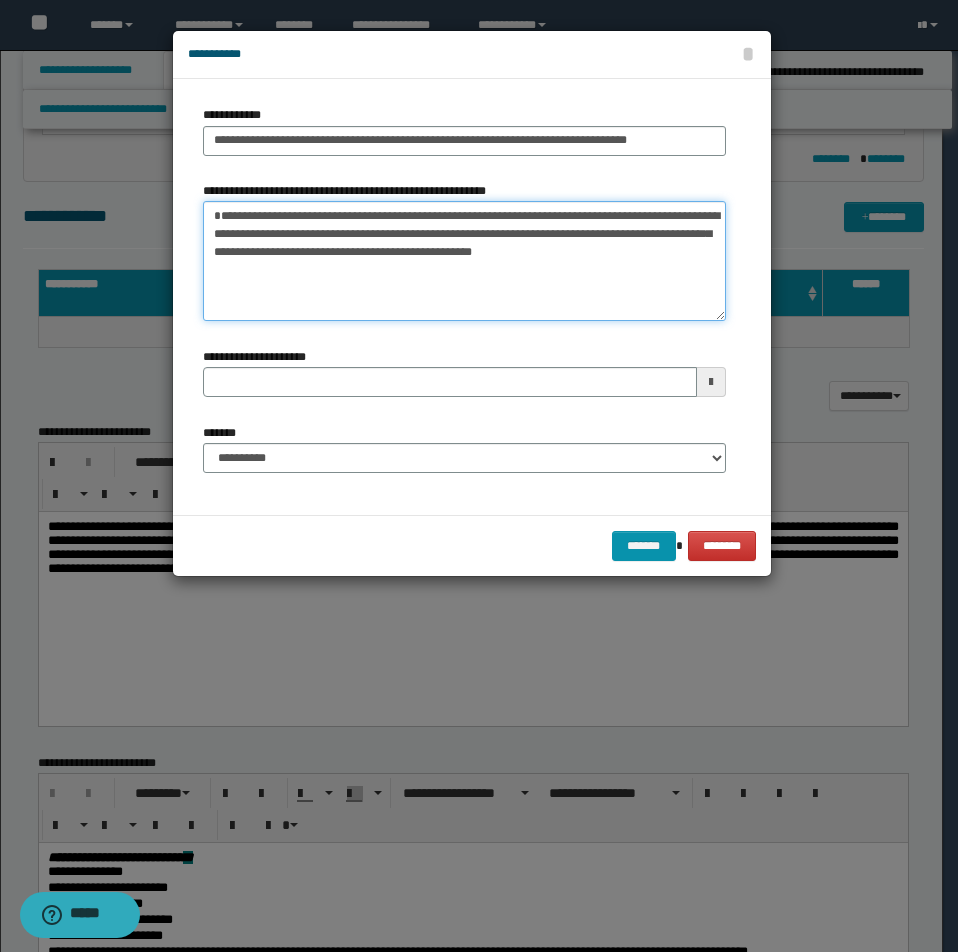 type on "**********" 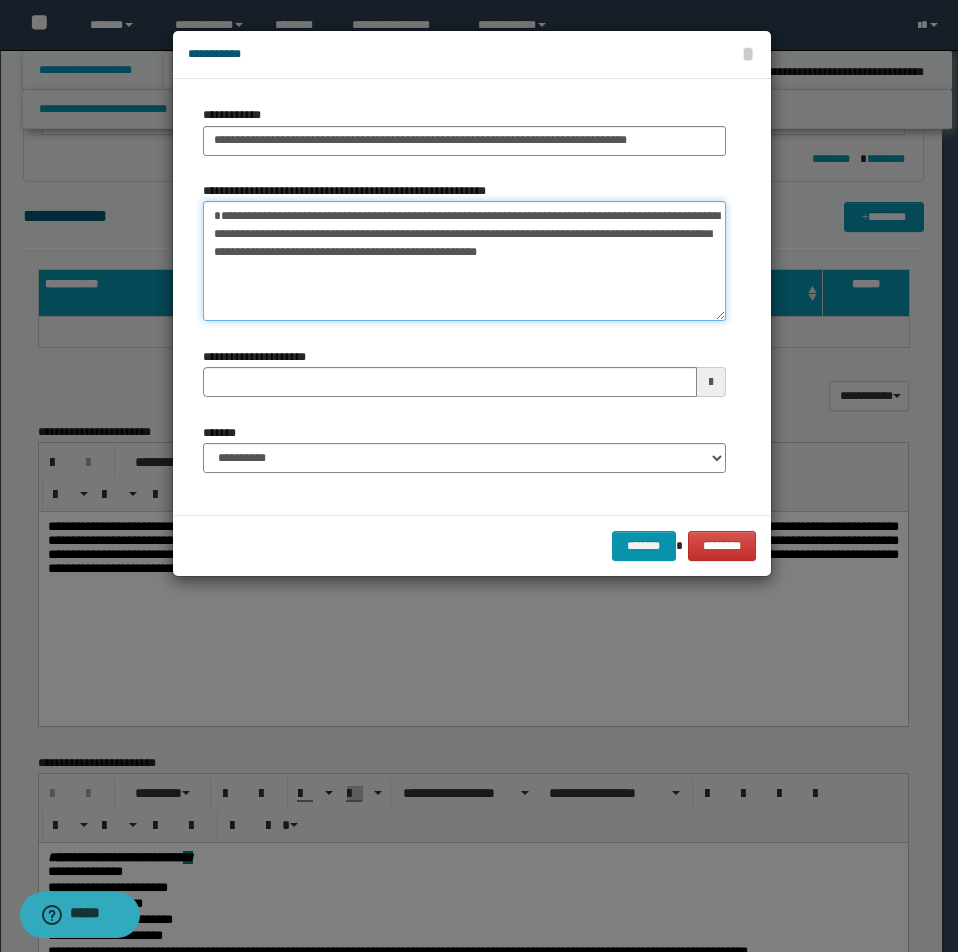 type 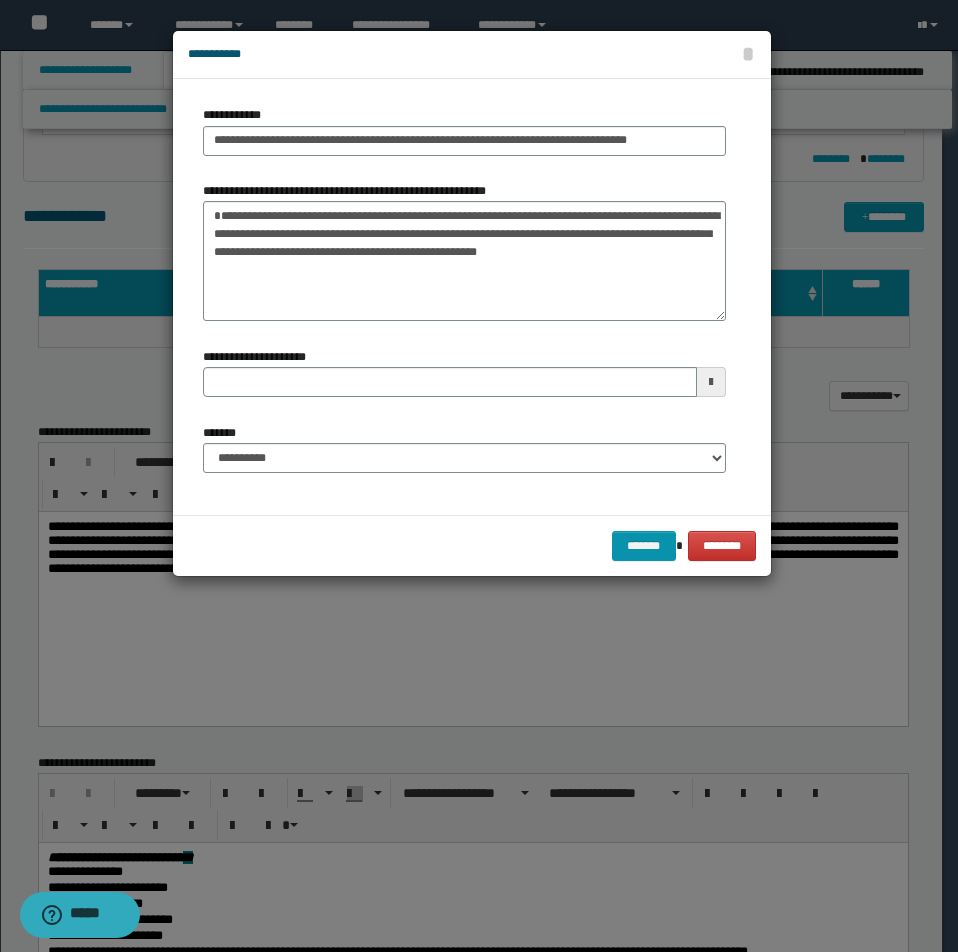 type 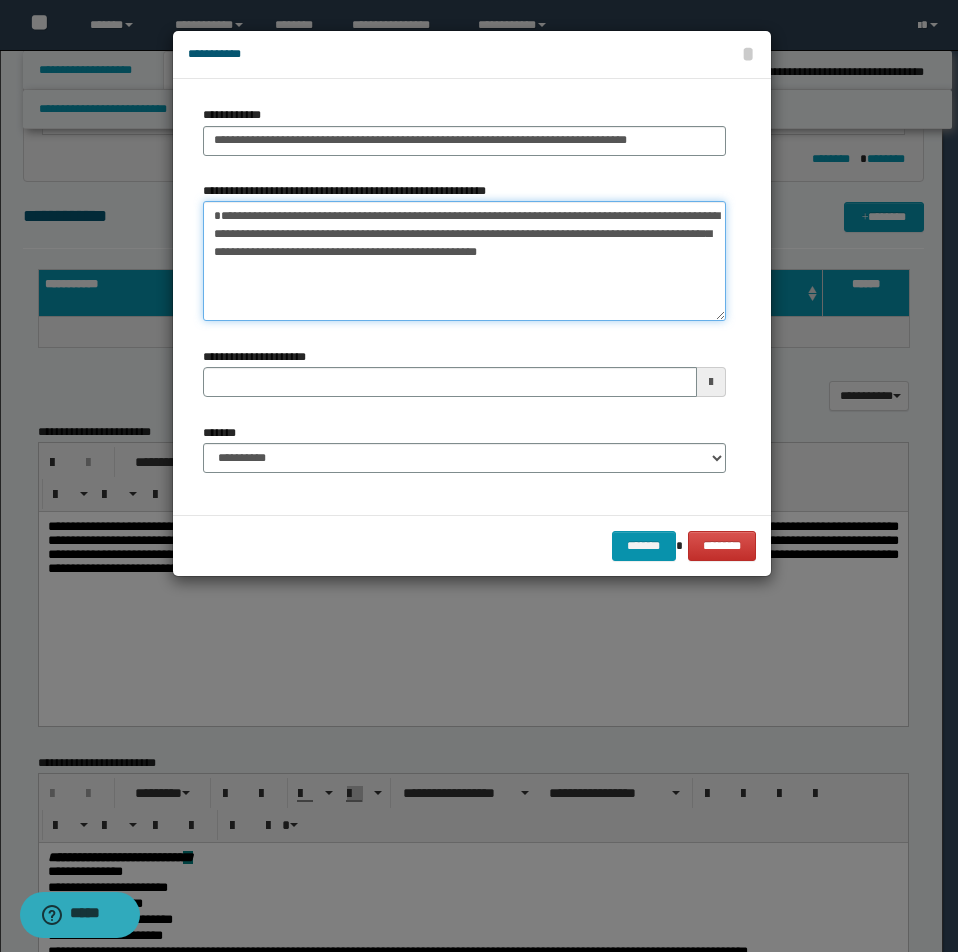 click on "**********" at bounding box center [464, 261] 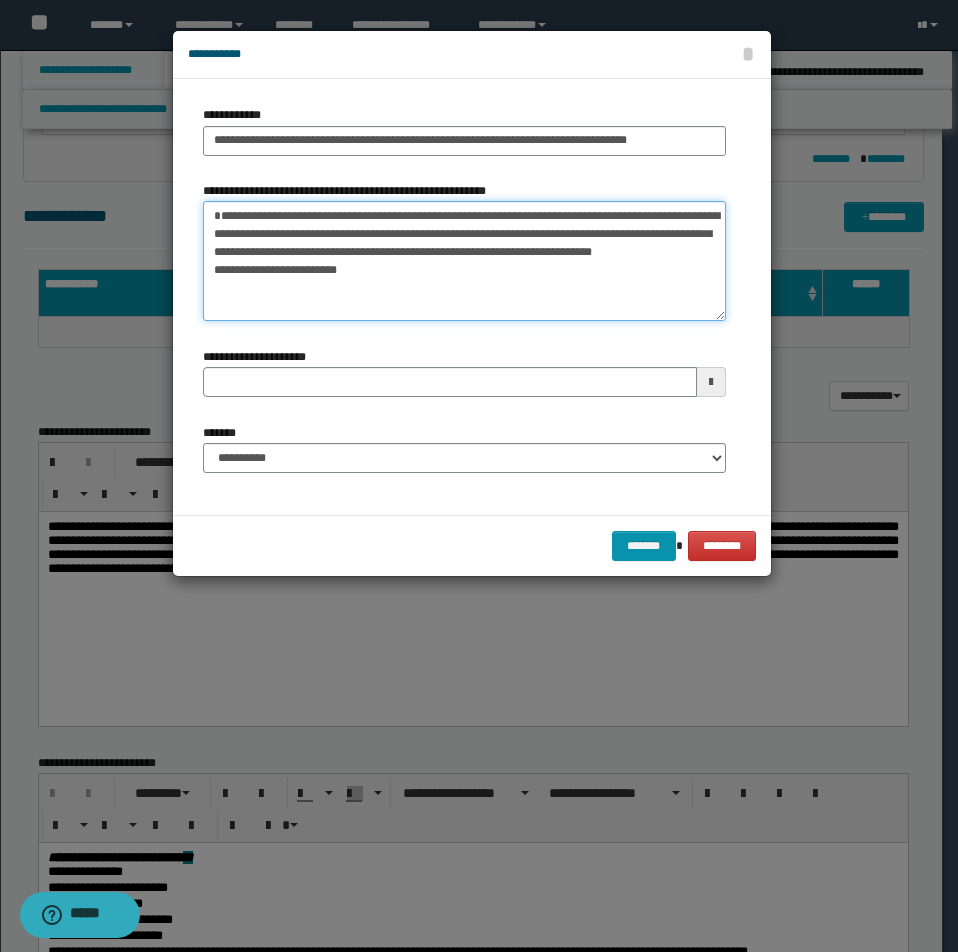 click on "**********" at bounding box center [464, 261] 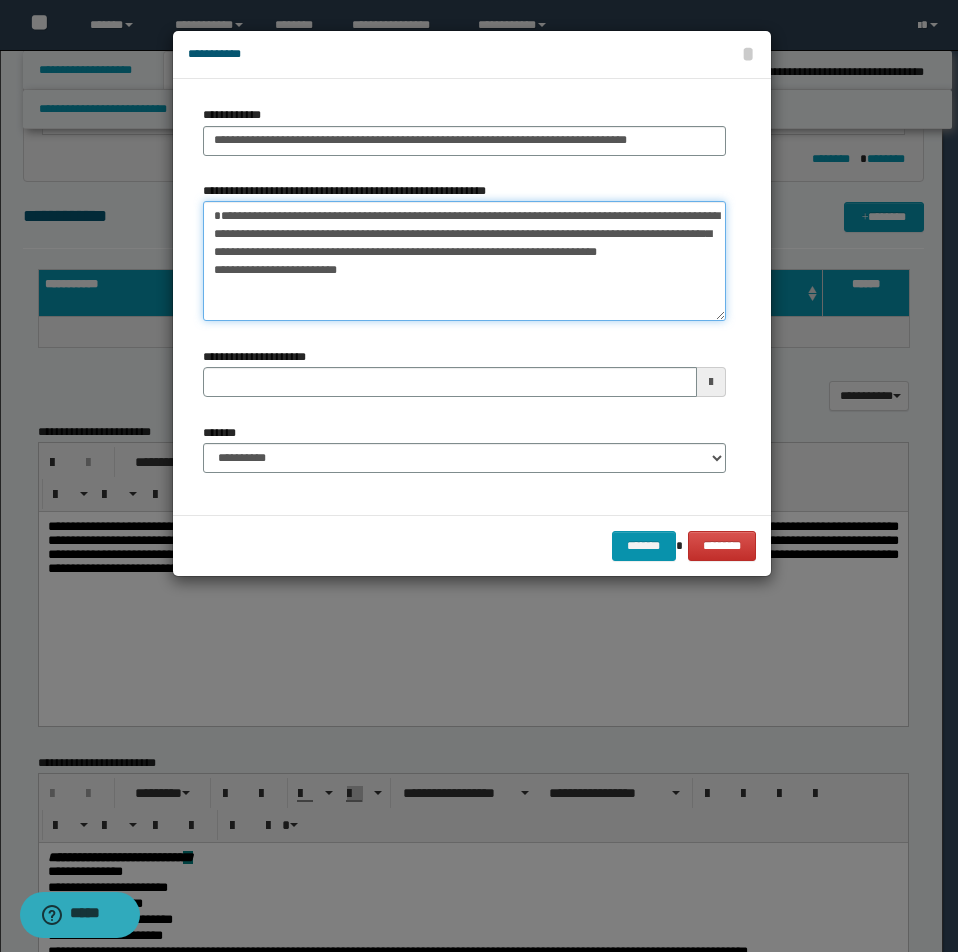 type on "**********" 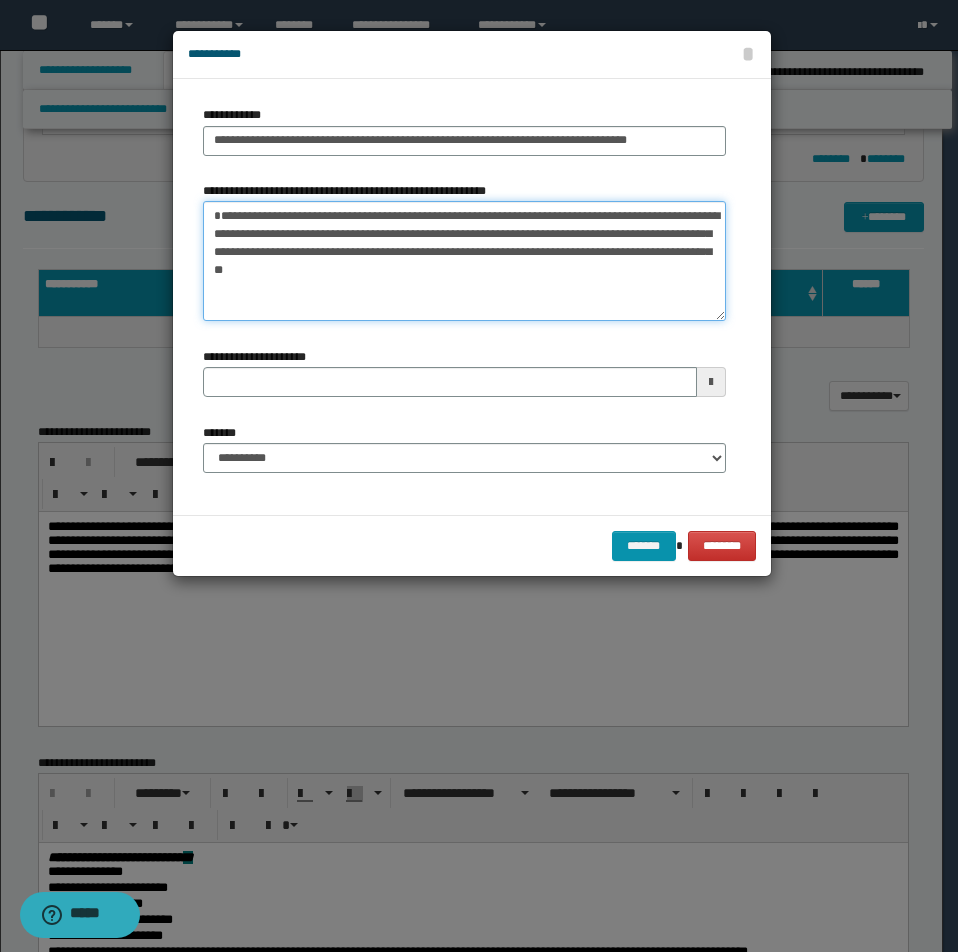 type 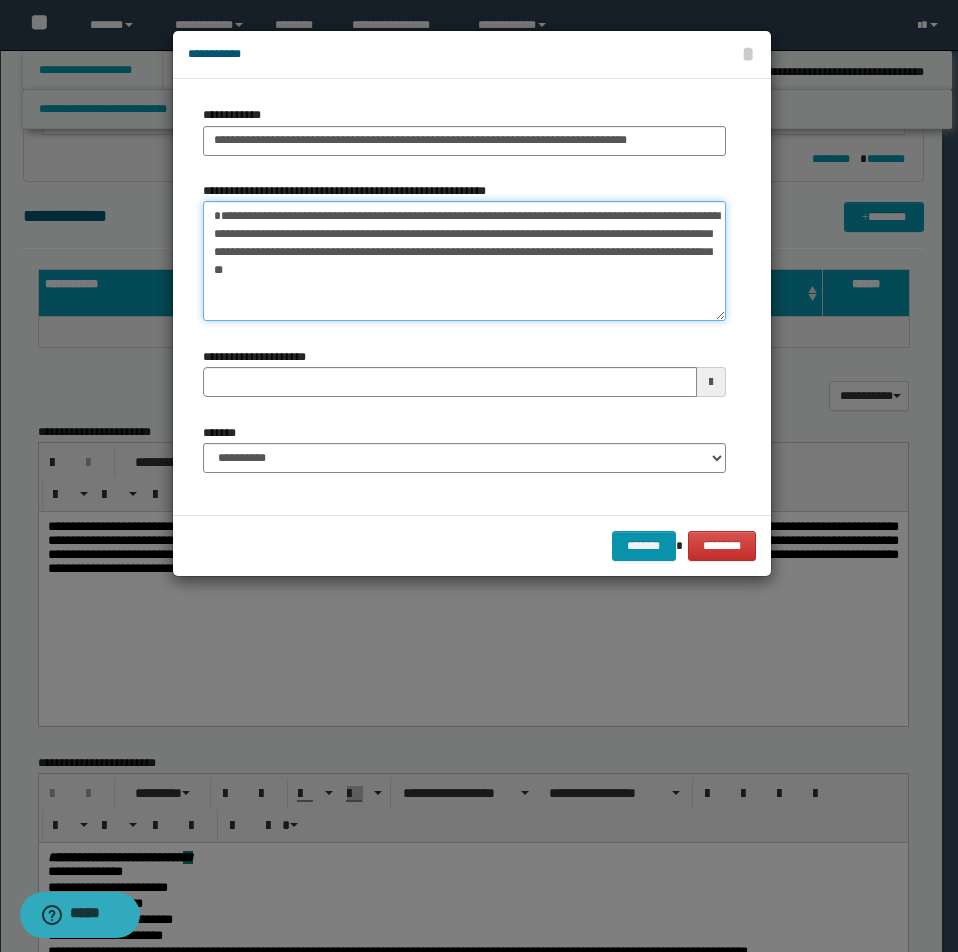 type on "**********" 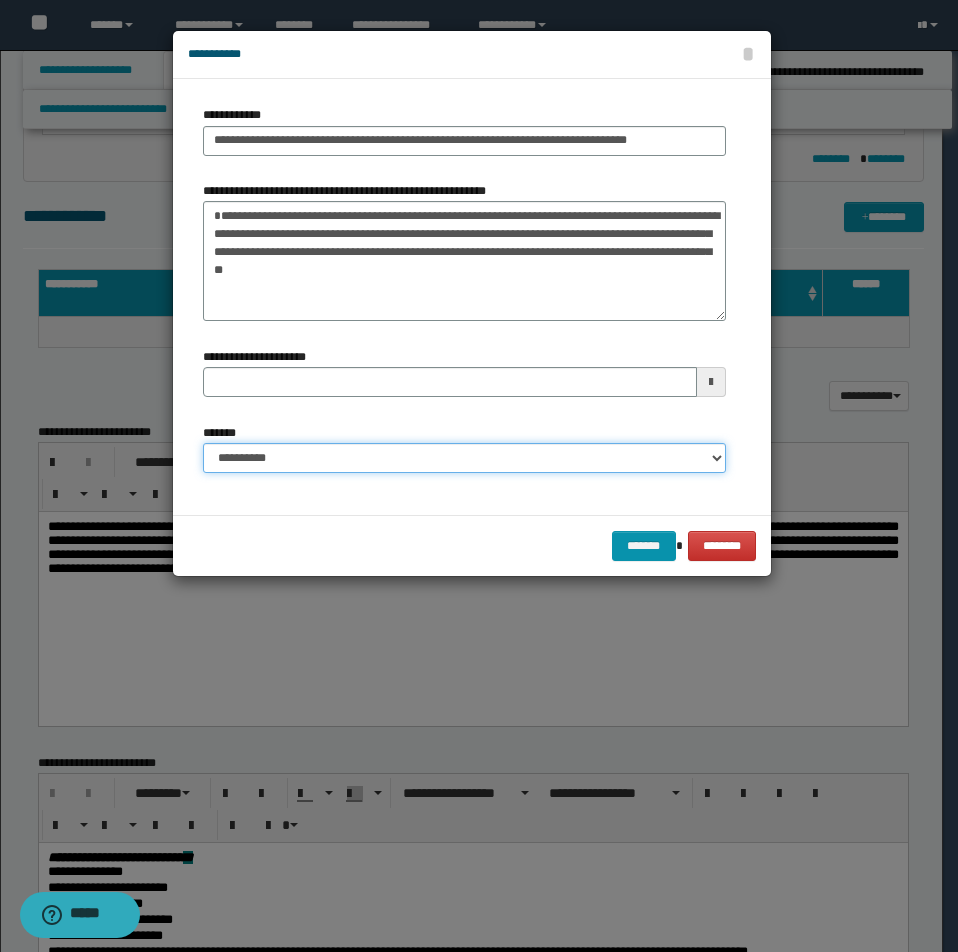 click on "**********" at bounding box center (464, 458) 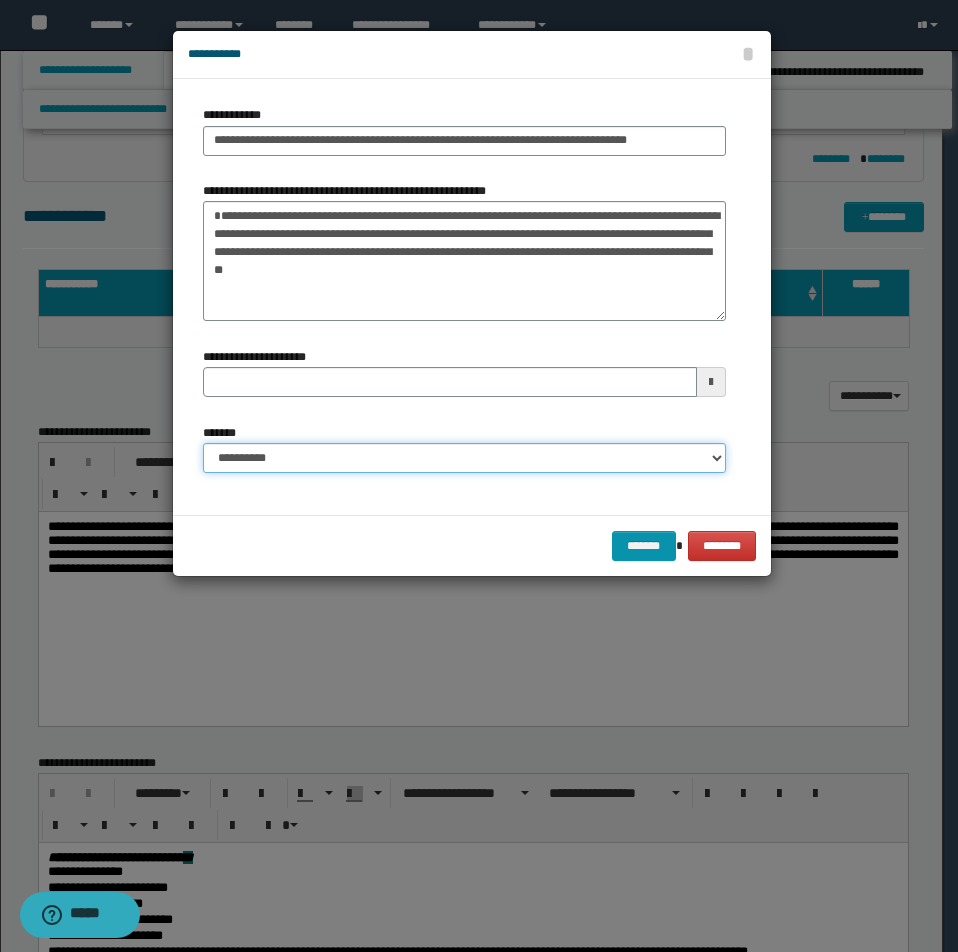 select on "*" 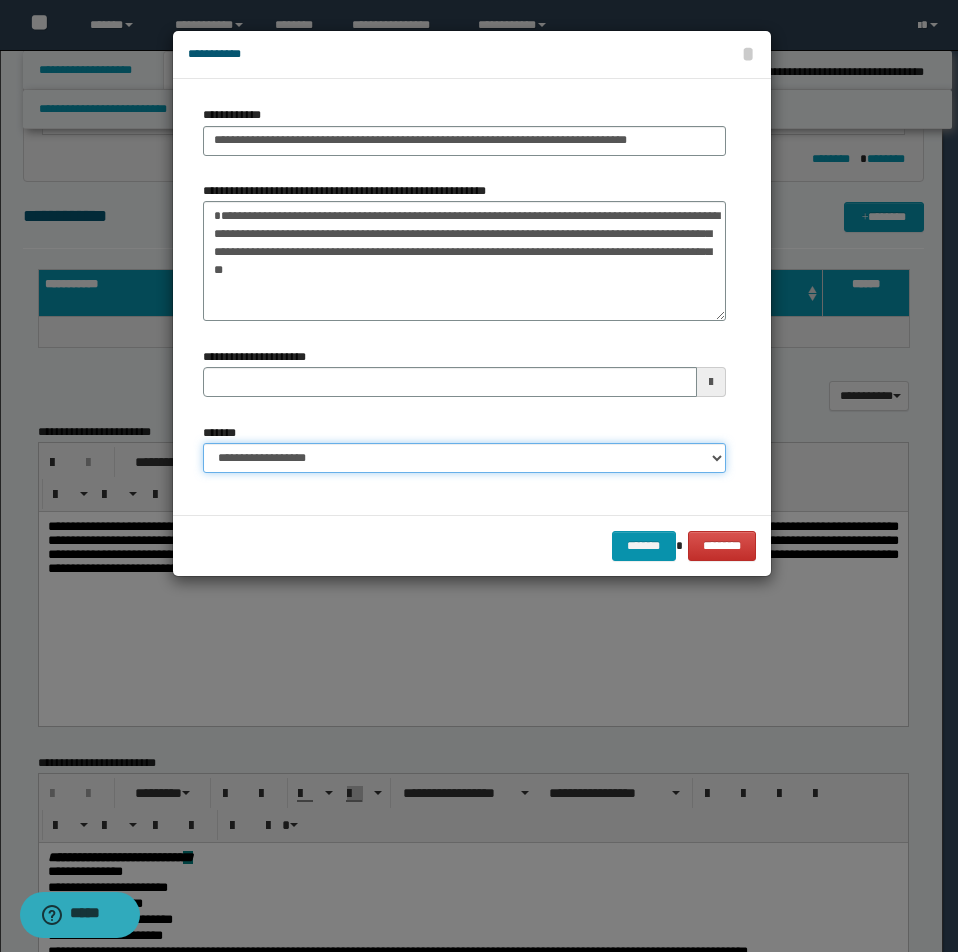 click on "**********" at bounding box center (464, 458) 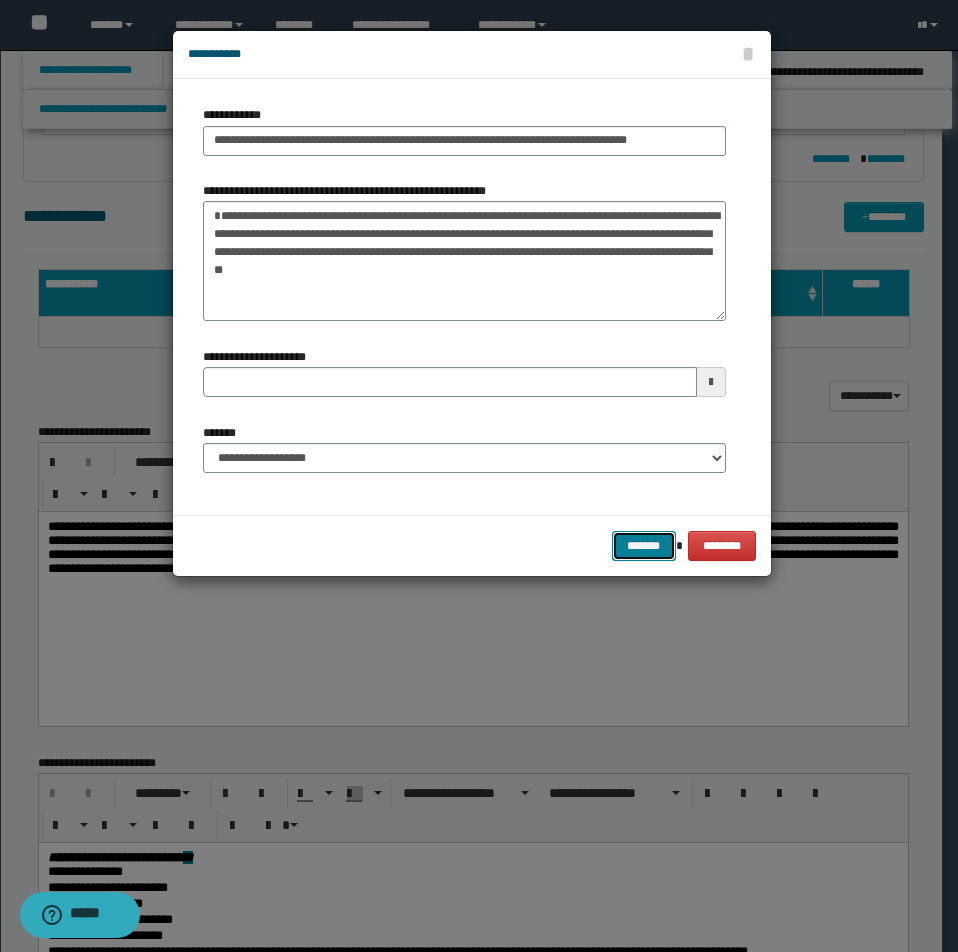 click on "*******" at bounding box center (644, 546) 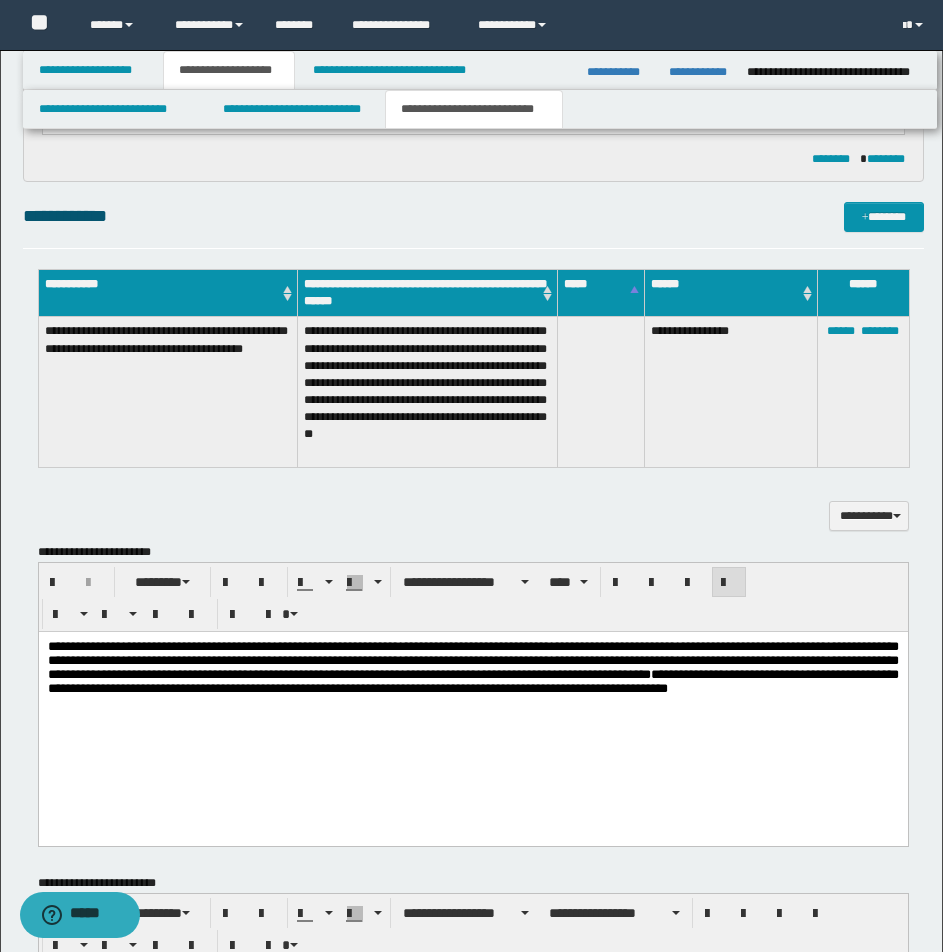 click on "**********" at bounding box center [473, 591] 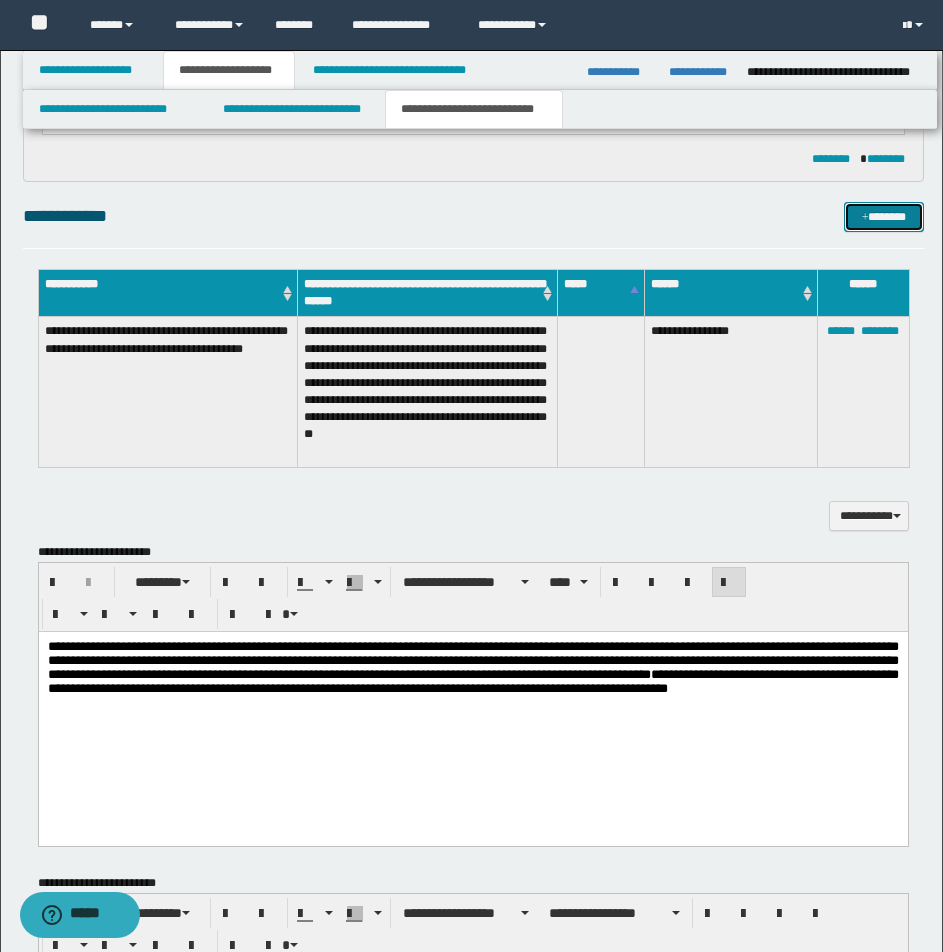 click on "*******" at bounding box center [884, 217] 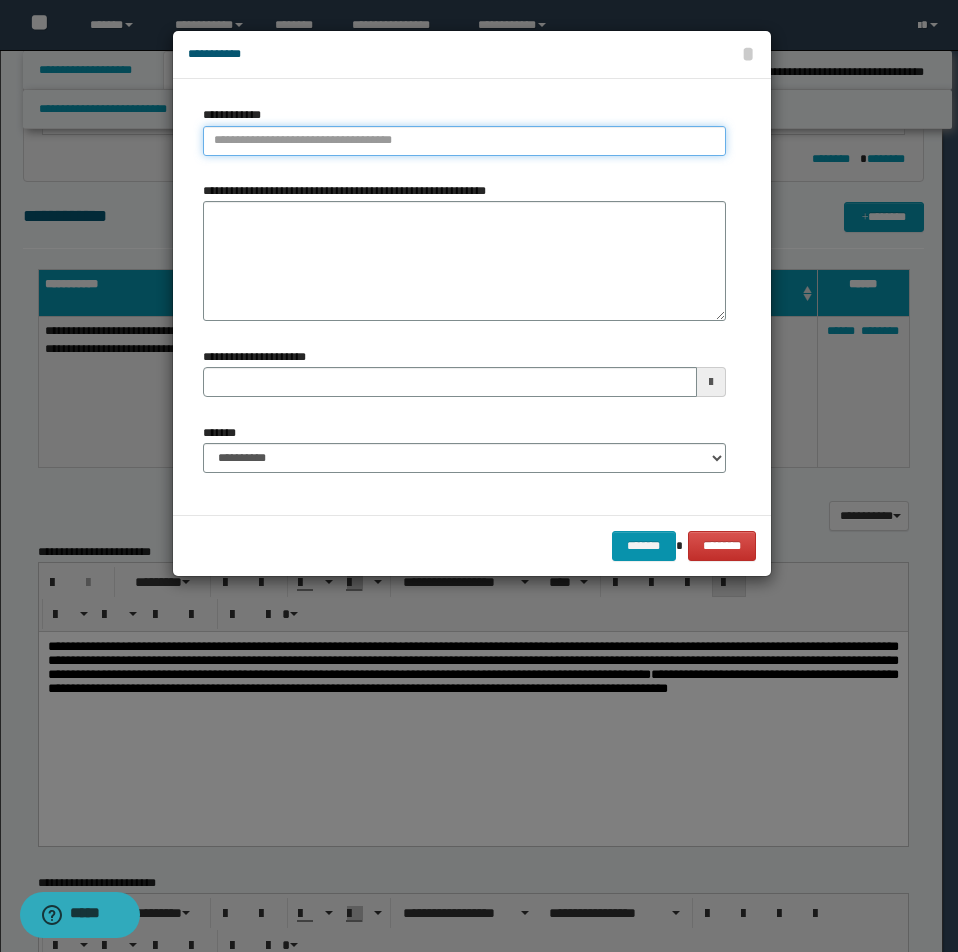 type on "**********" 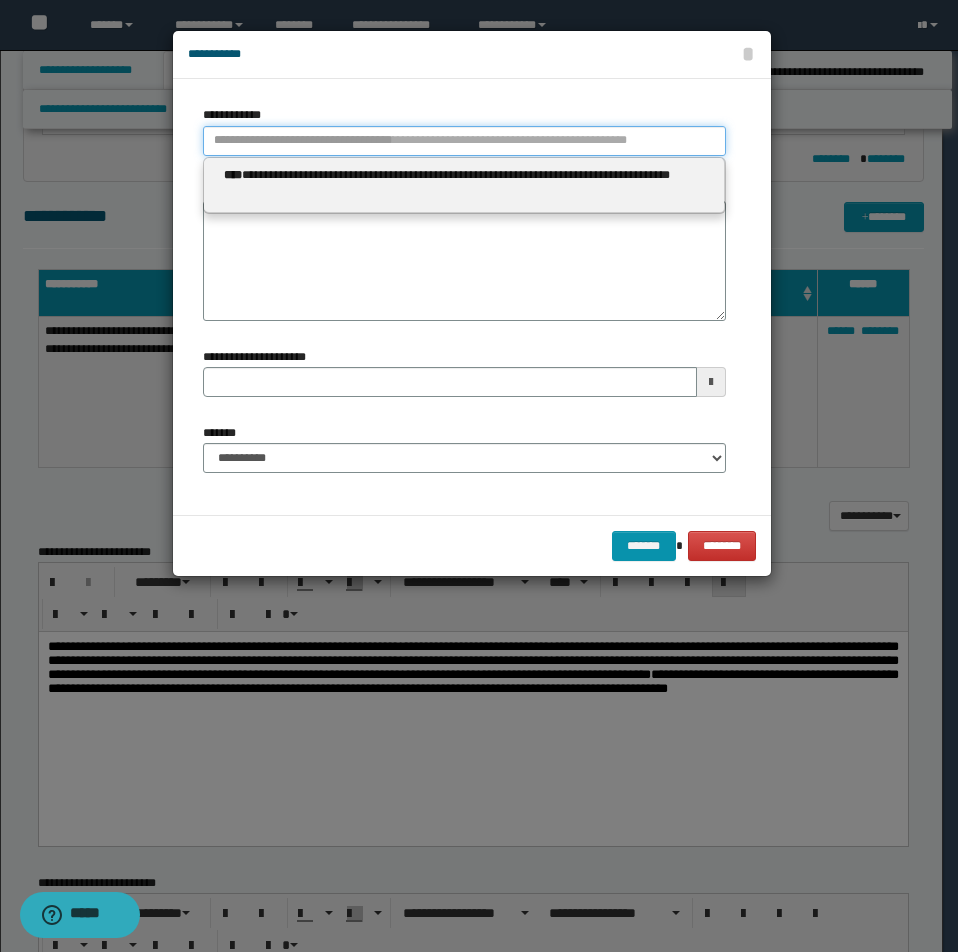 click on "**********" at bounding box center [464, 141] 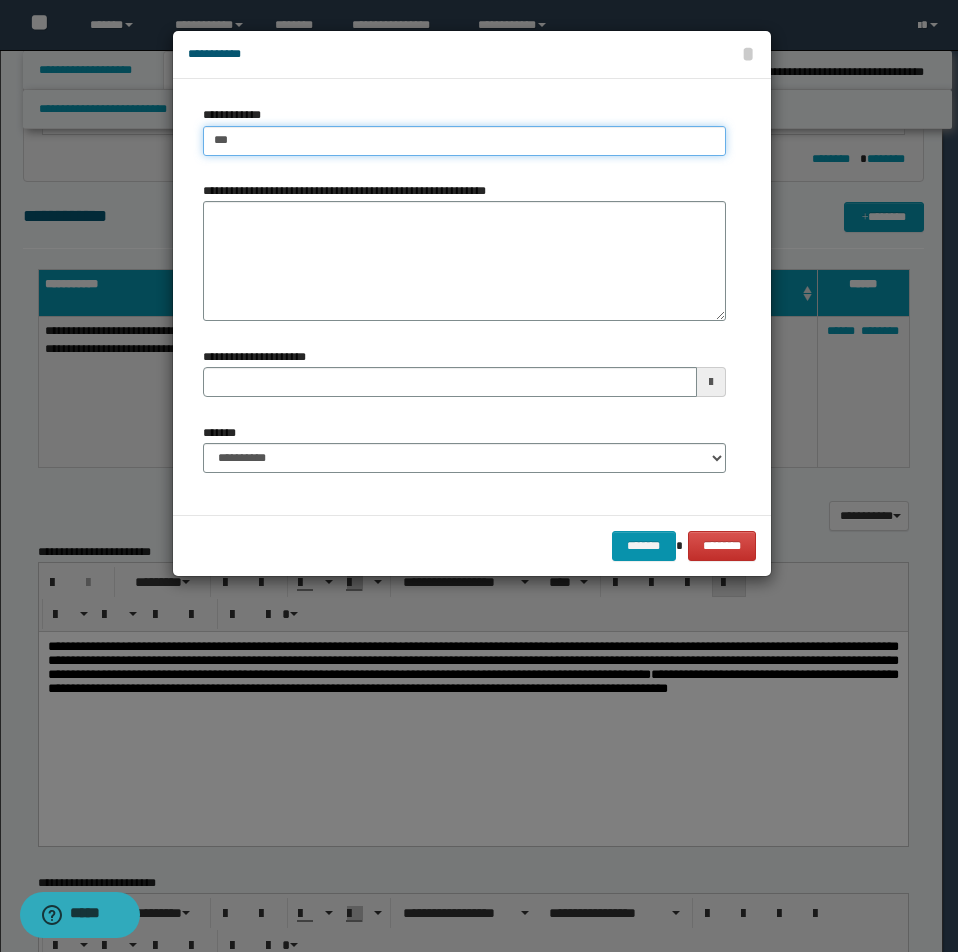 type on "****" 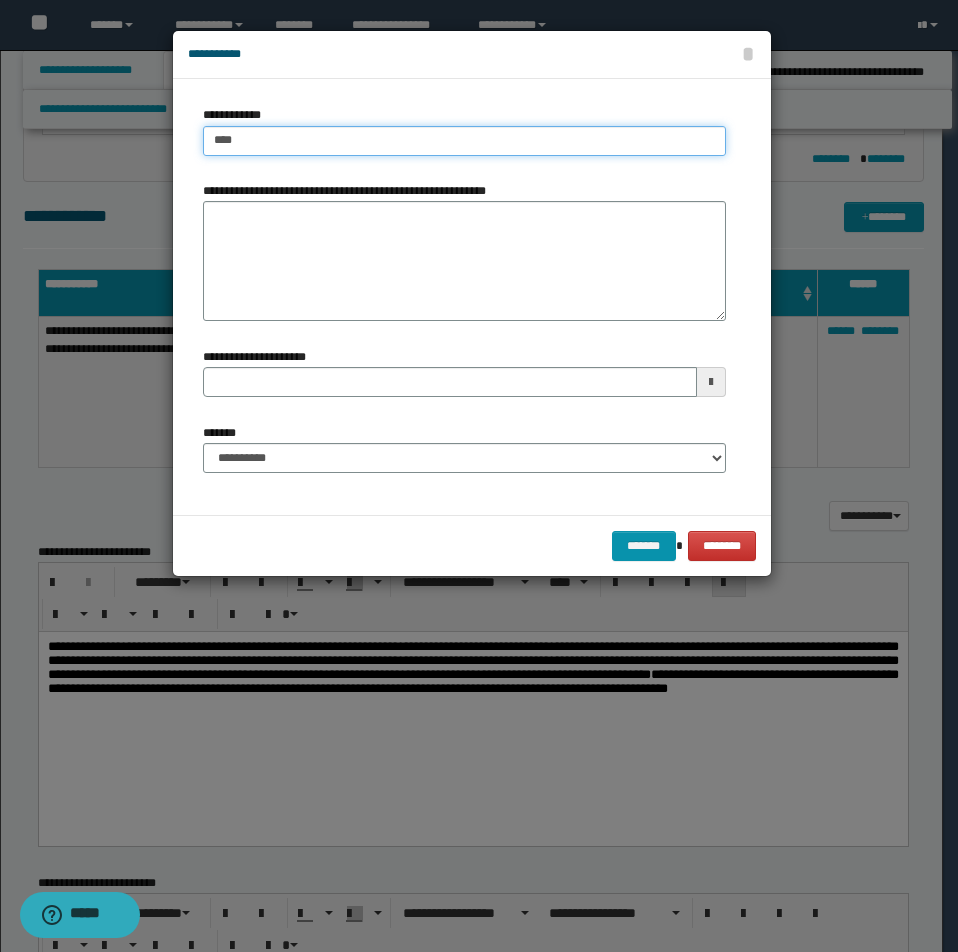 type on "****" 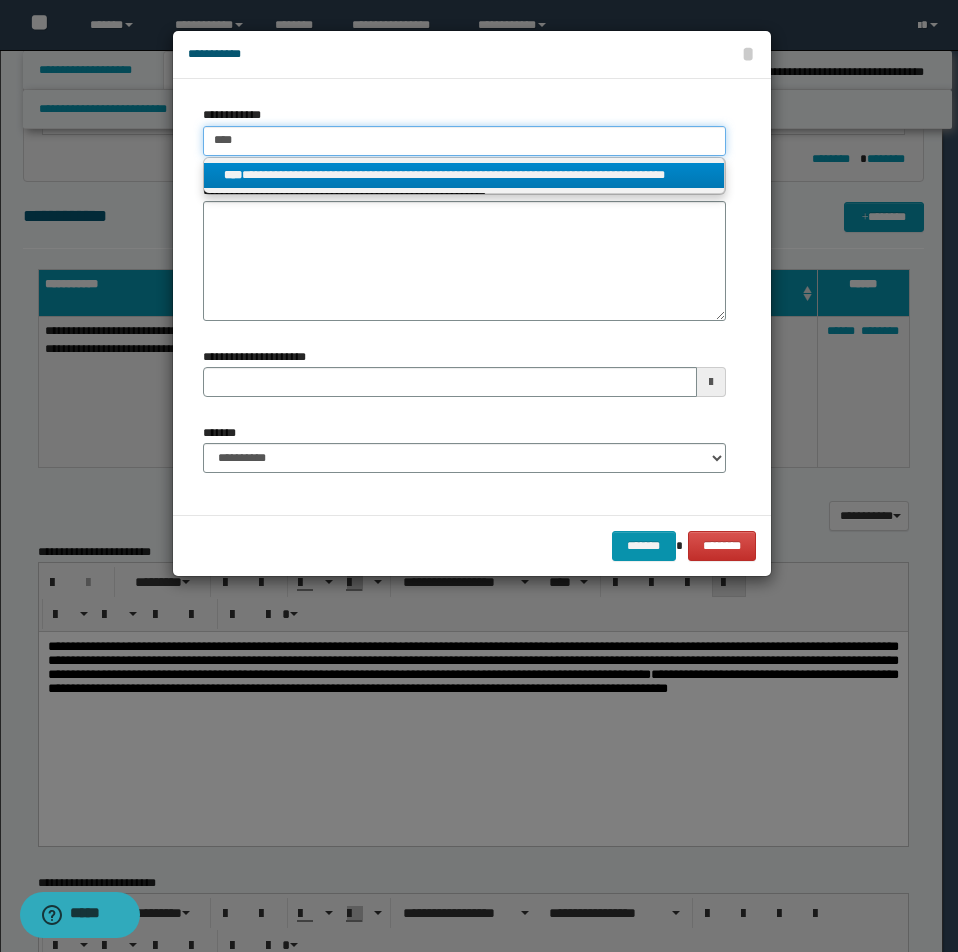 type on "****" 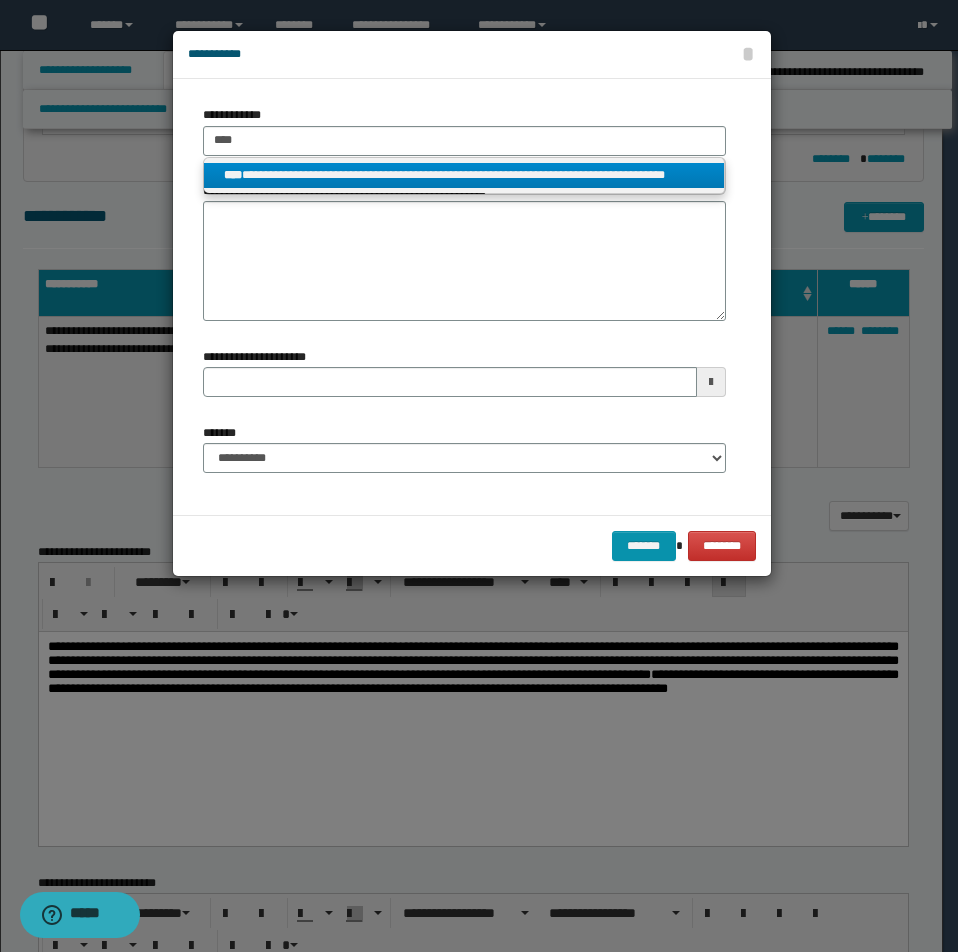 click on "**********" at bounding box center (464, 175) 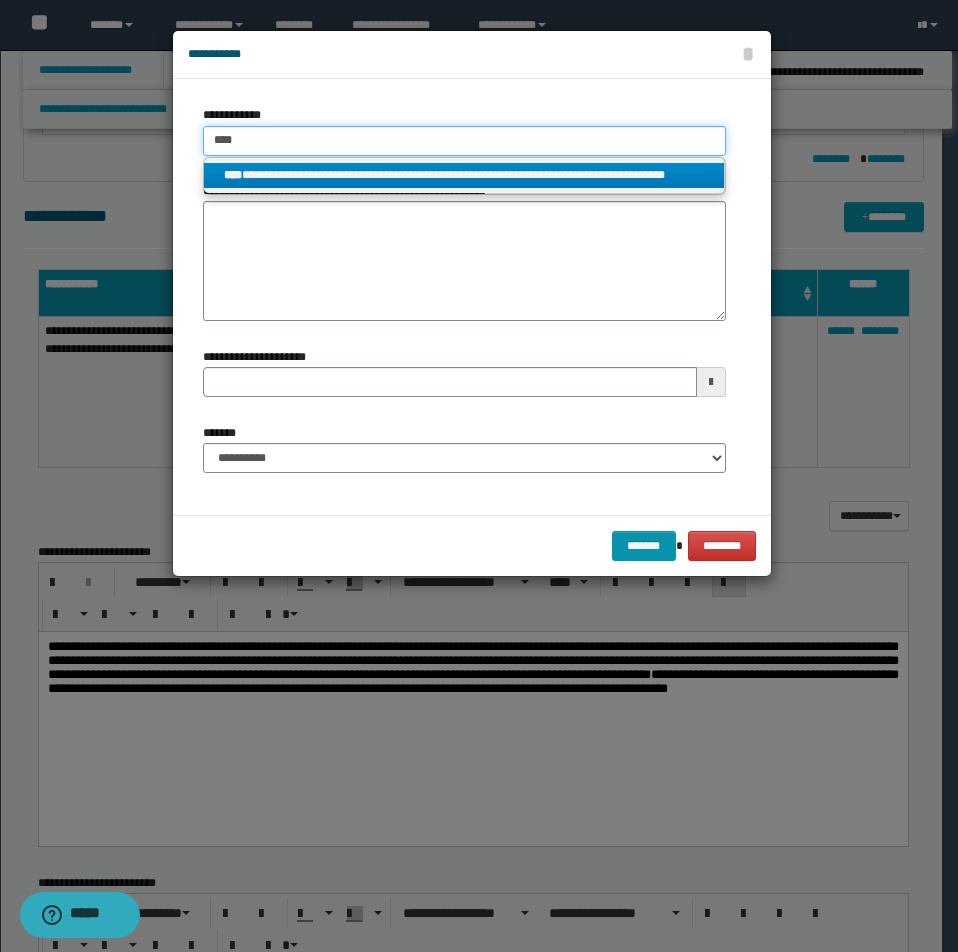 type 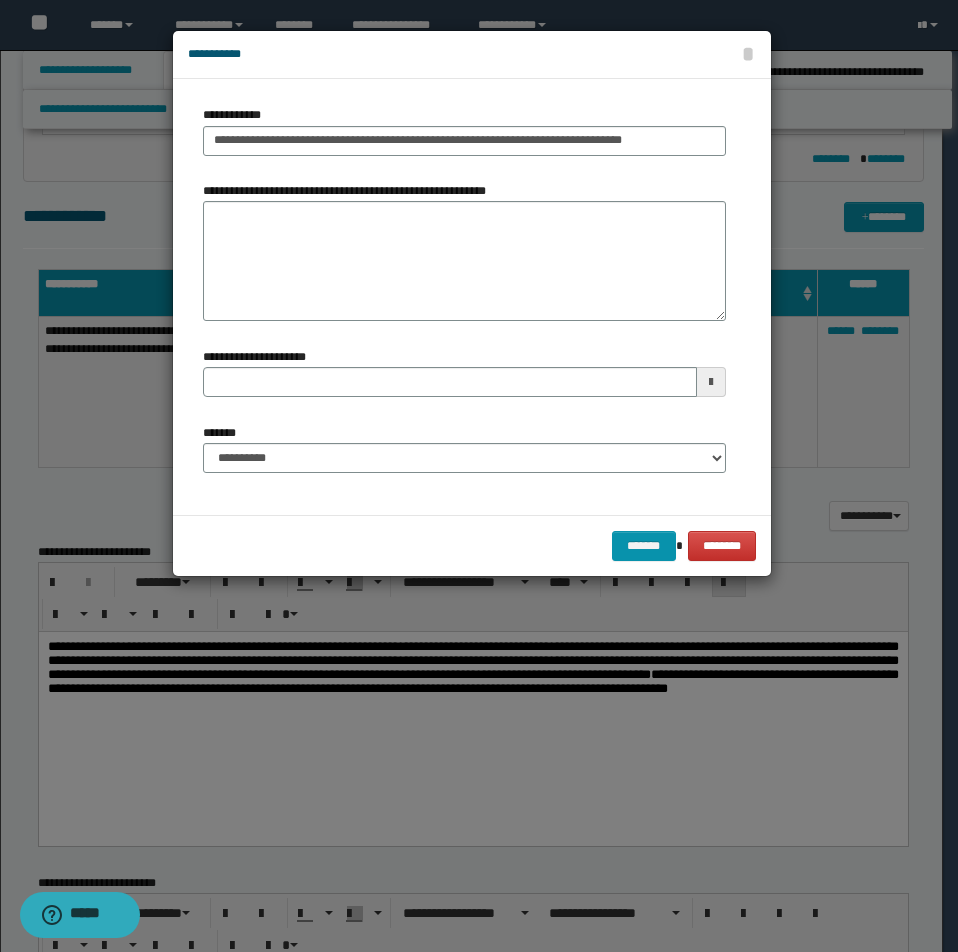 type on "**********" 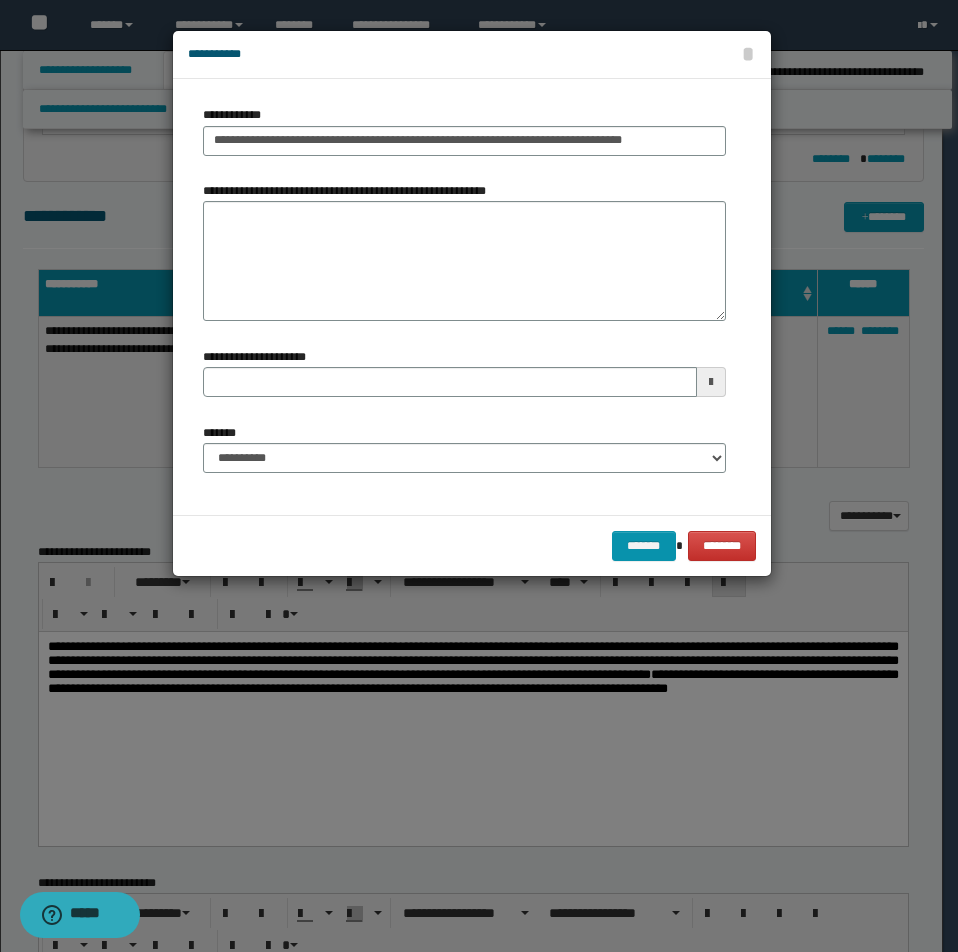 click on "**********" at bounding box center (0, 0) 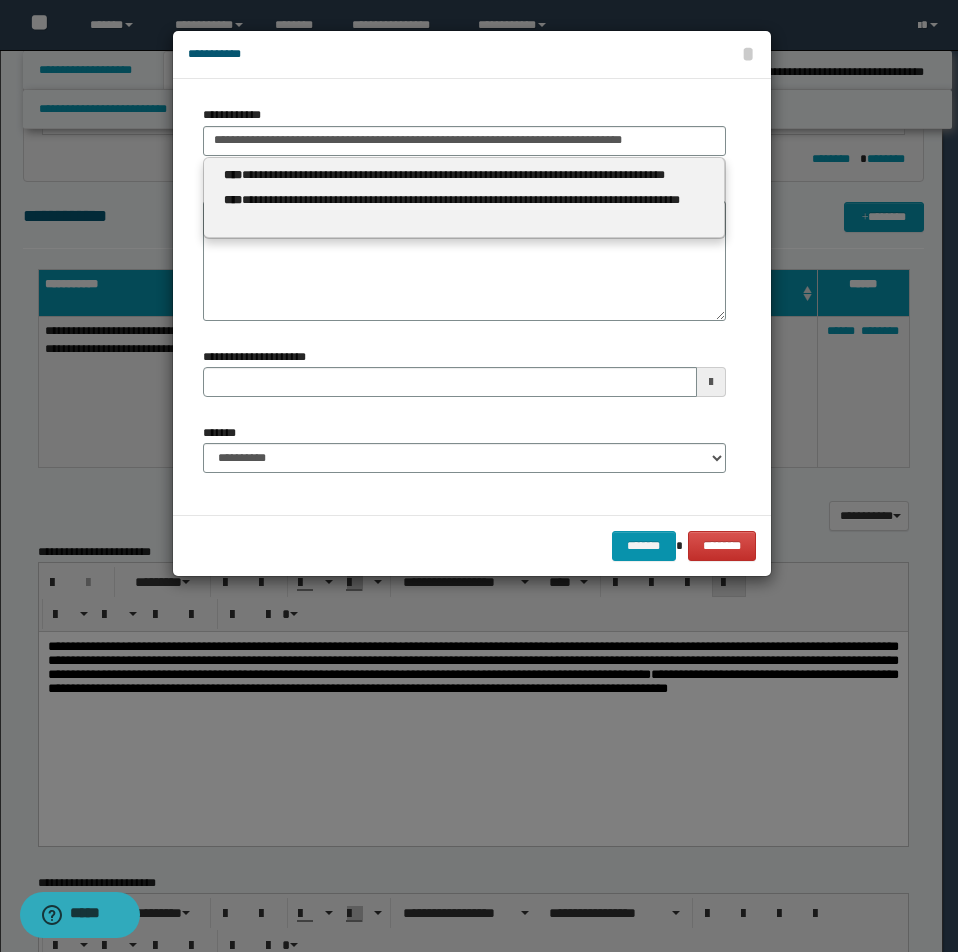 click on "**********" at bounding box center (464, 198) 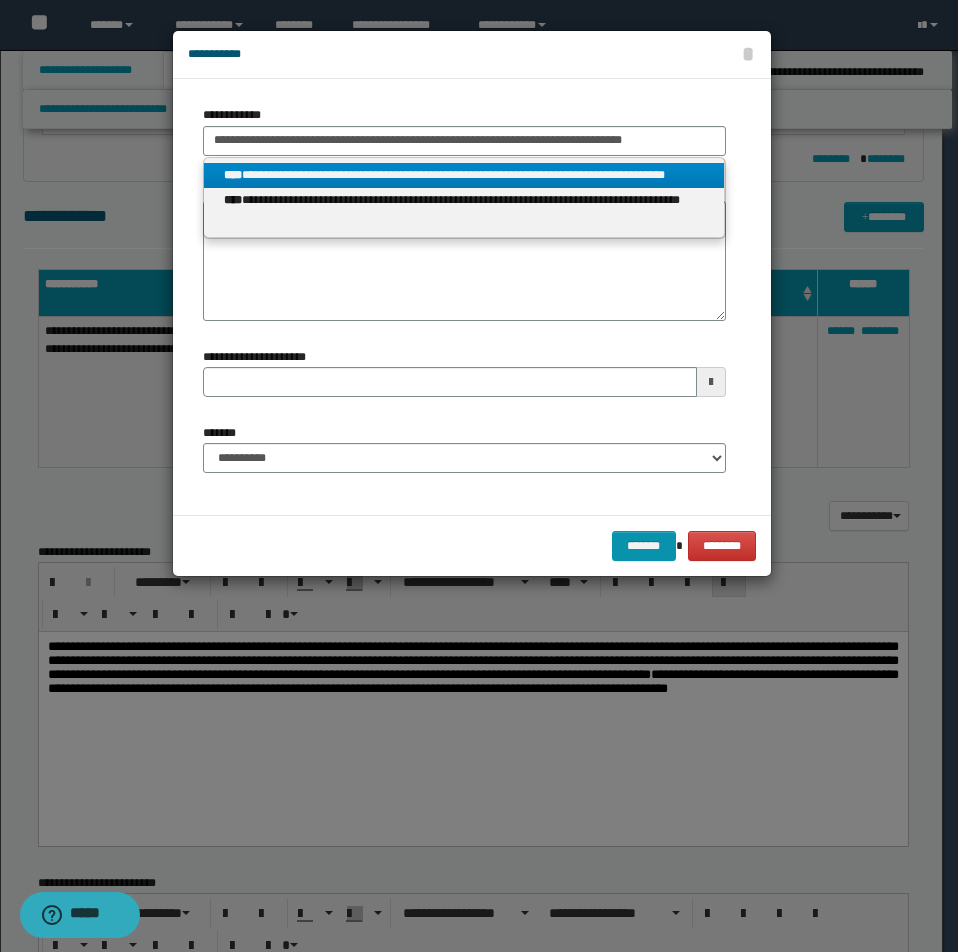 click on "**********" at bounding box center (464, 175) 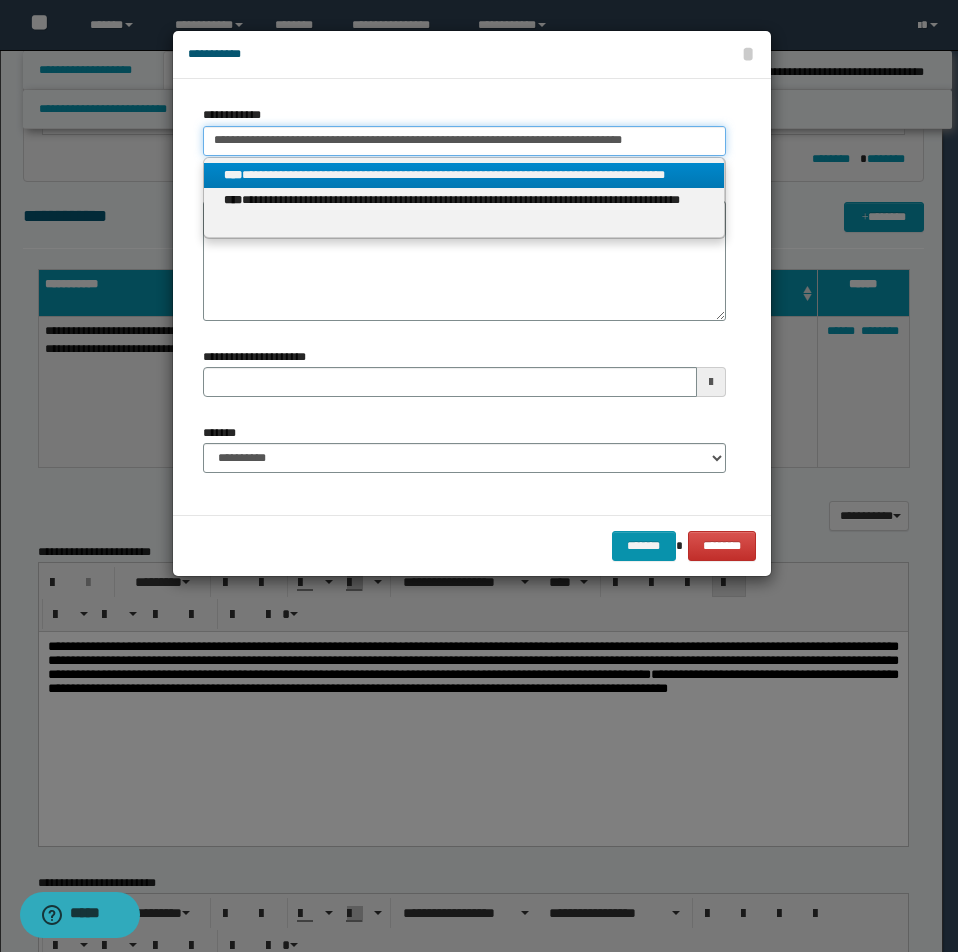 type 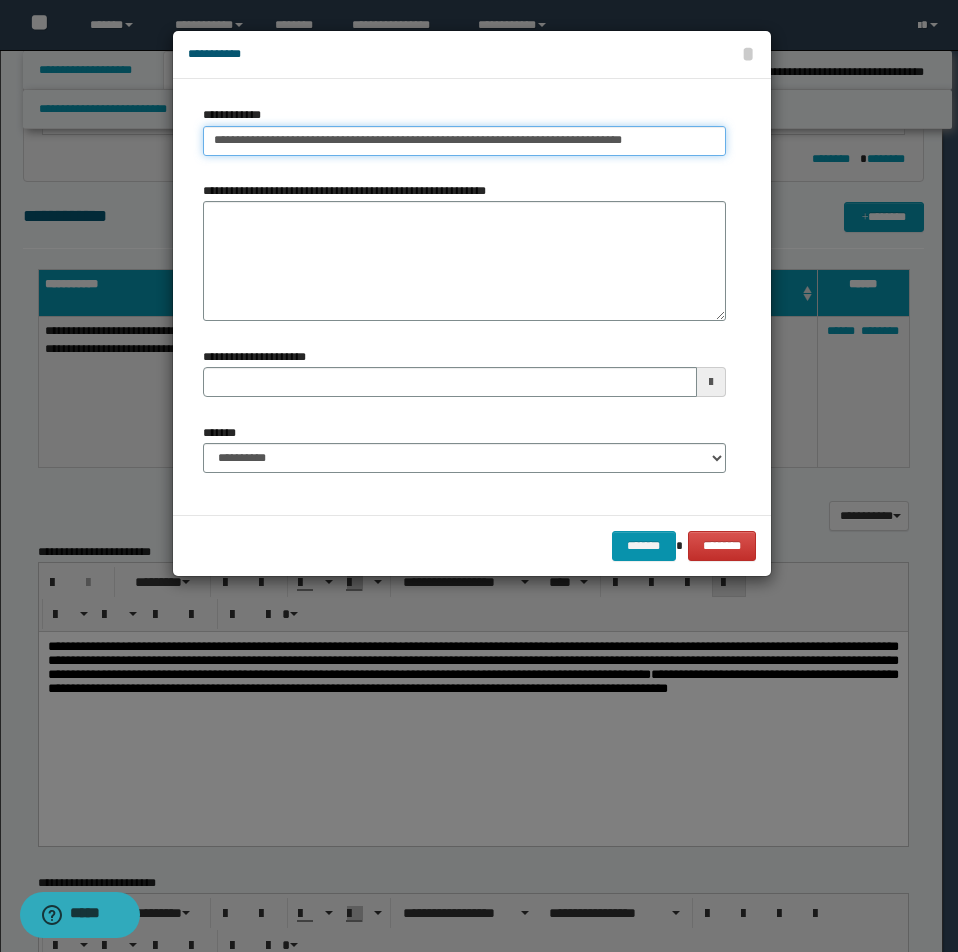 drag, startPoint x: 208, startPoint y: 137, endPoint x: 701, endPoint y: 156, distance: 493.366 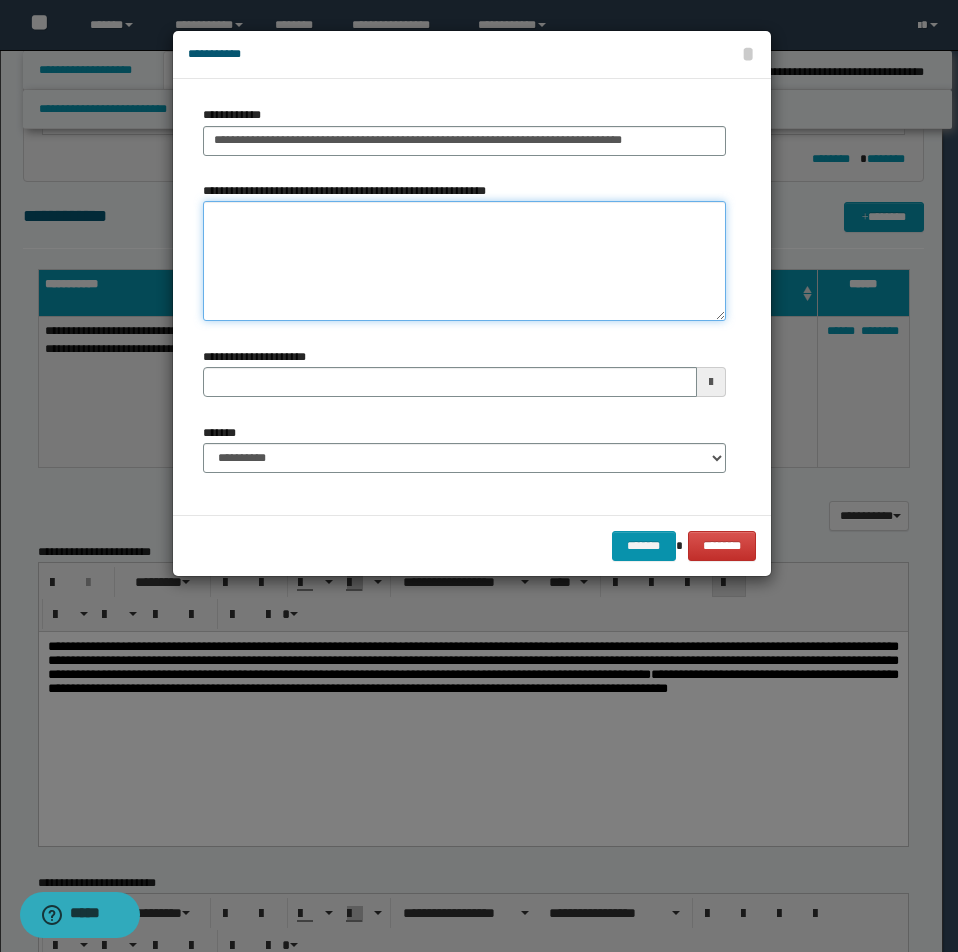click on "**********" at bounding box center [464, 261] 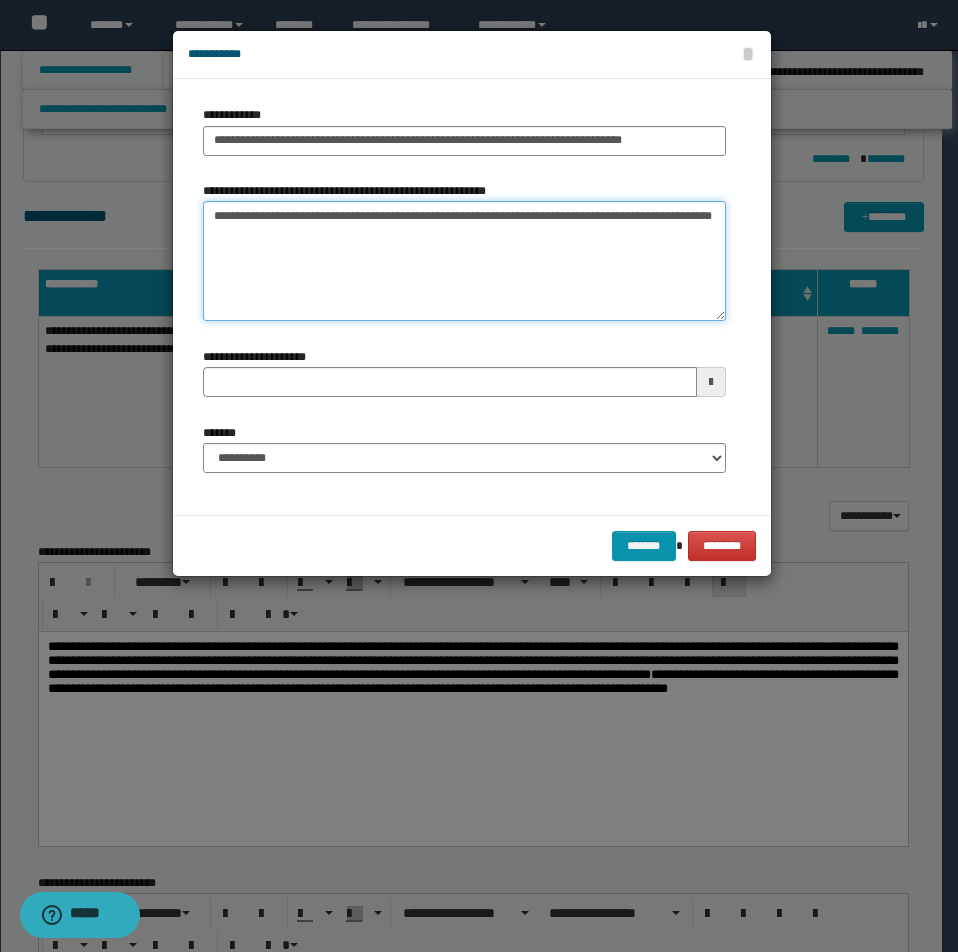 type on "**********" 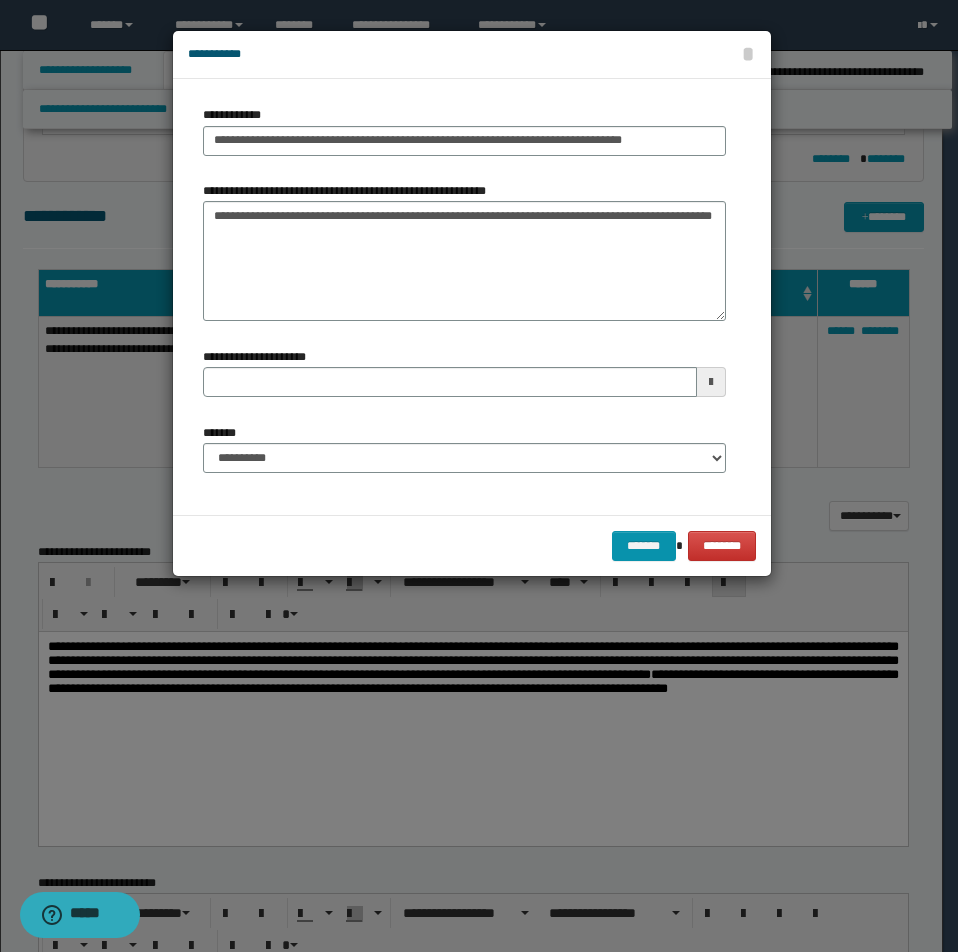 type 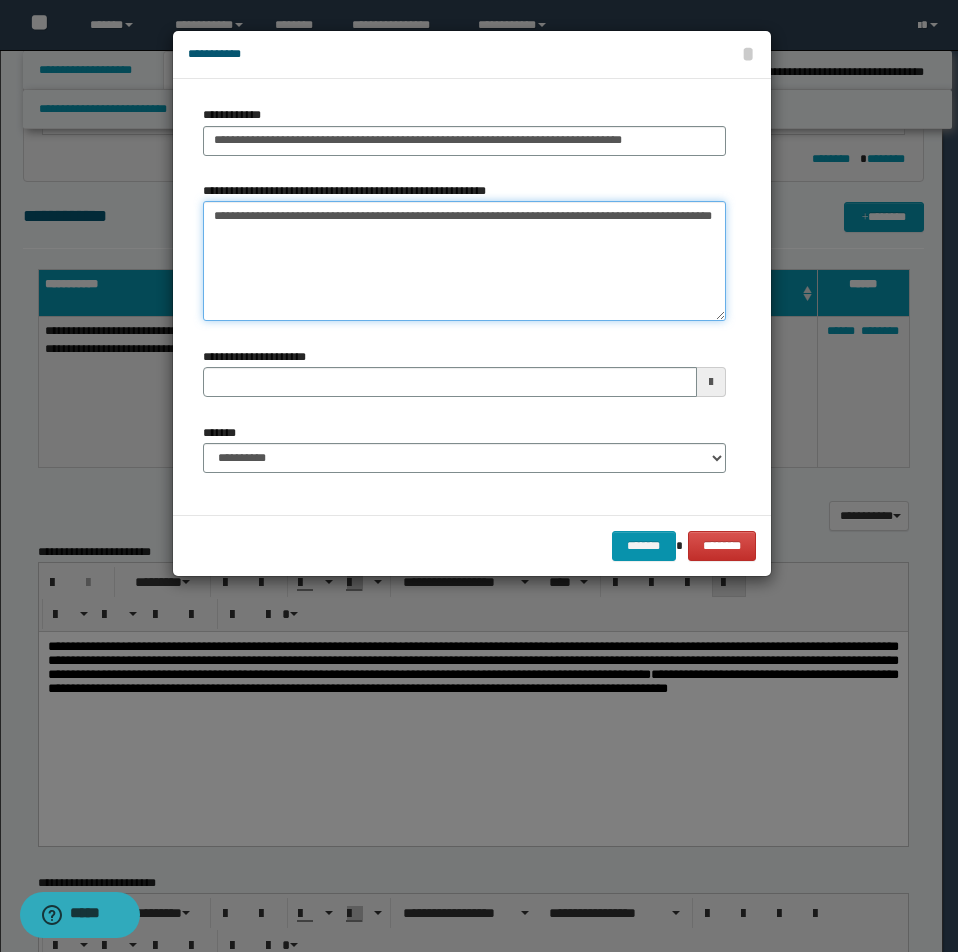 click on "**********" at bounding box center [464, 261] 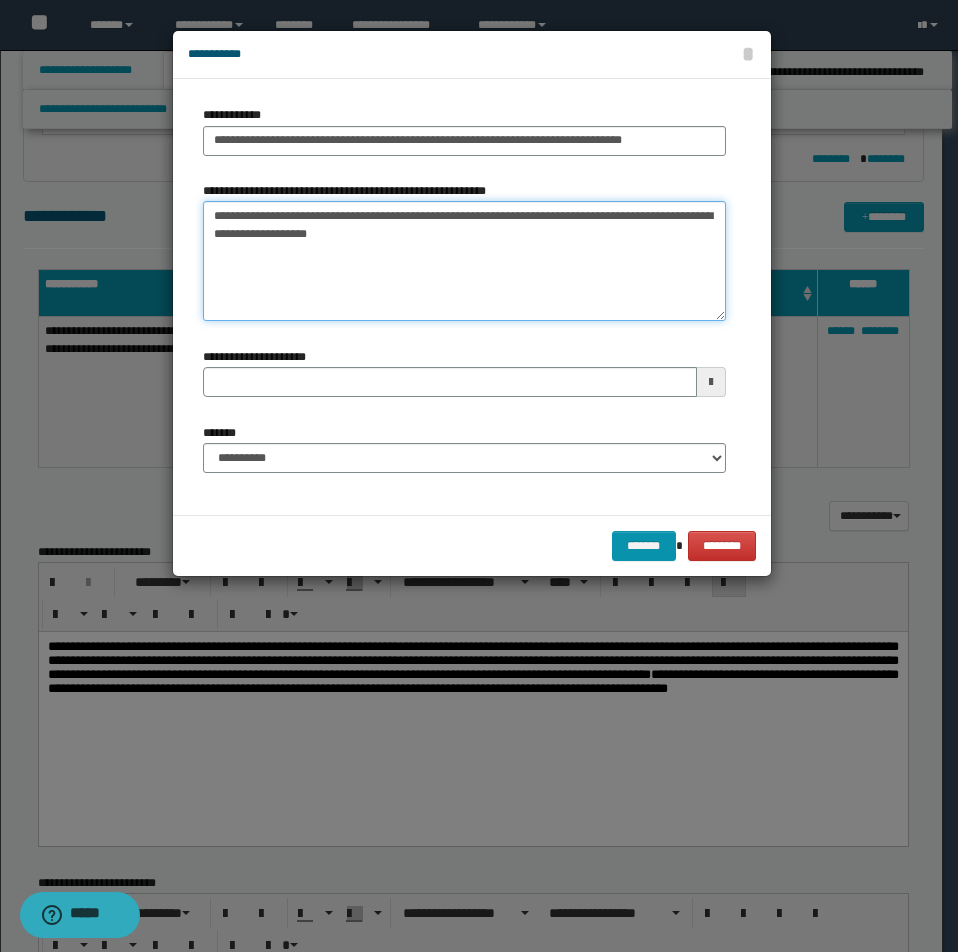 type on "**********" 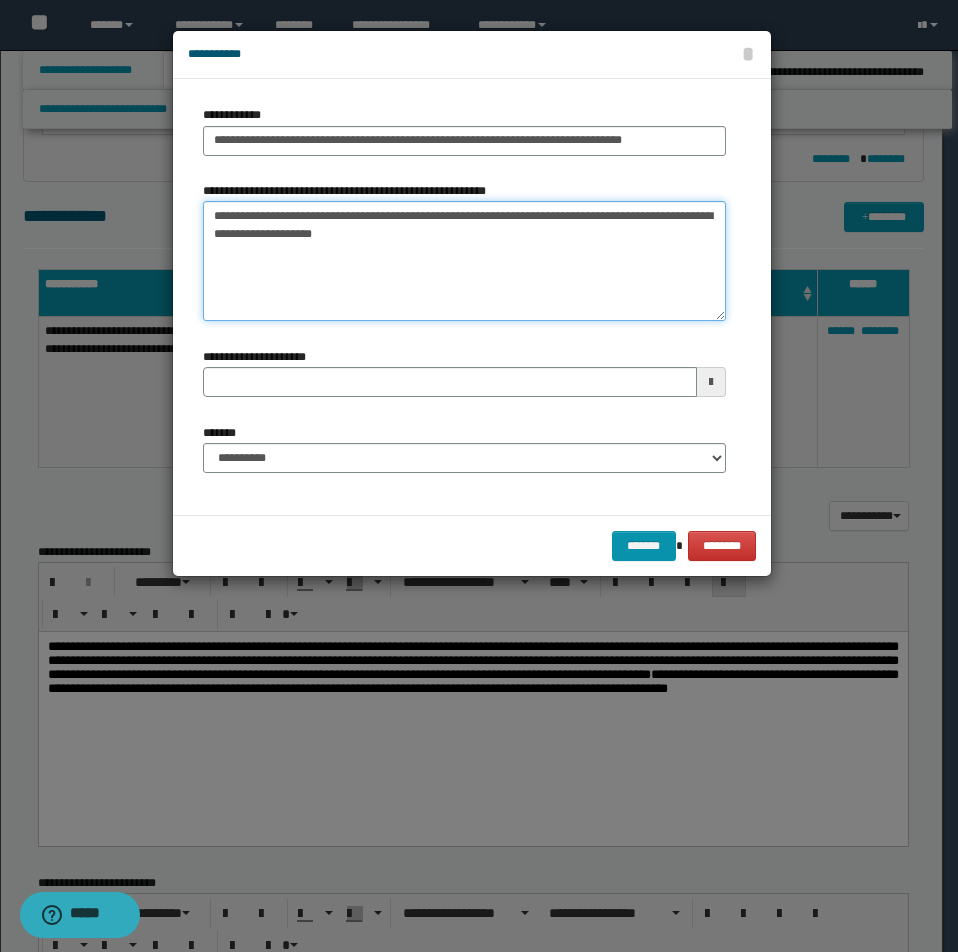 type 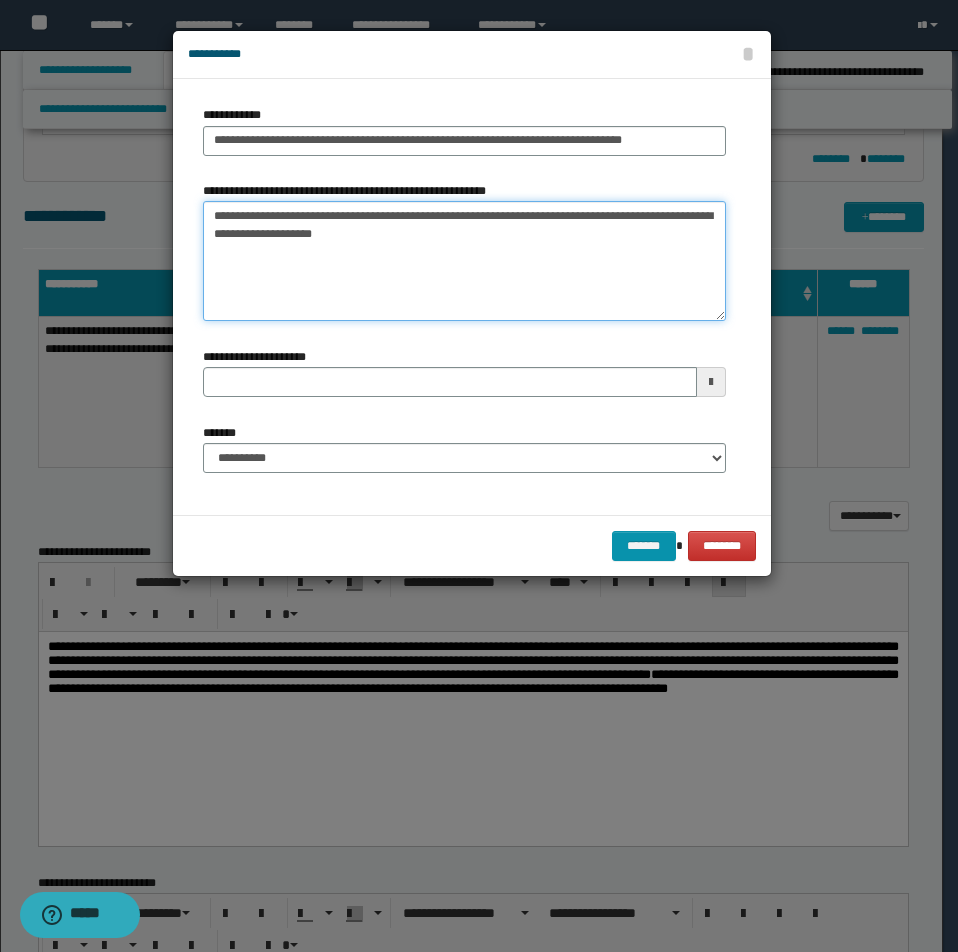type on "**********" 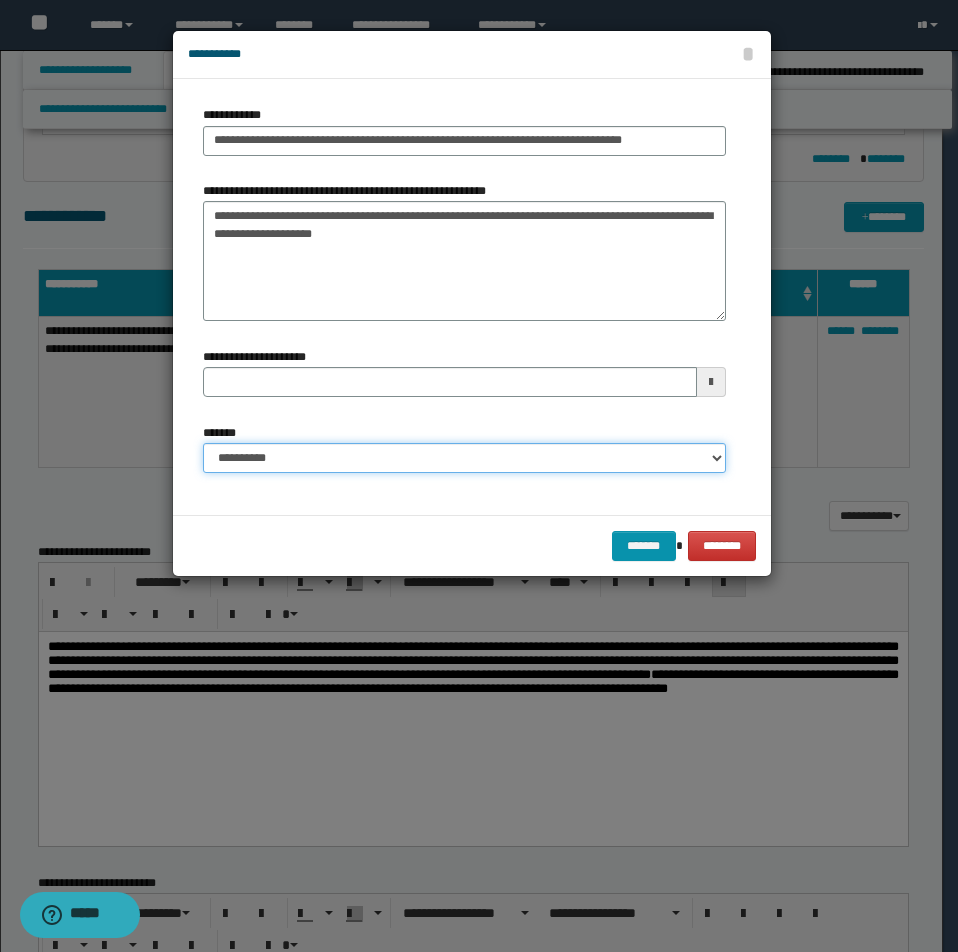 click on "**********" at bounding box center (464, 458) 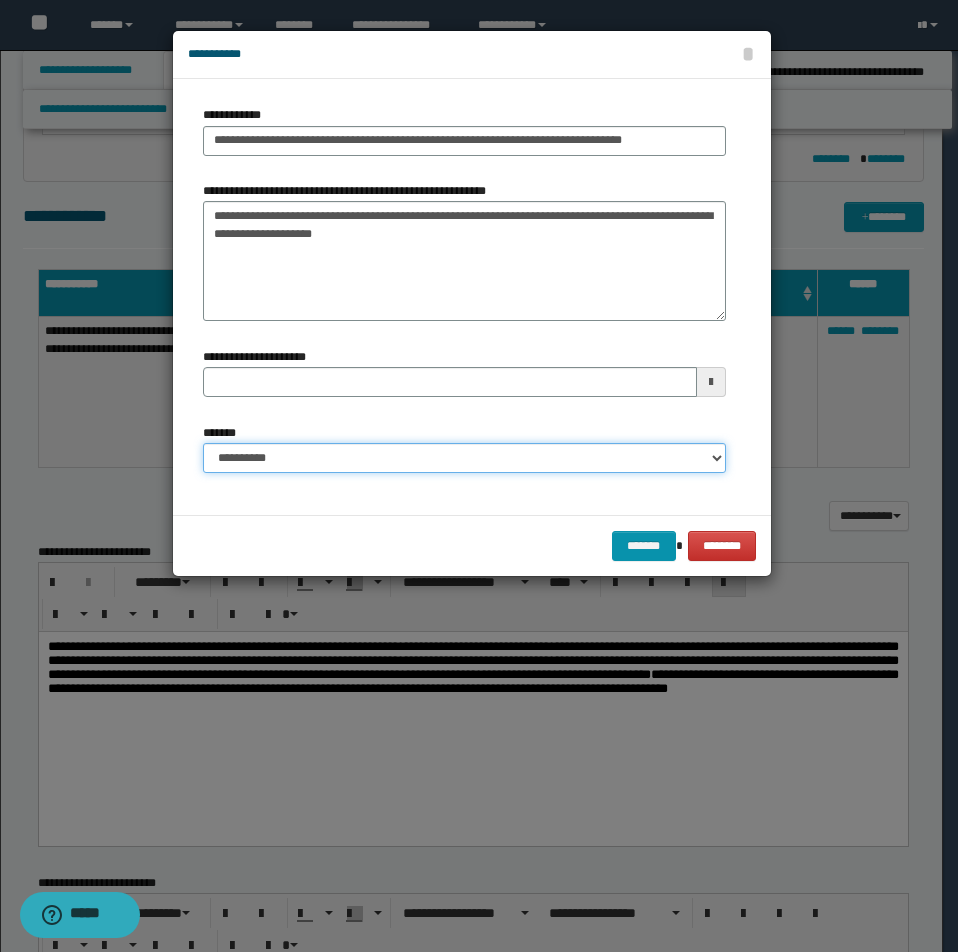 select on "*" 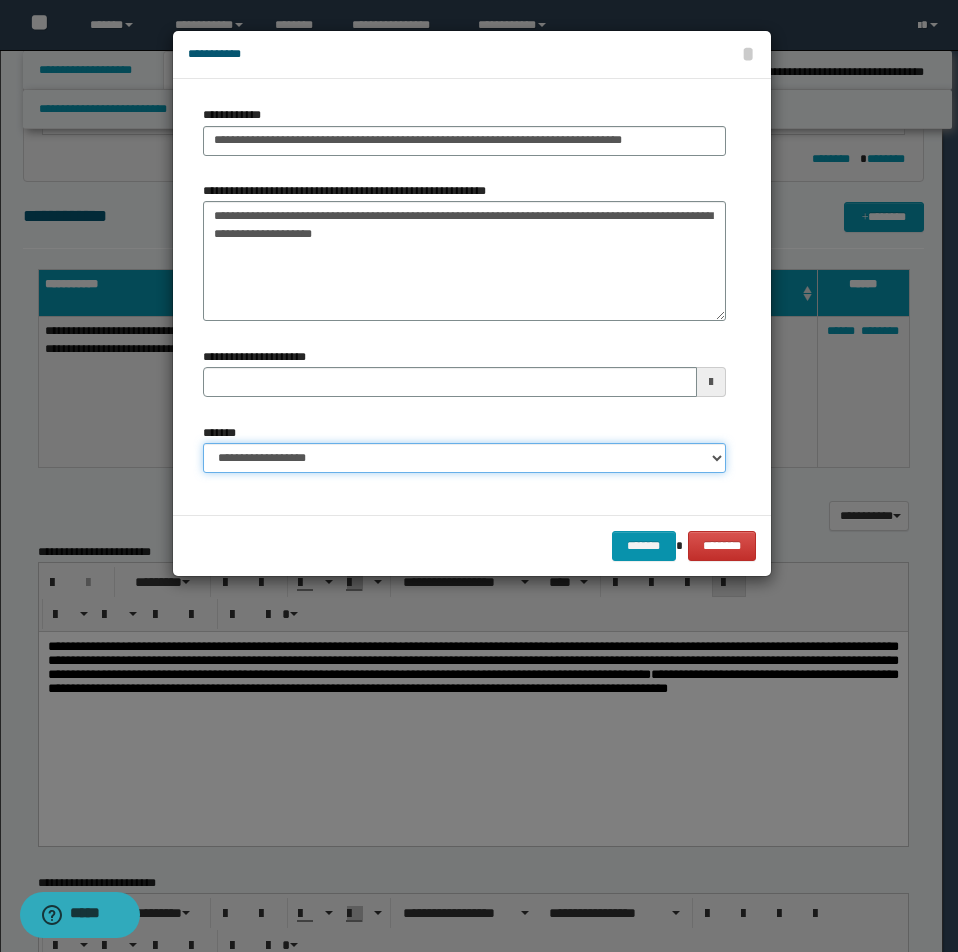 click on "**********" at bounding box center [464, 458] 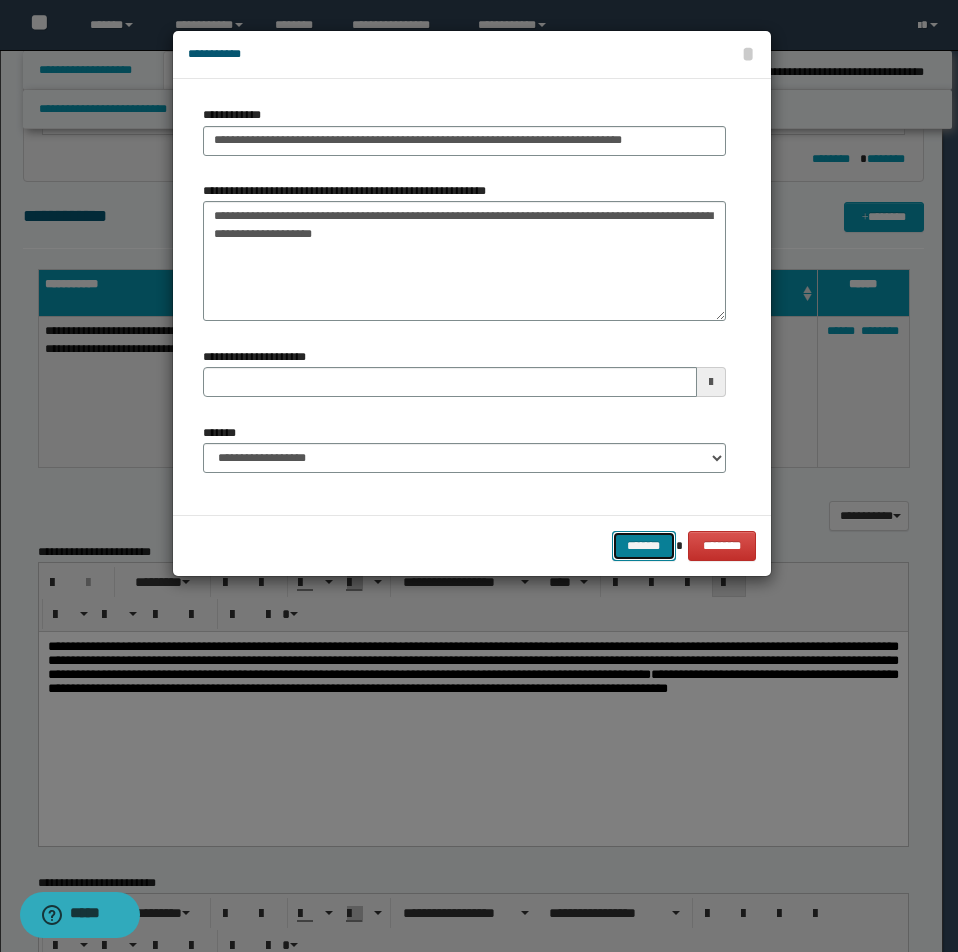 click on "*******" at bounding box center [644, 546] 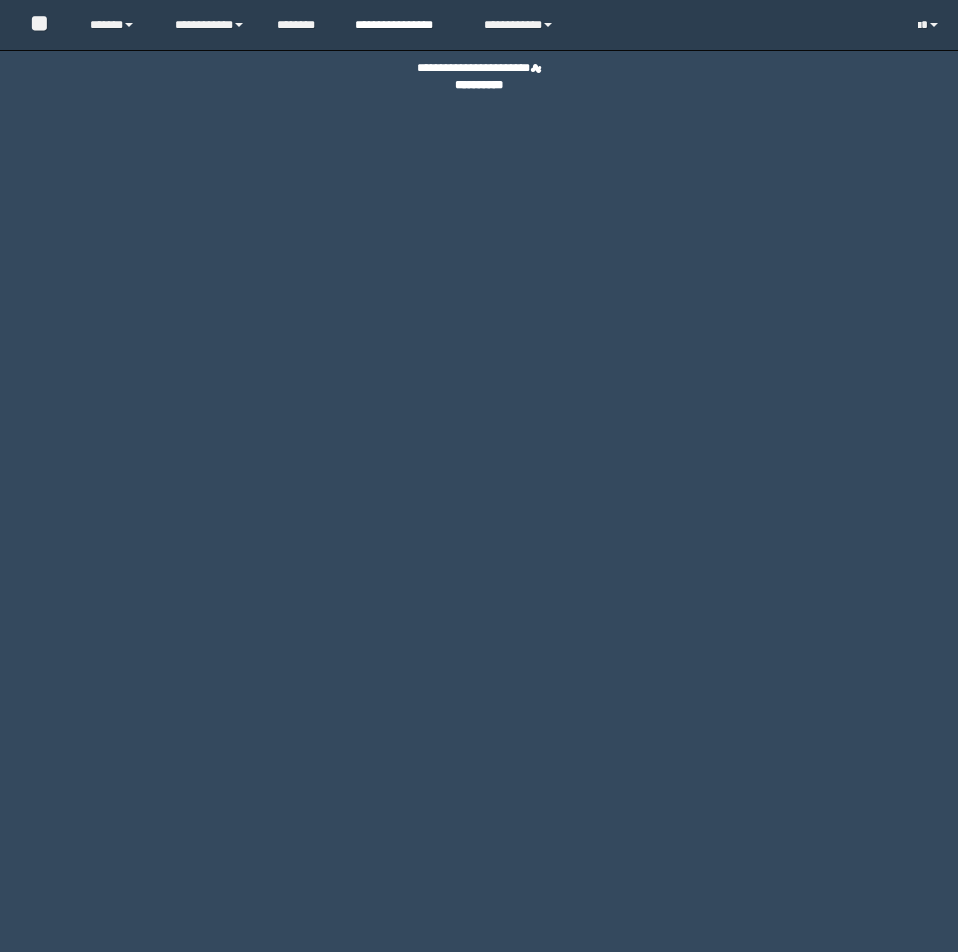 scroll, scrollTop: 0, scrollLeft: 0, axis: both 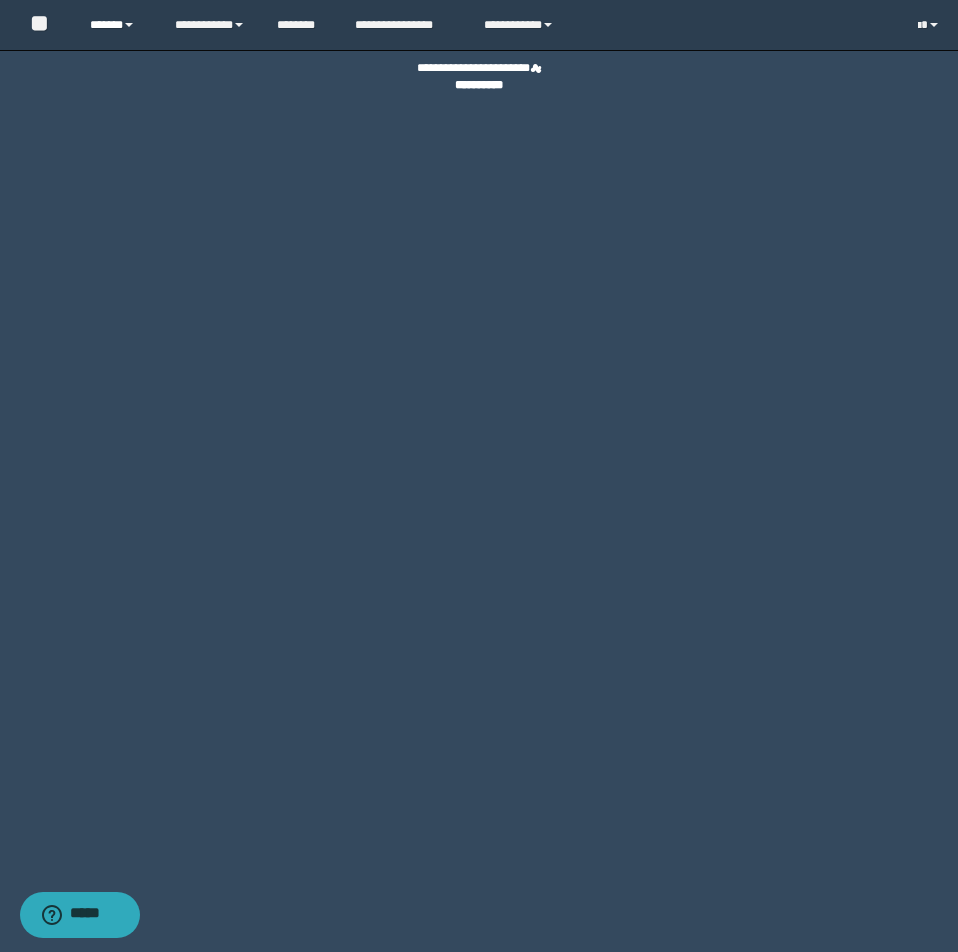 click on "******" at bounding box center (117, 25) 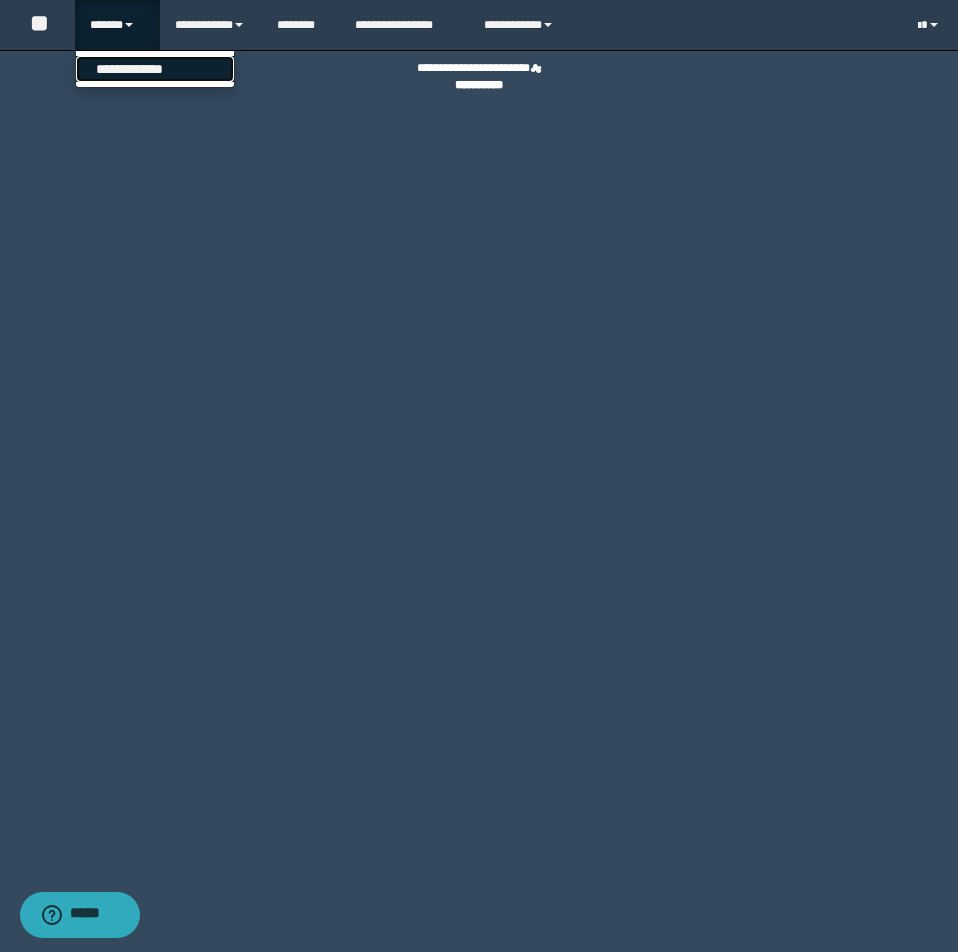 click on "**********" at bounding box center [155, 69] 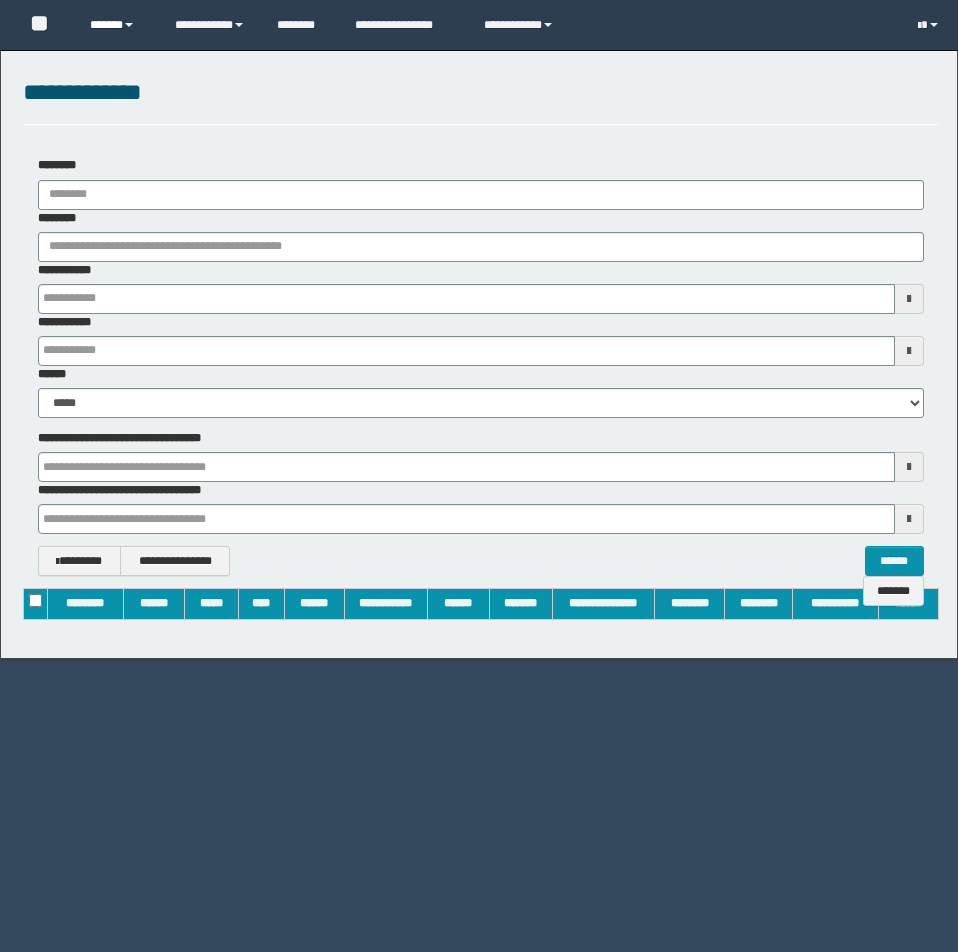 scroll, scrollTop: 0, scrollLeft: 0, axis: both 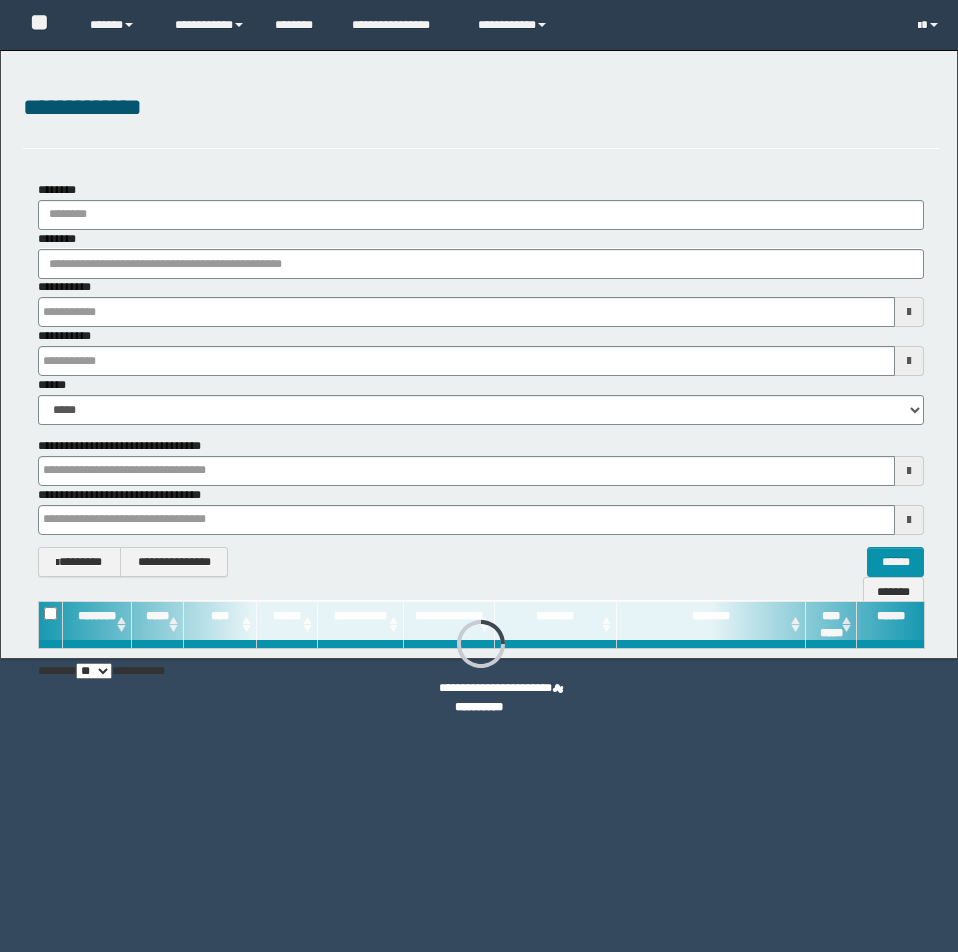 type on "**********" 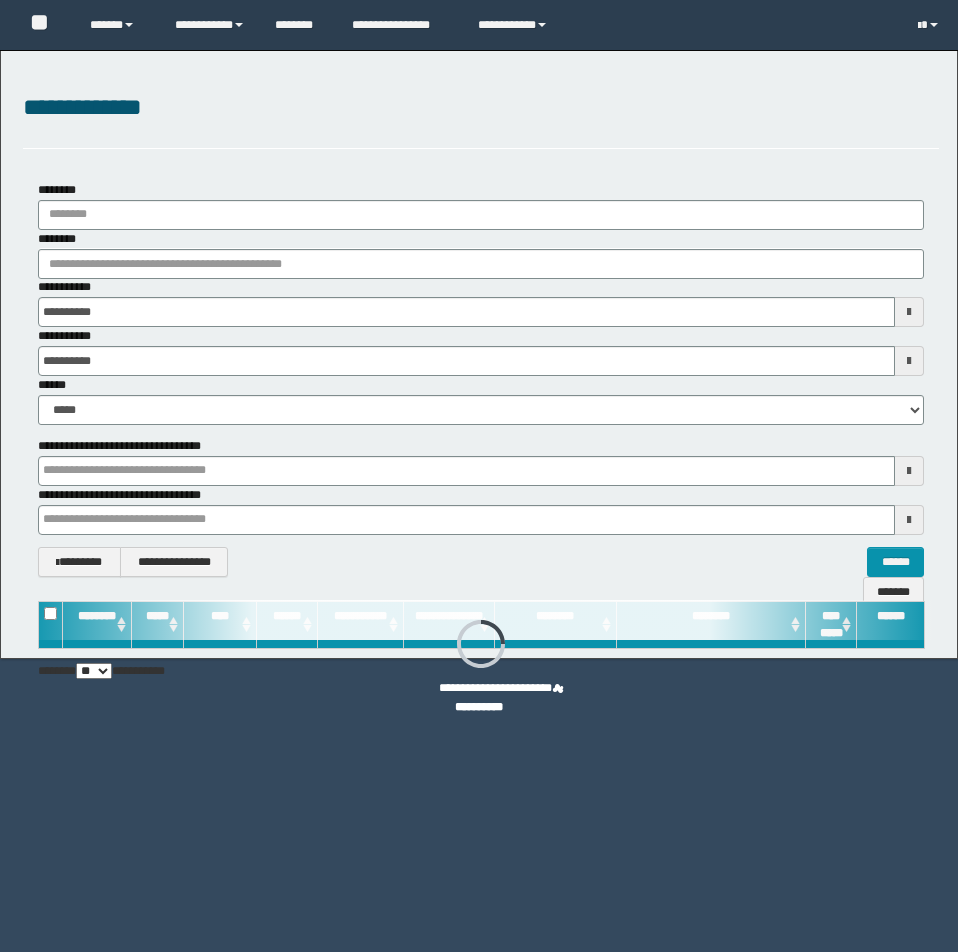 type 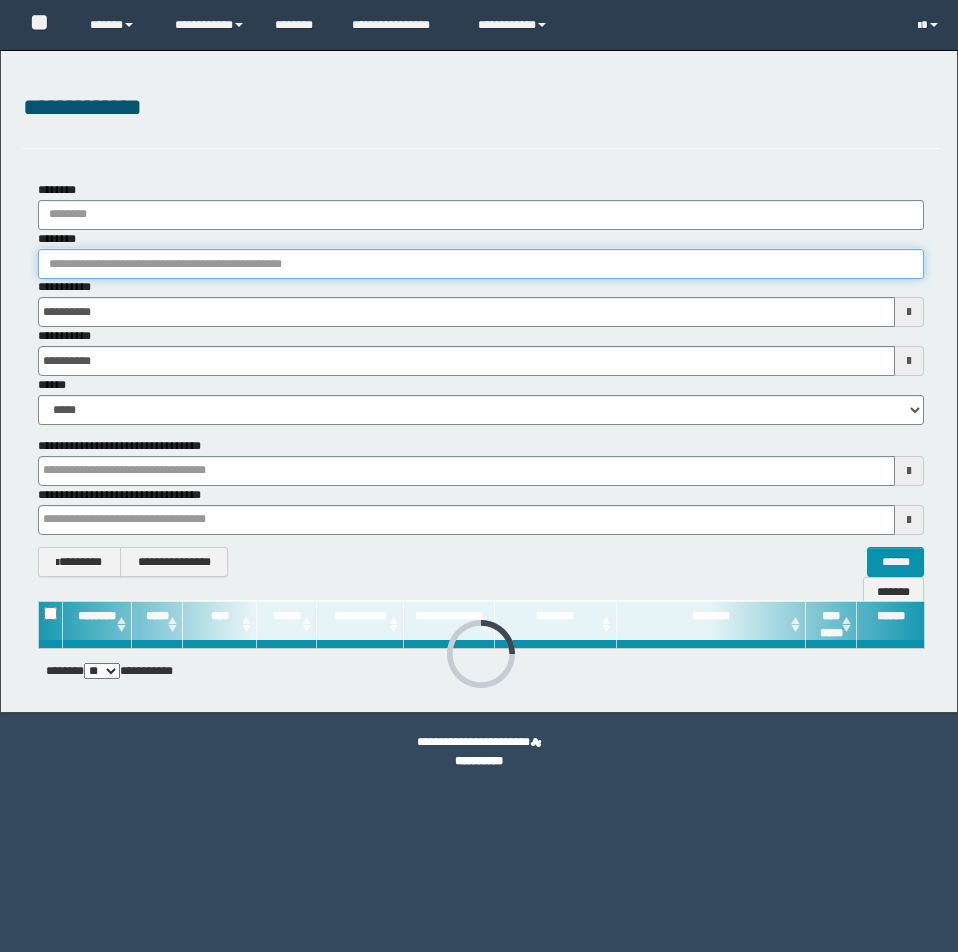 click on "********" at bounding box center (481, 264) 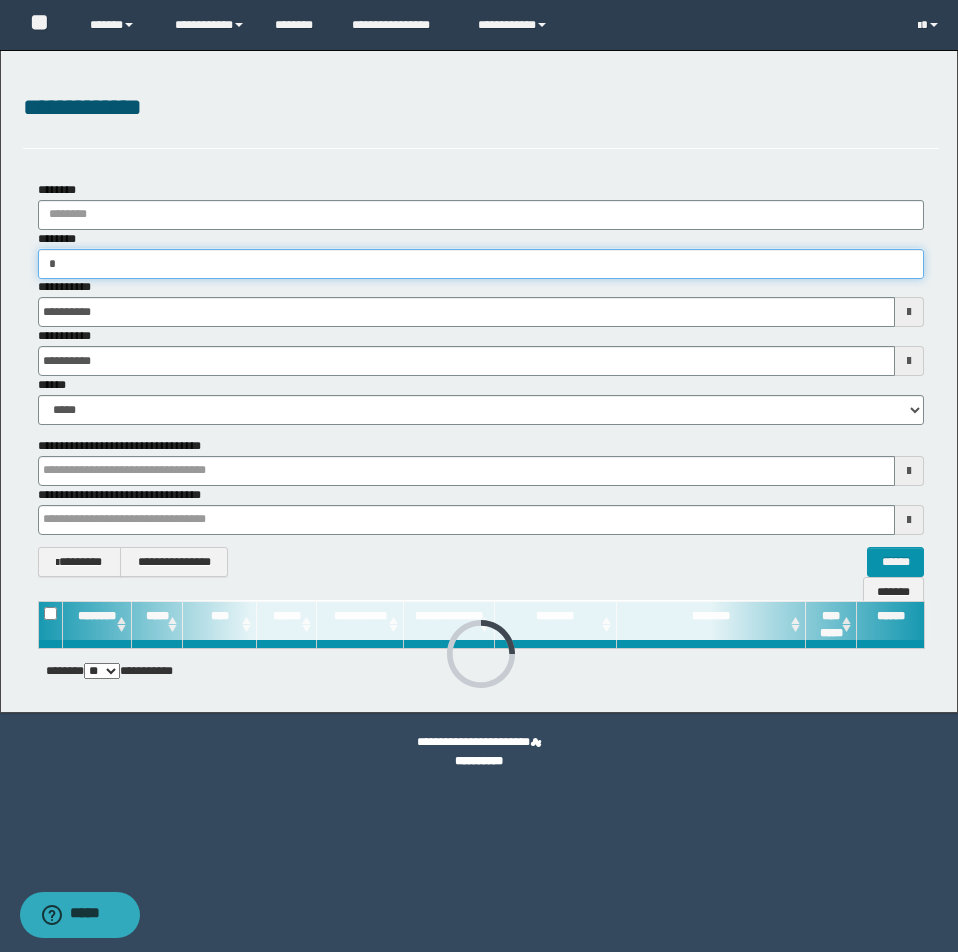 type on "**" 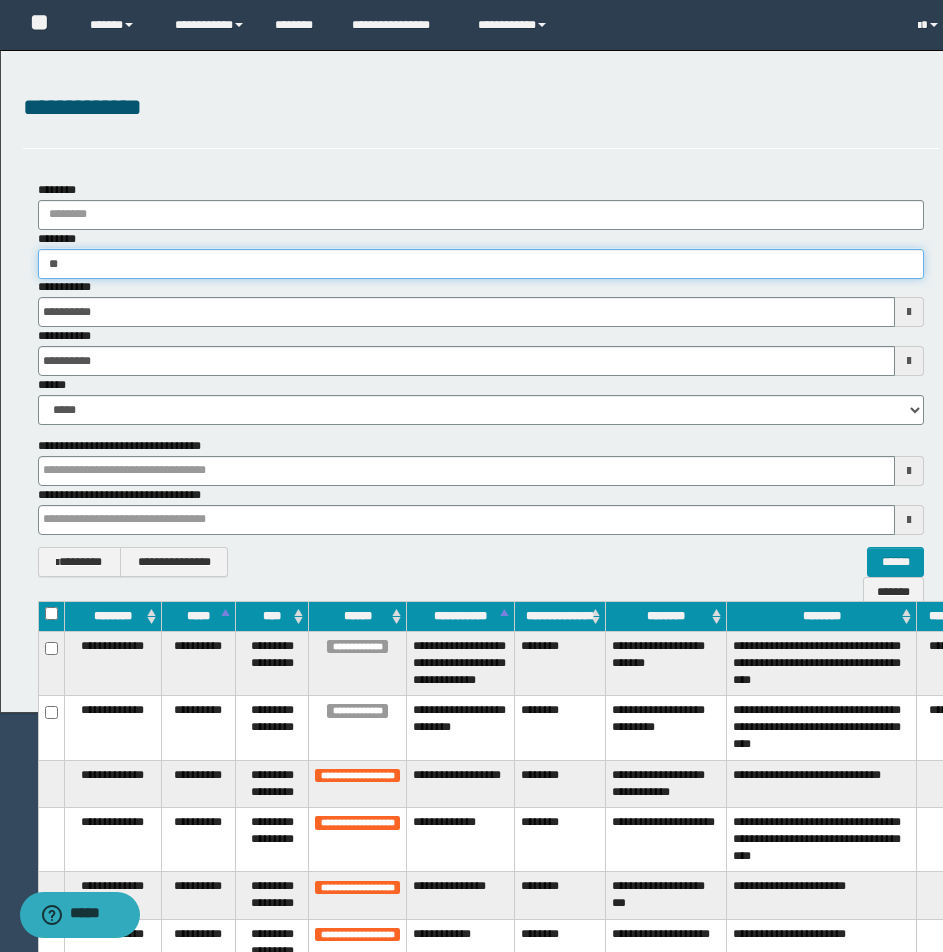 type on "**" 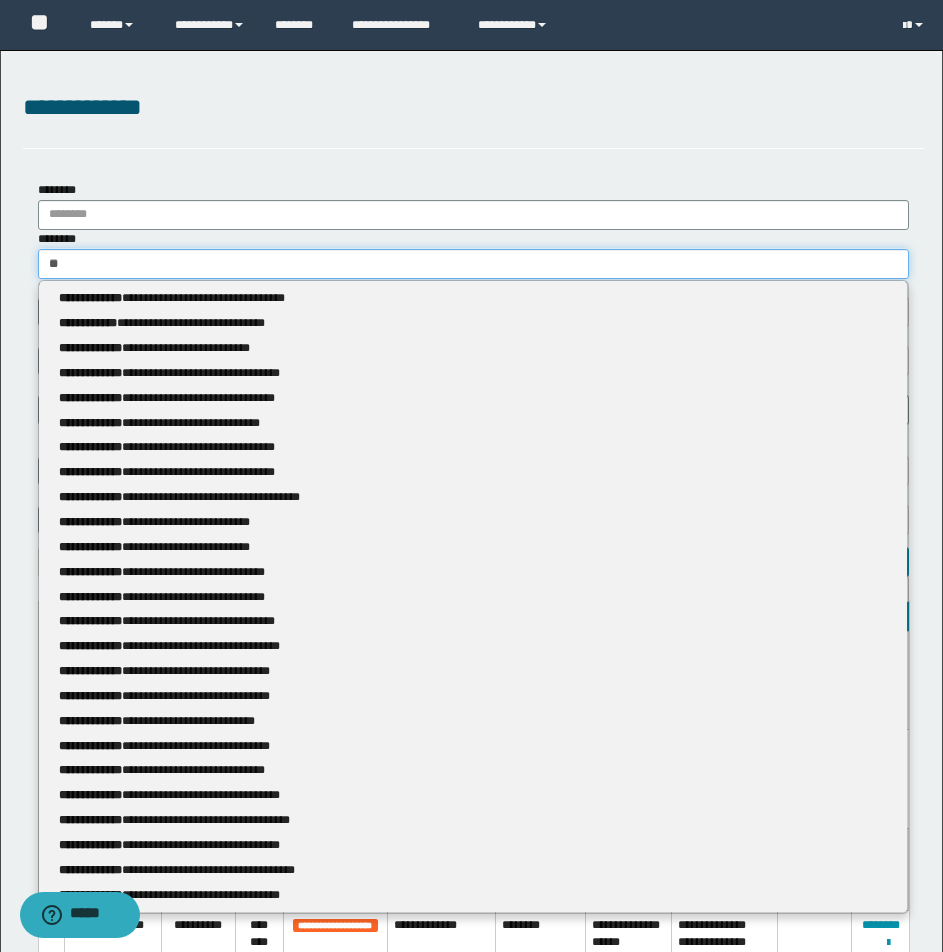 type 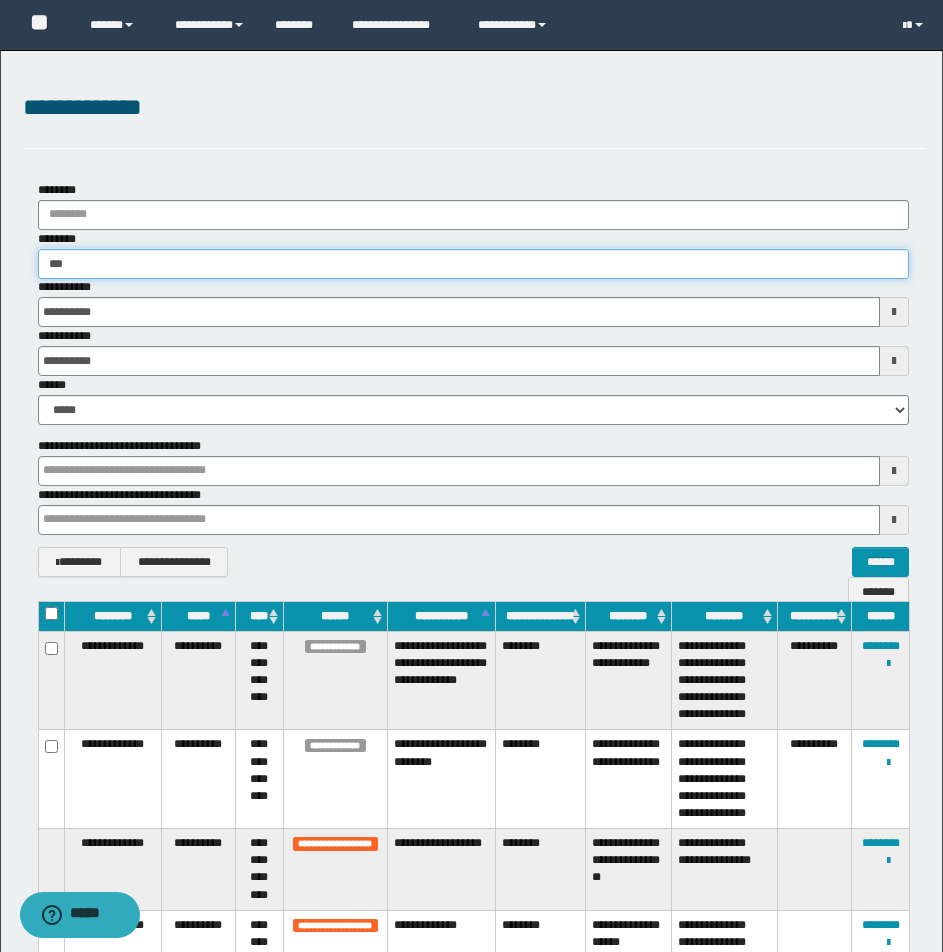 type on "***" 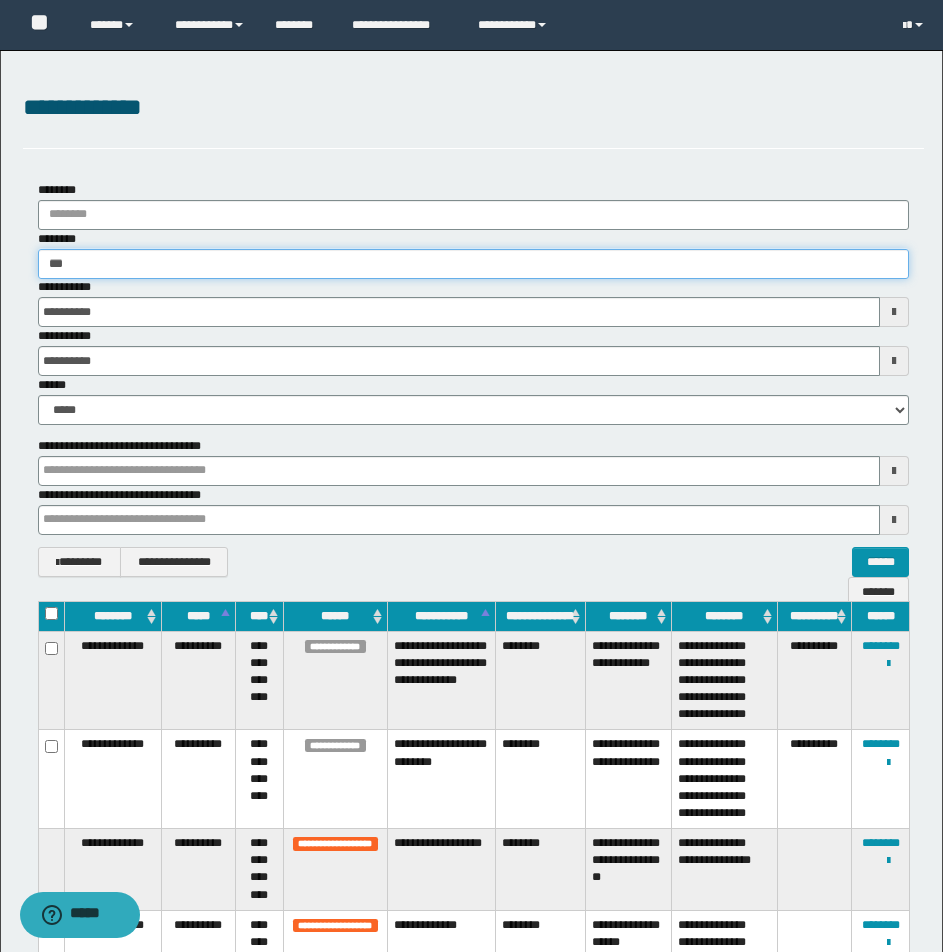 type 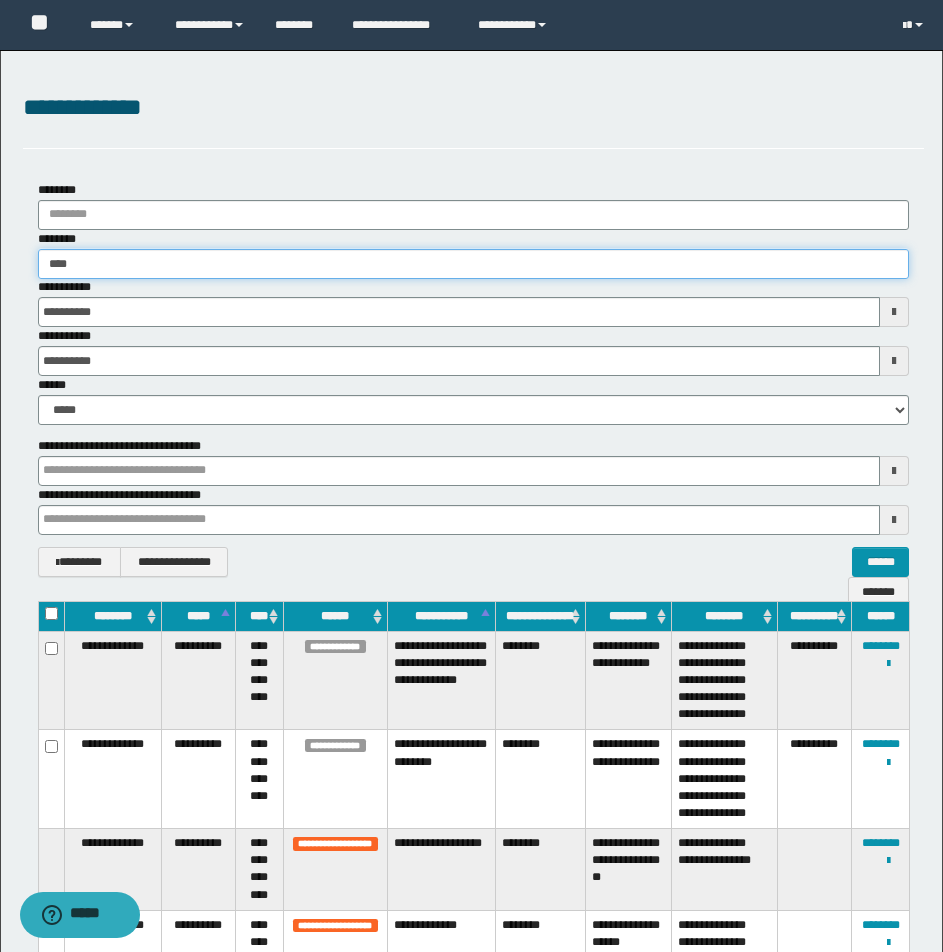 type on "****" 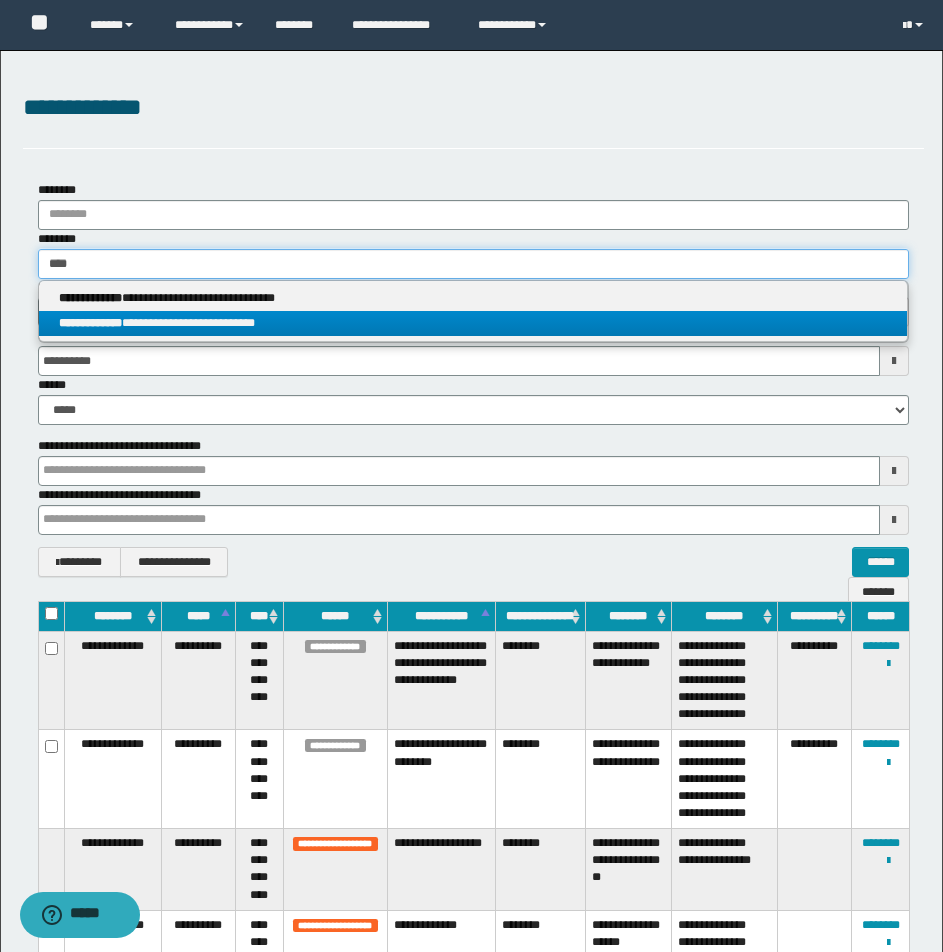 type on "****" 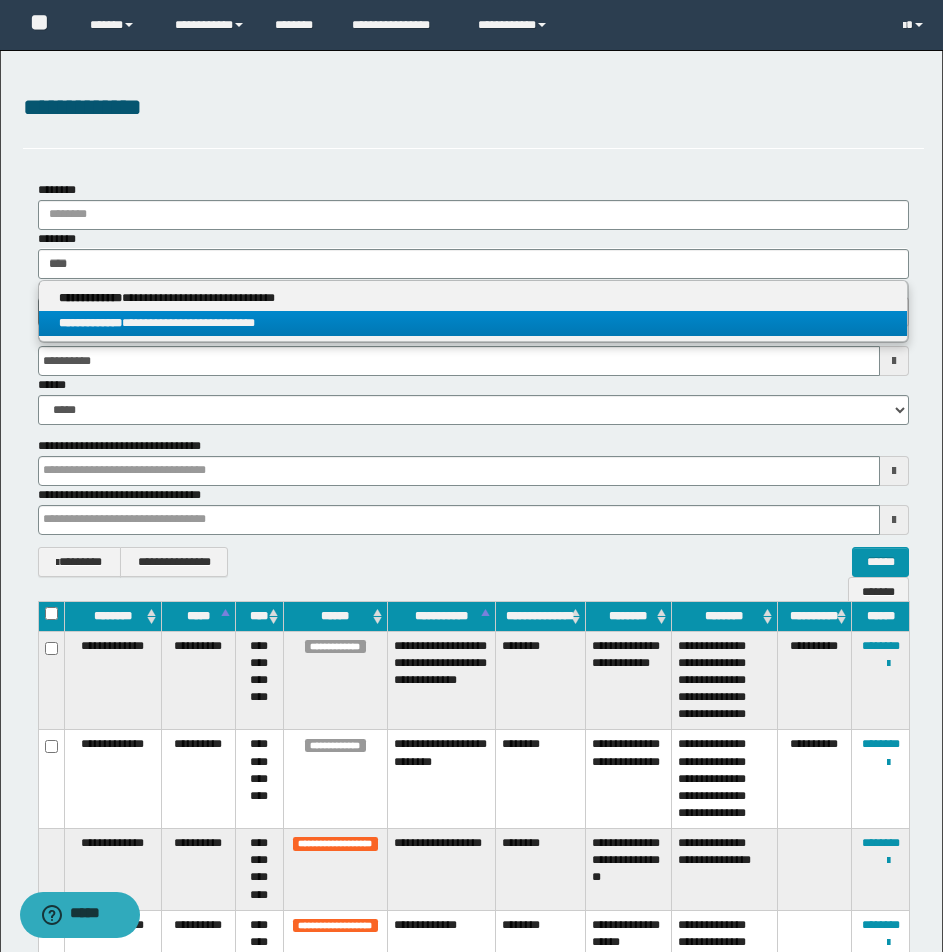 click on "**********" at bounding box center (473, 323) 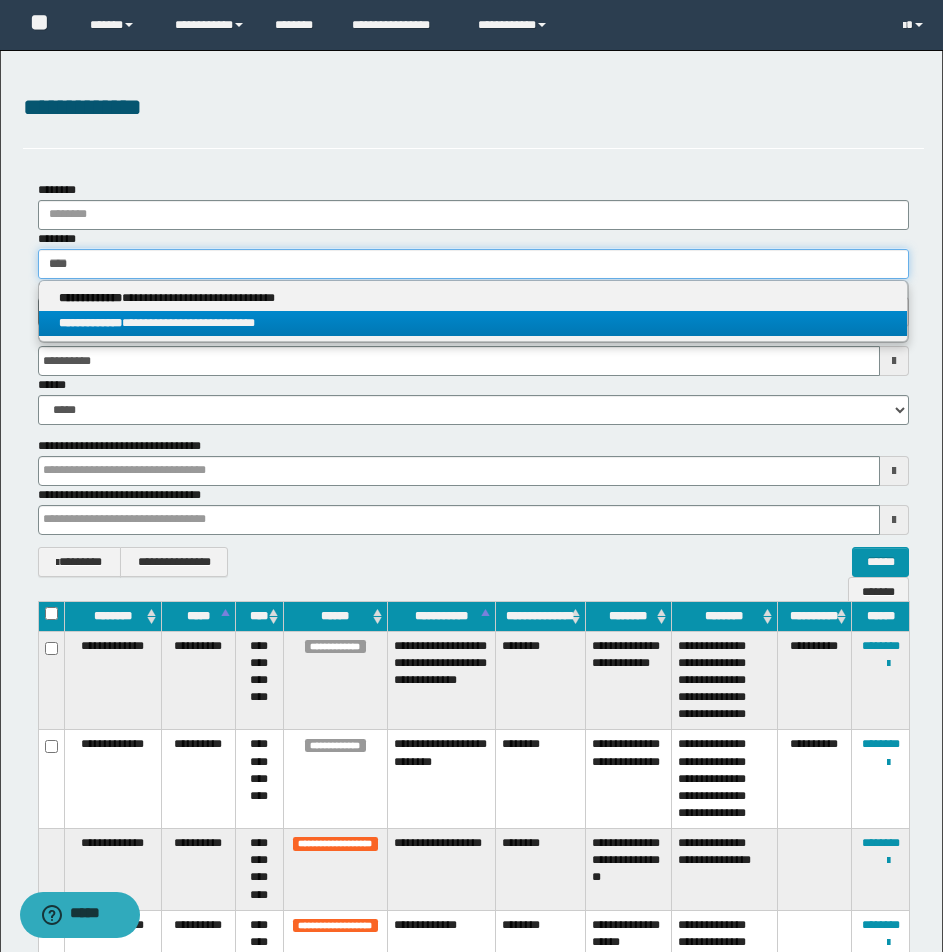 type 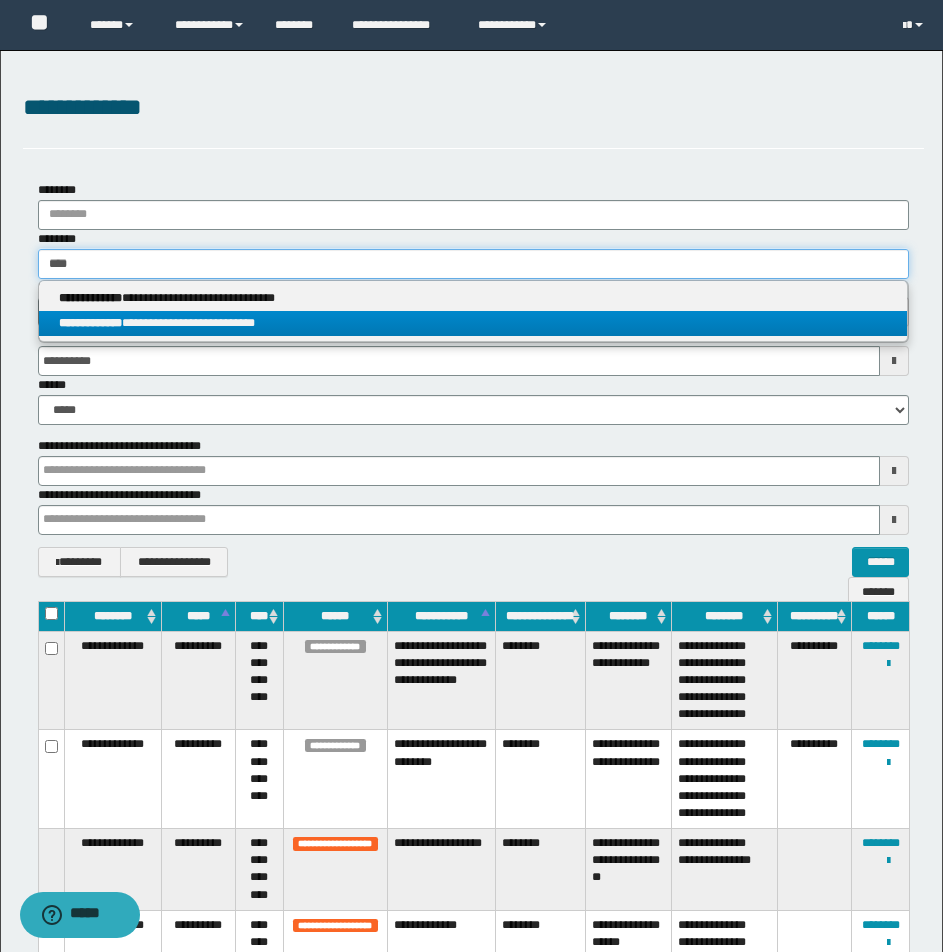 type 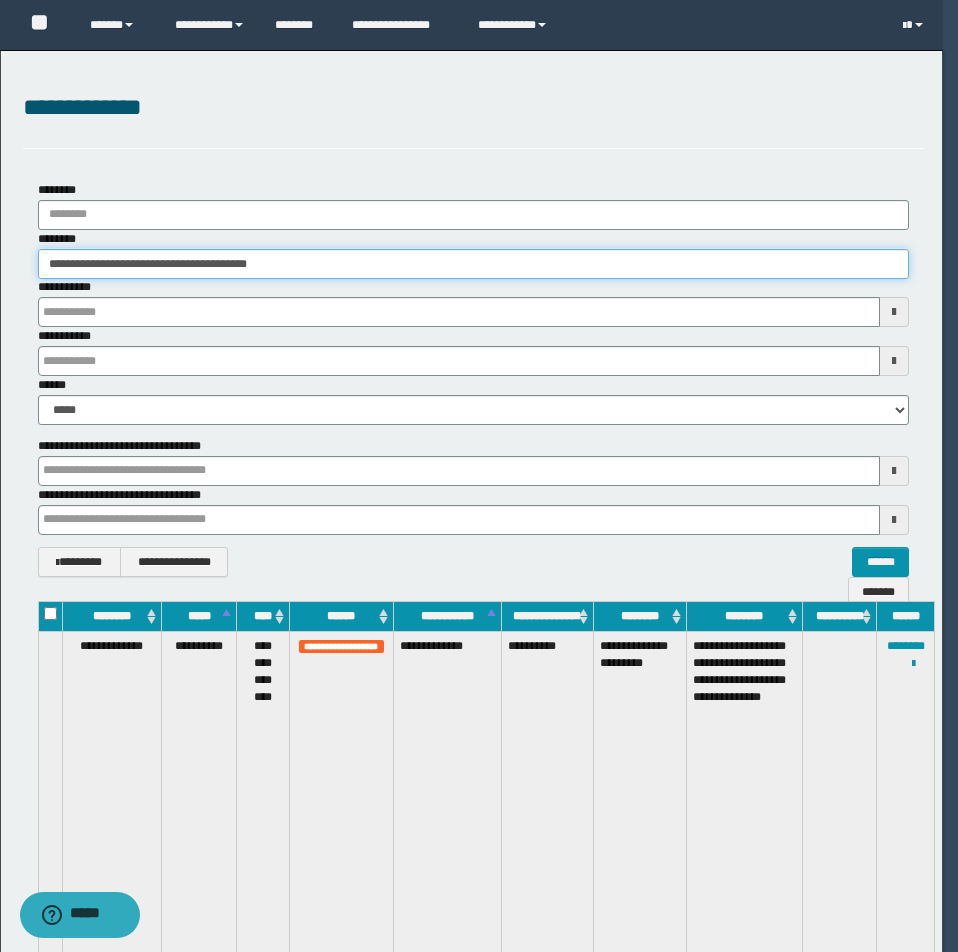 type 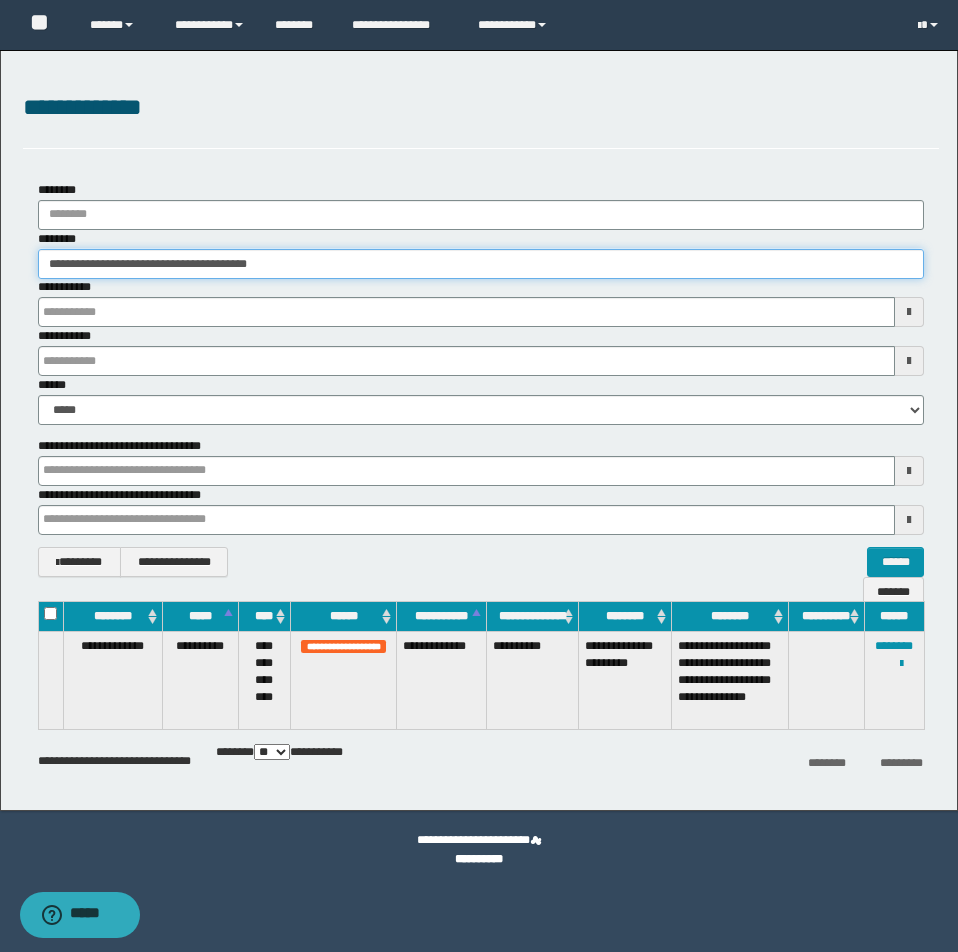 type 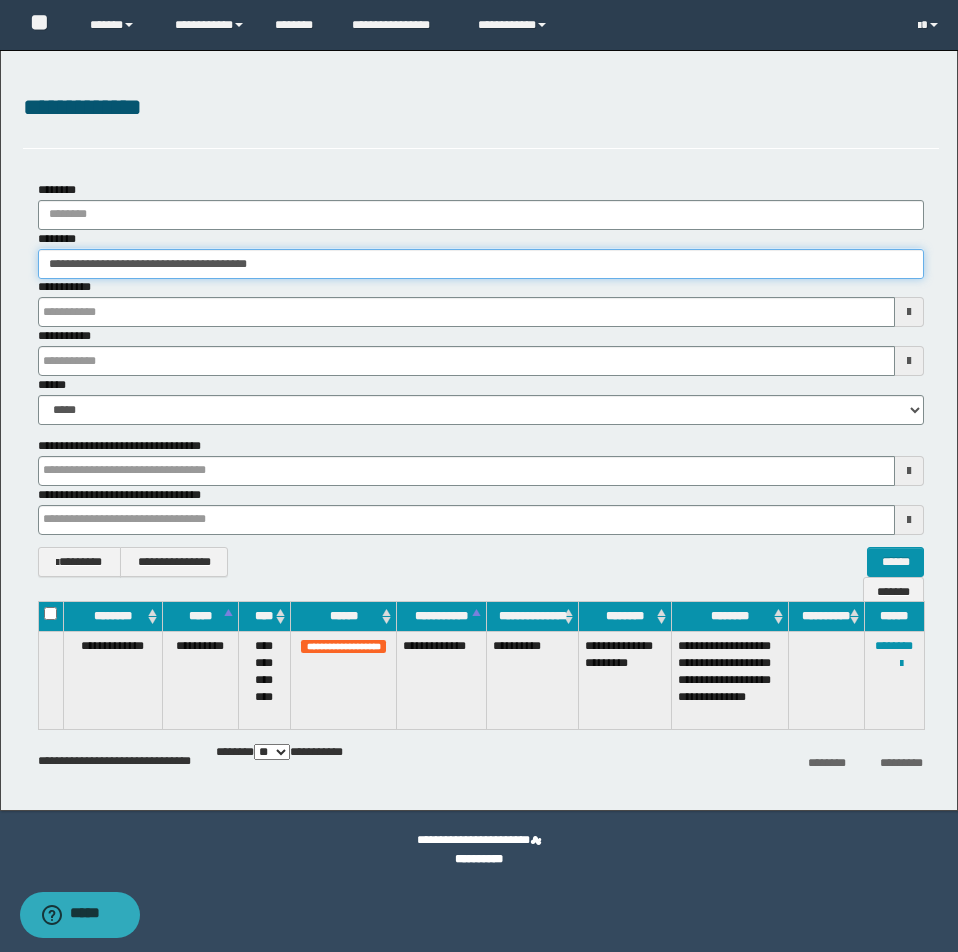 type 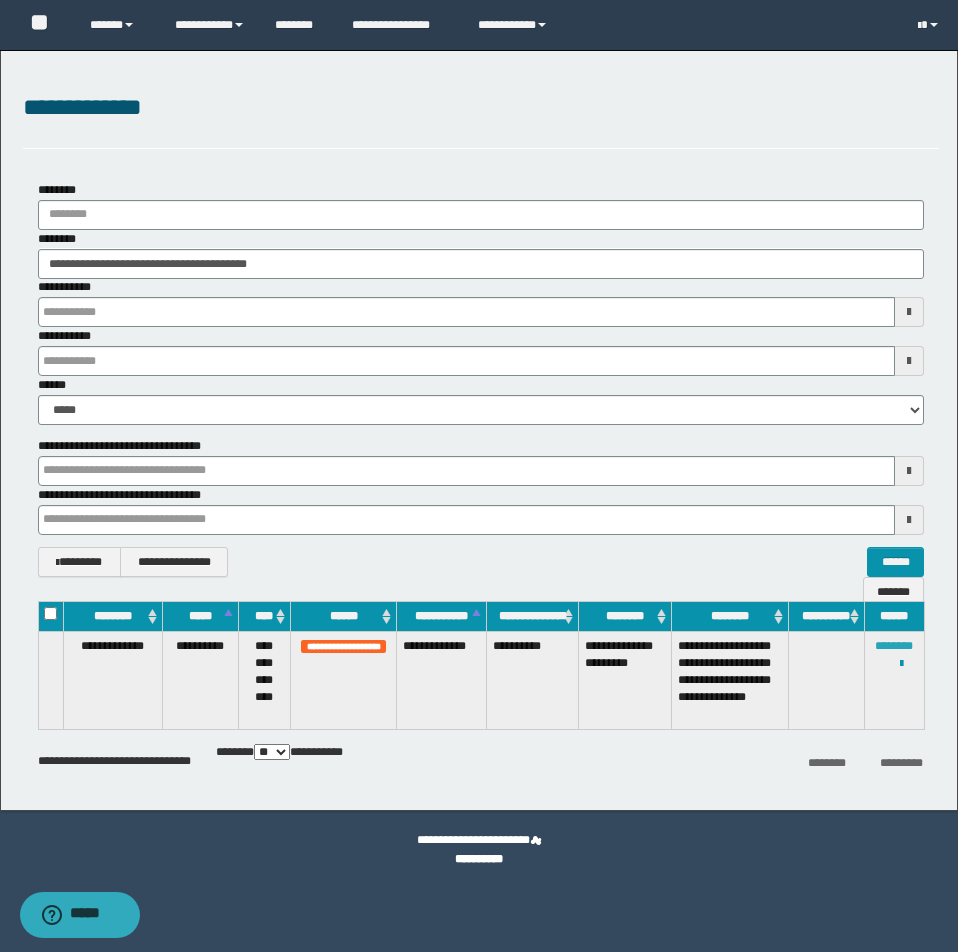 click on "********" at bounding box center [894, 646] 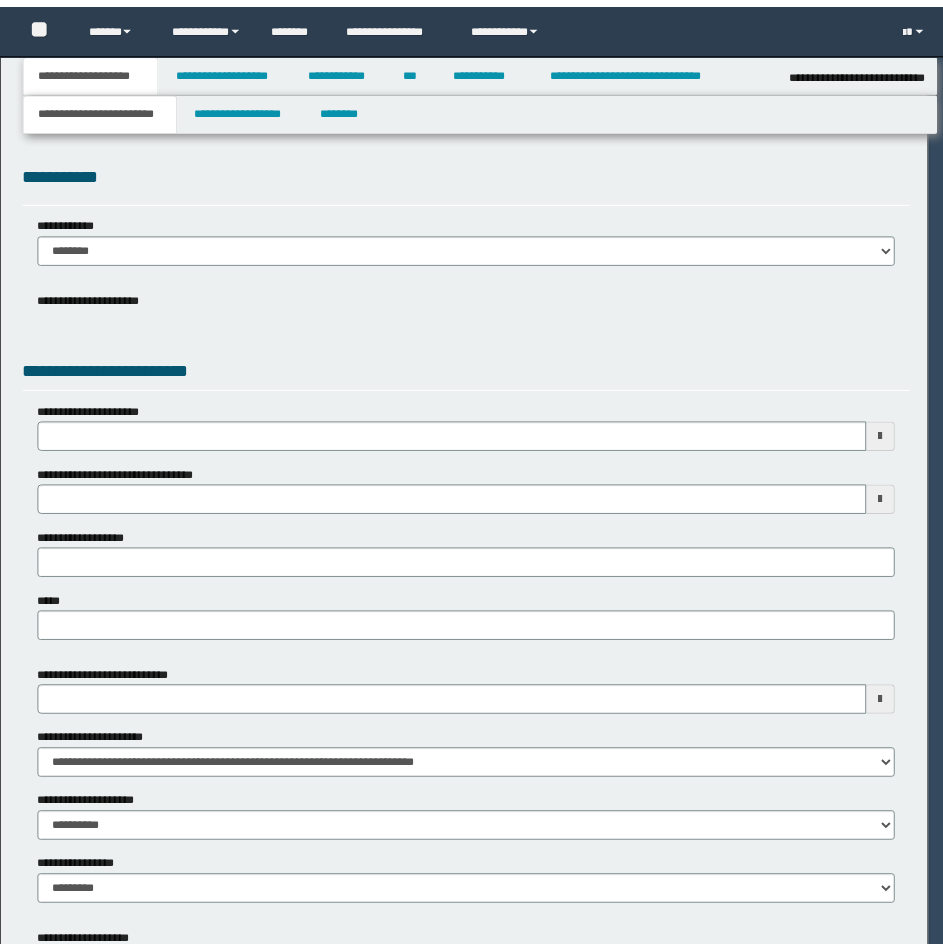 scroll, scrollTop: 0, scrollLeft: 0, axis: both 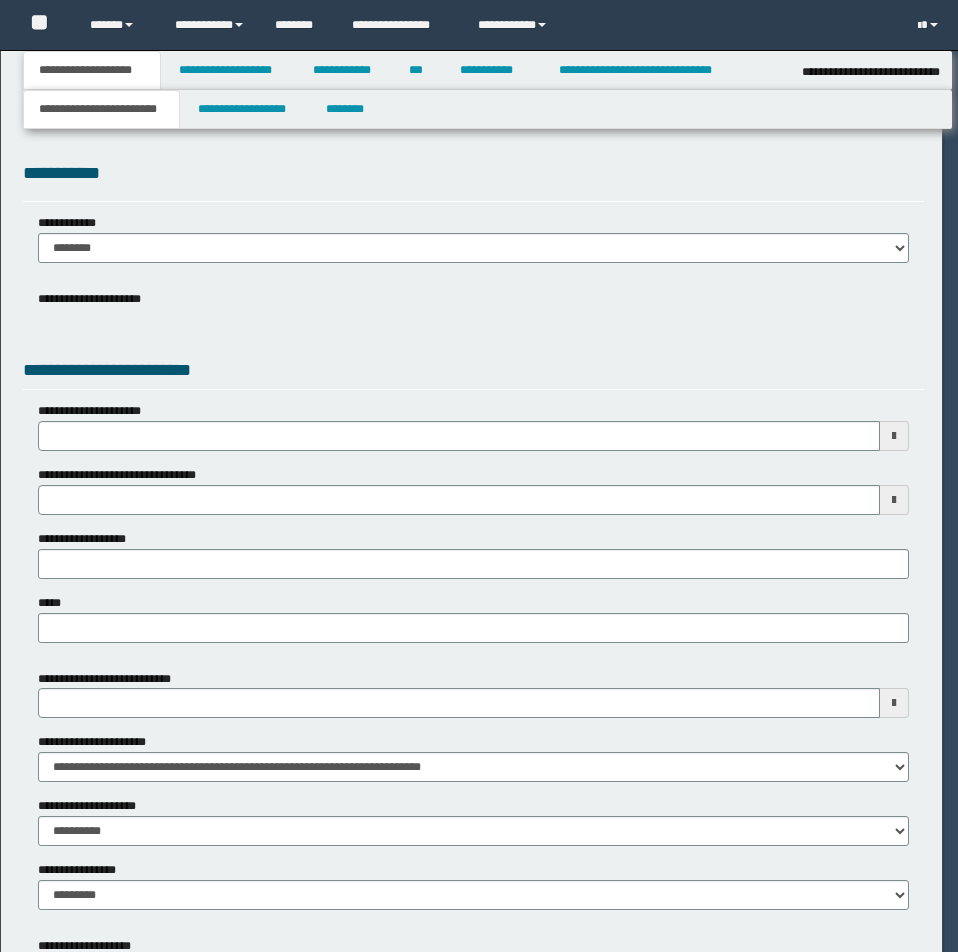select on "*" 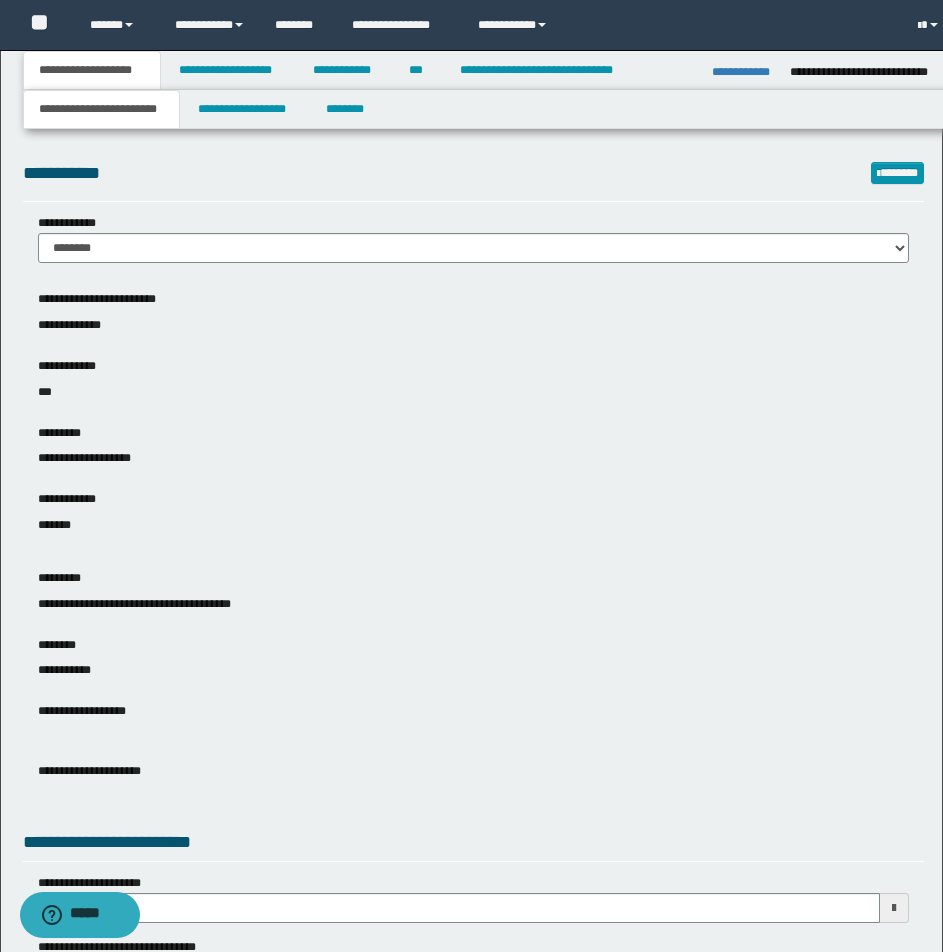 scroll, scrollTop: 0, scrollLeft: 0, axis: both 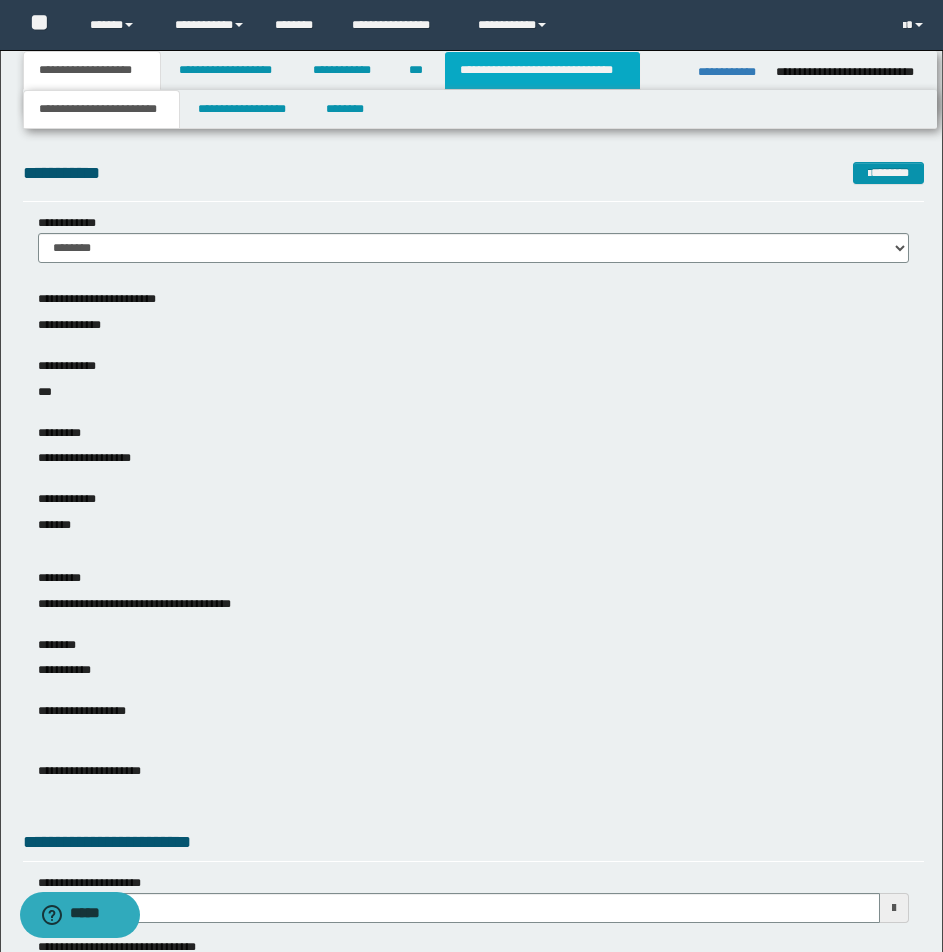 click on "**********" at bounding box center [542, 70] 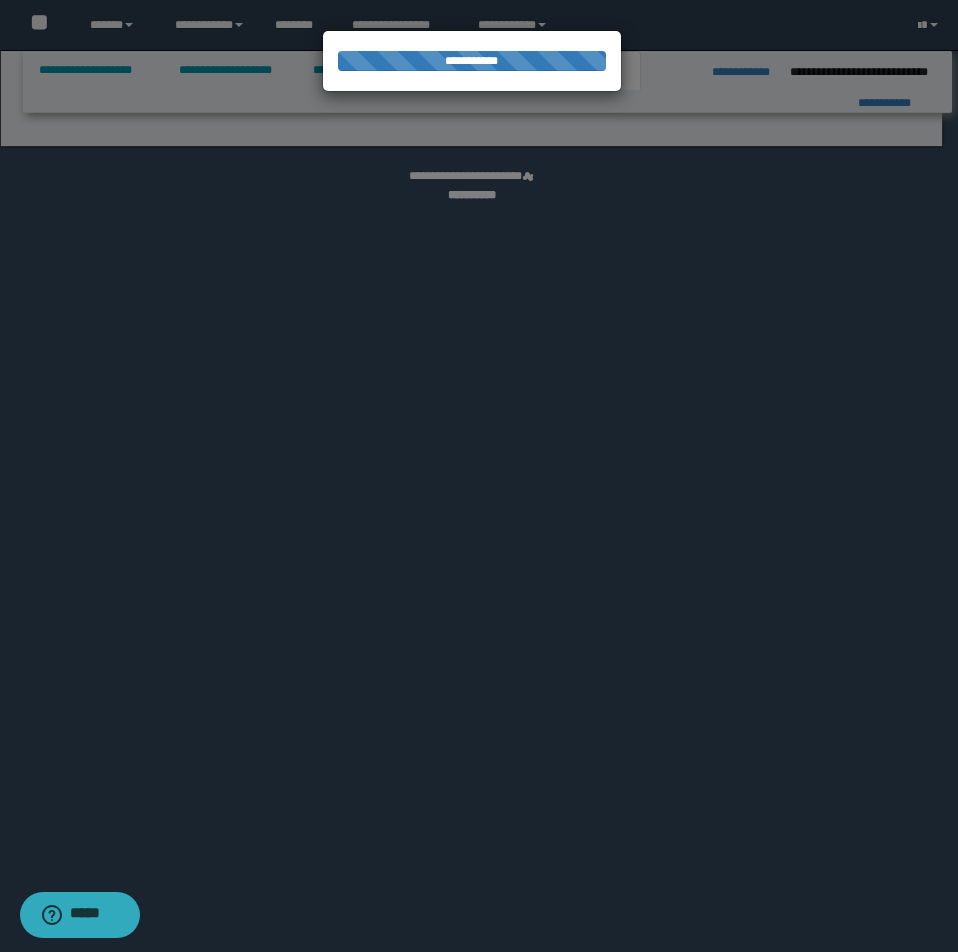 select on "*" 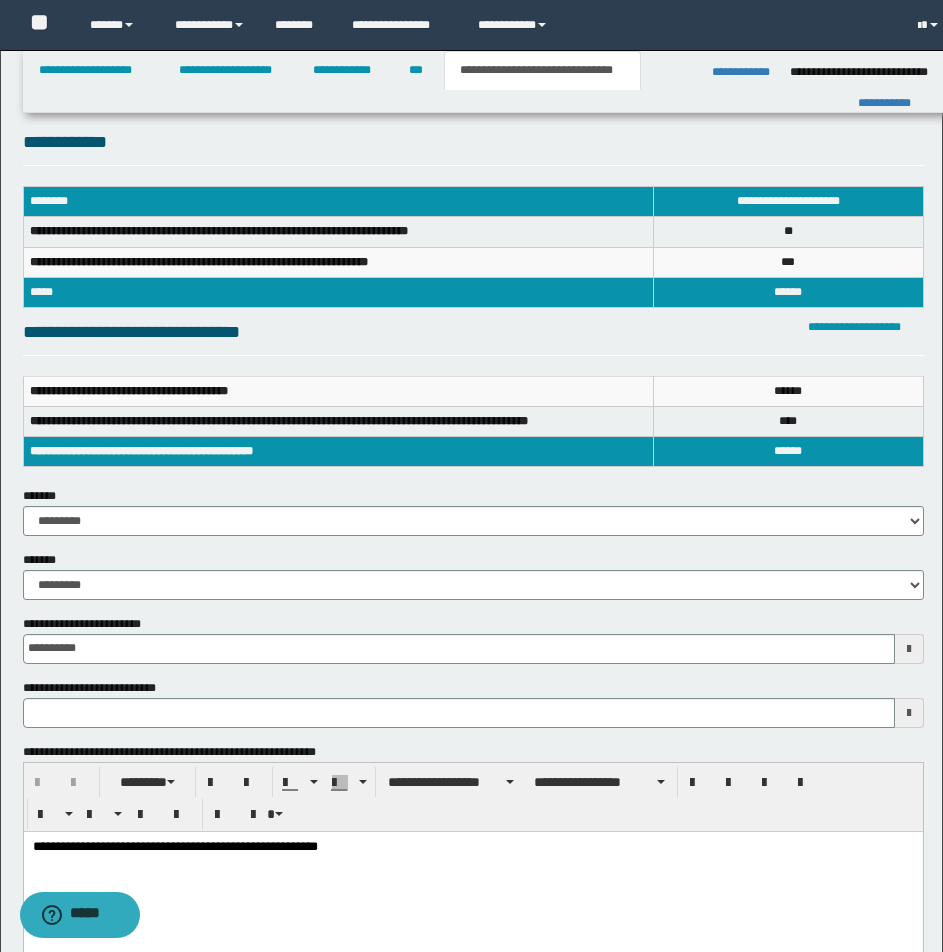 scroll, scrollTop: 0, scrollLeft: 0, axis: both 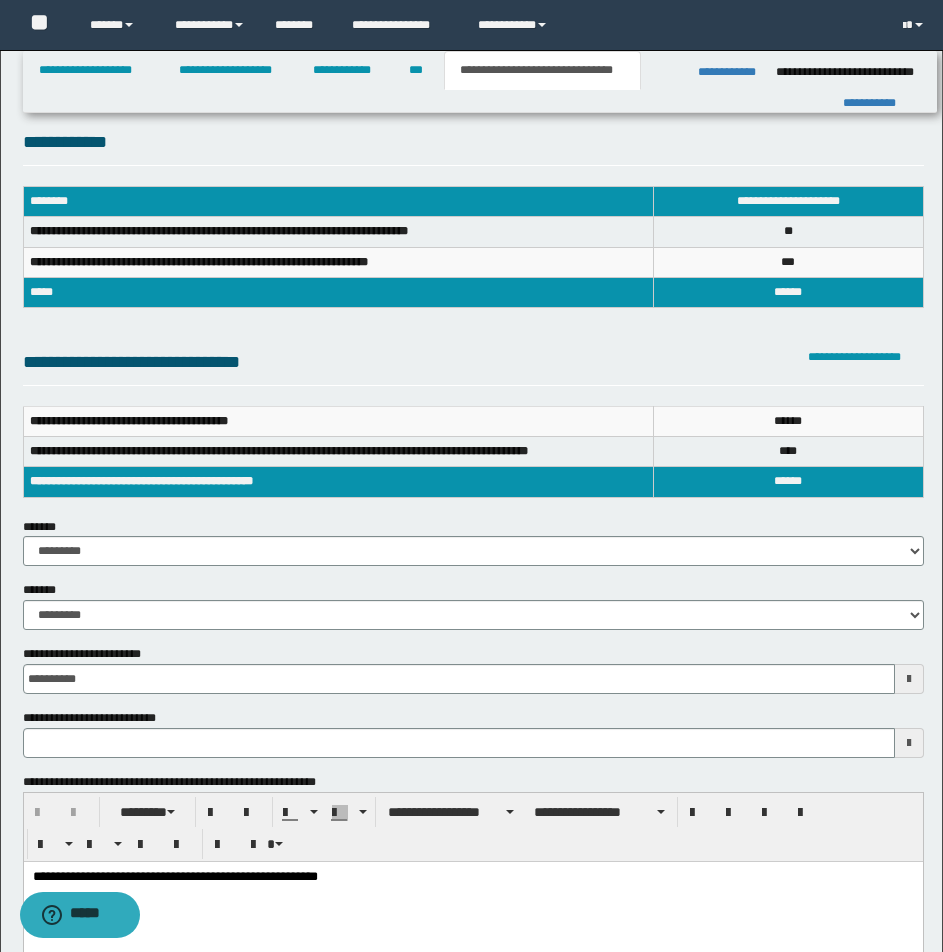 type 